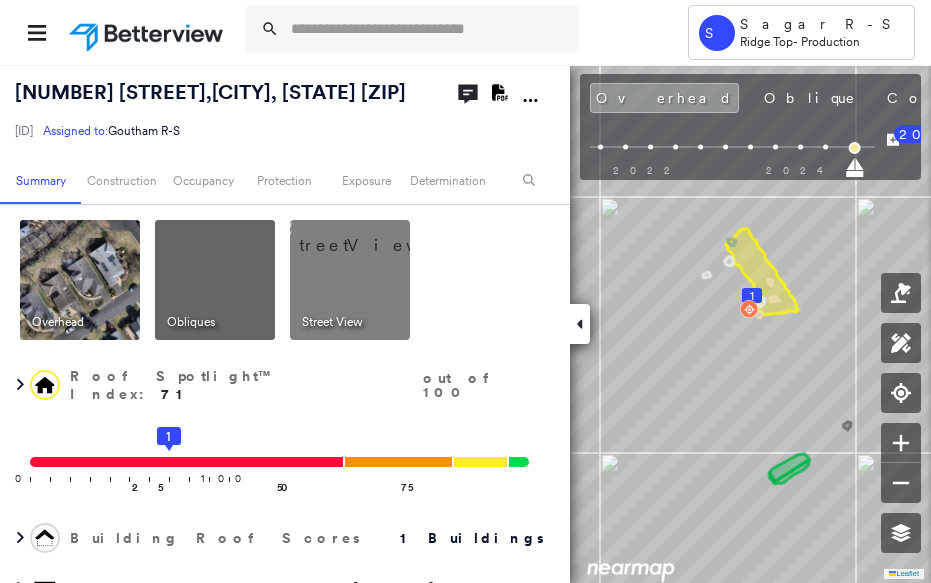 scroll, scrollTop: 0, scrollLeft: 0, axis: both 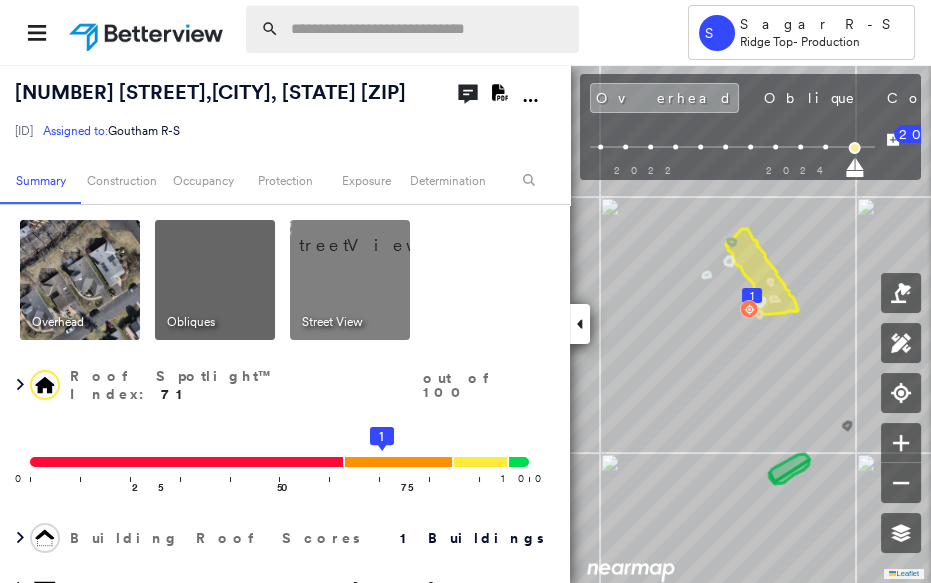 click at bounding box center [429, 29] 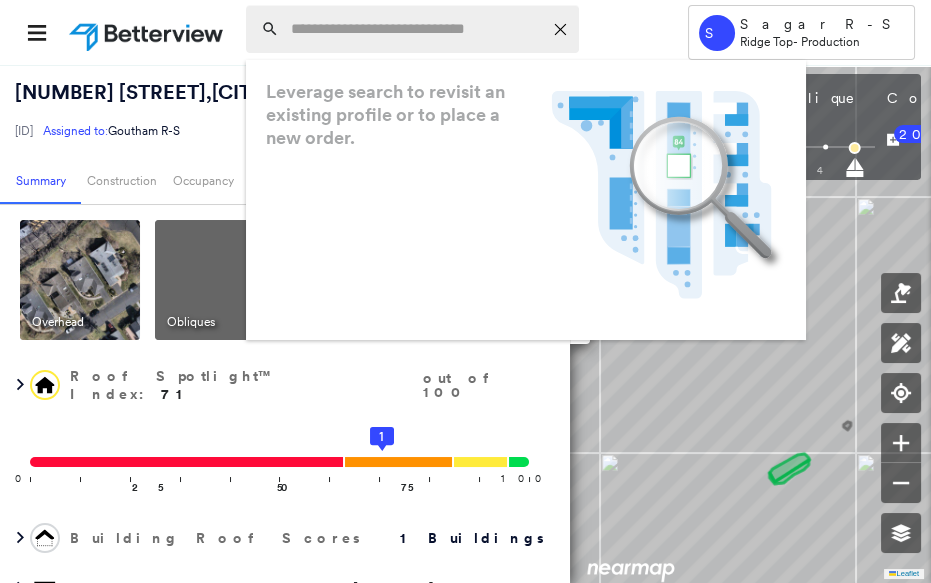 paste on "**********" 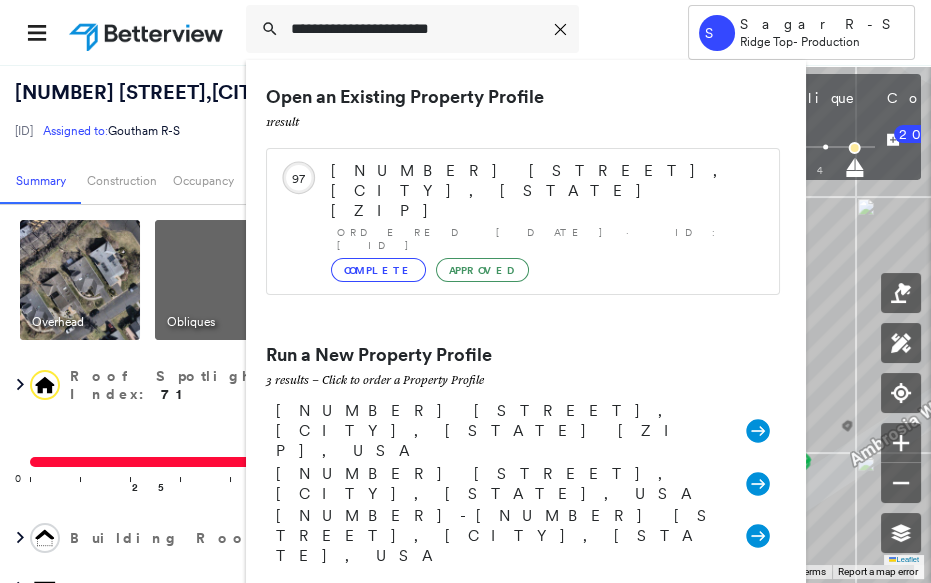type on "**********" 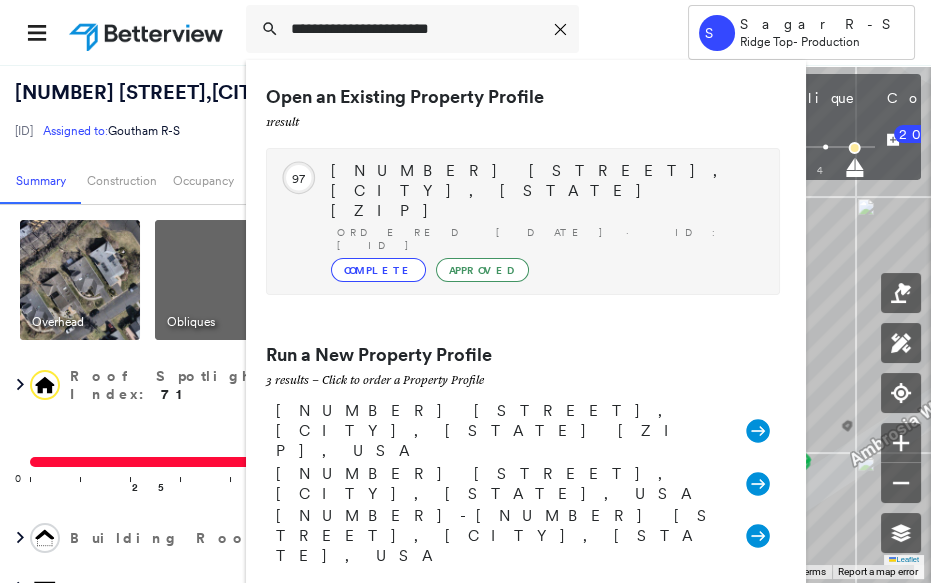 drag, startPoint x: 450, startPoint y: 169, endPoint x: 40, endPoint y: 290, distance: 427.48218 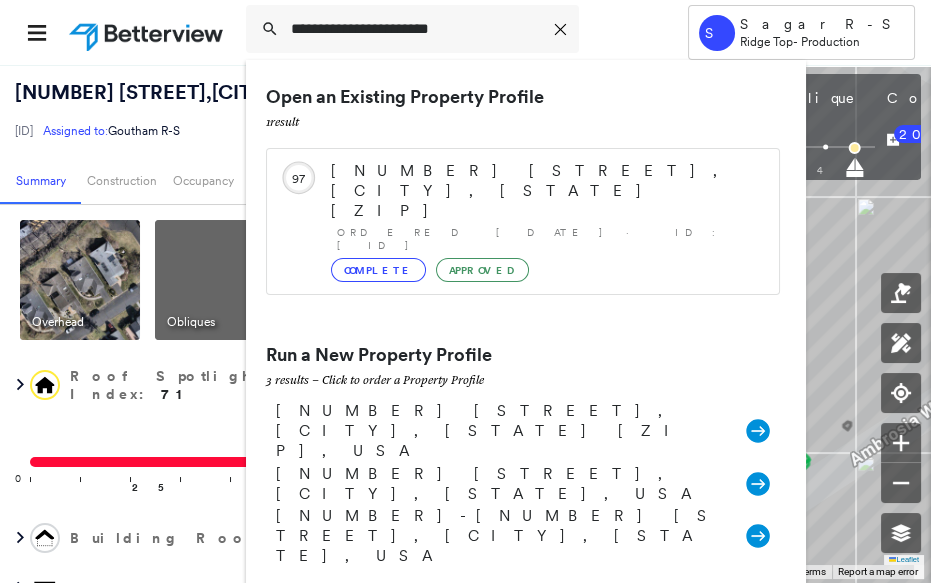 click on "[NUMBER] [STREET], [CITY], [STATE] [ZIP]" at bounding box center [545, 191] 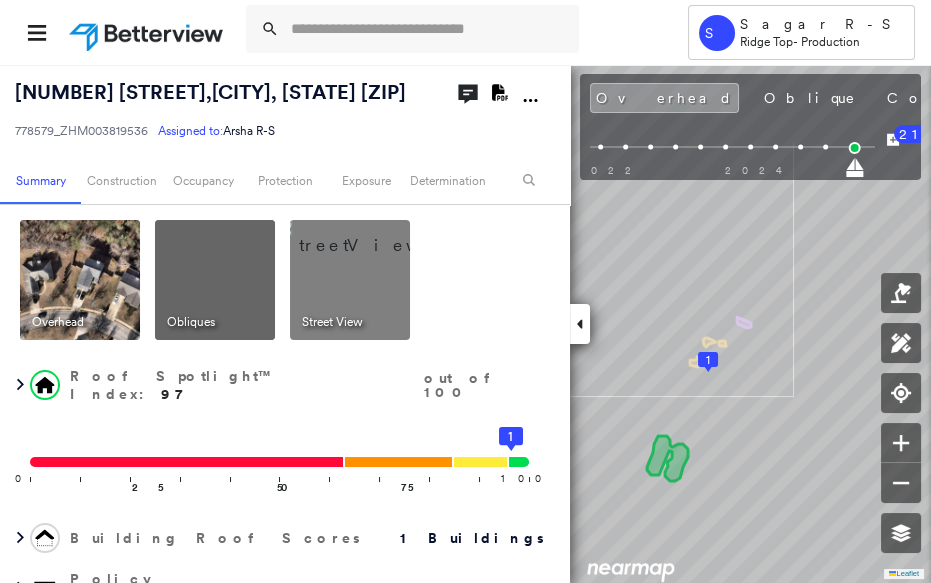 click at bounding box center [580, 324] 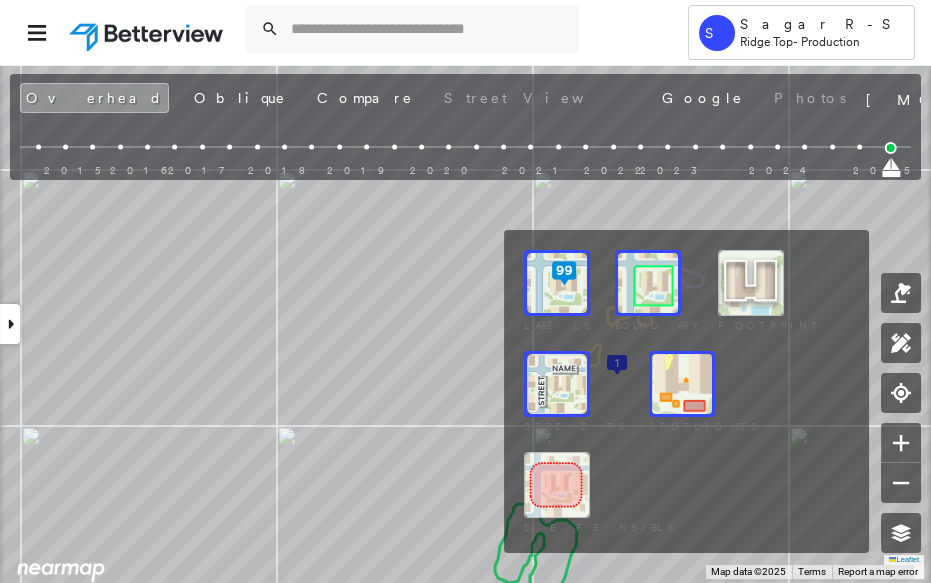 click at bounding box center [682, 384] 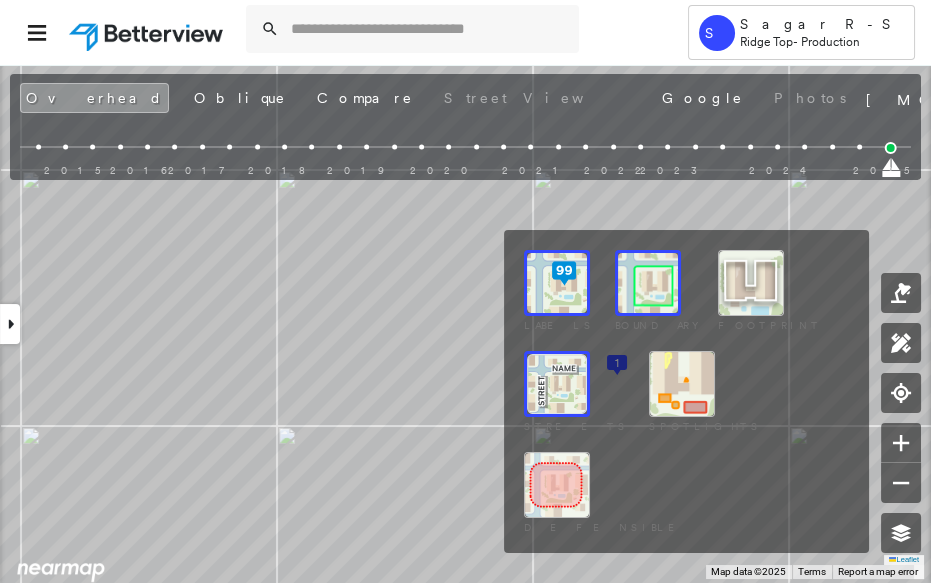 click at bounding box center (557, 384) 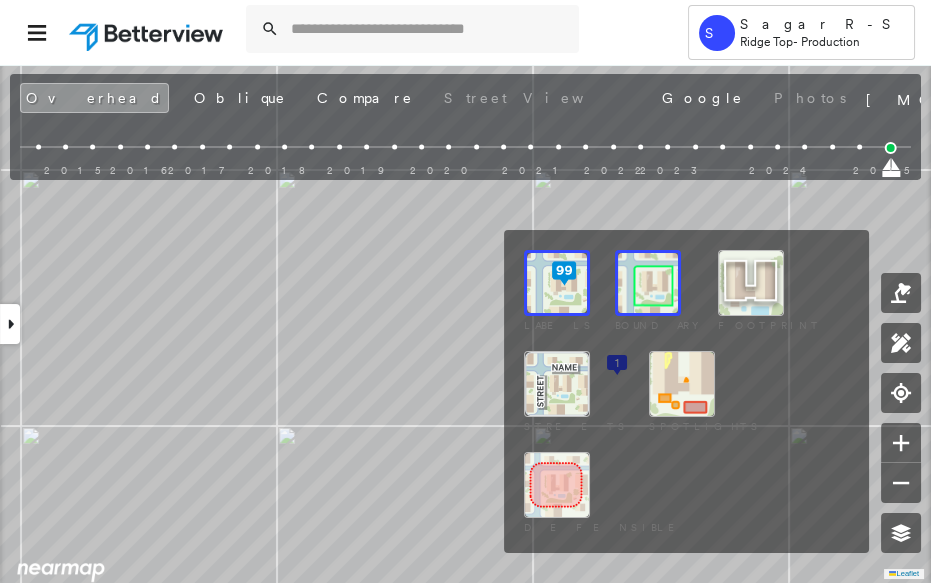 click at bounding box center (648, 283) 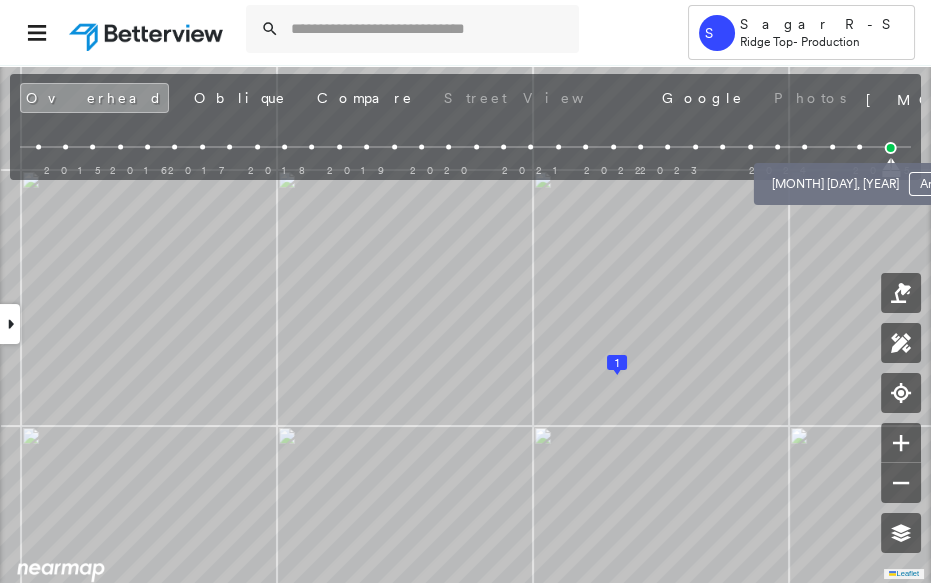 click at bounding box center [859, 147] 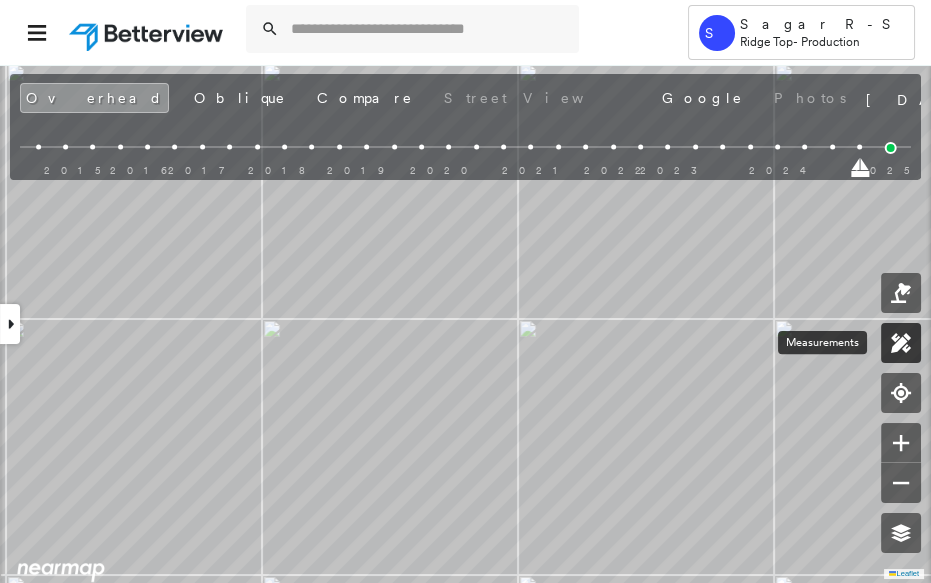 click 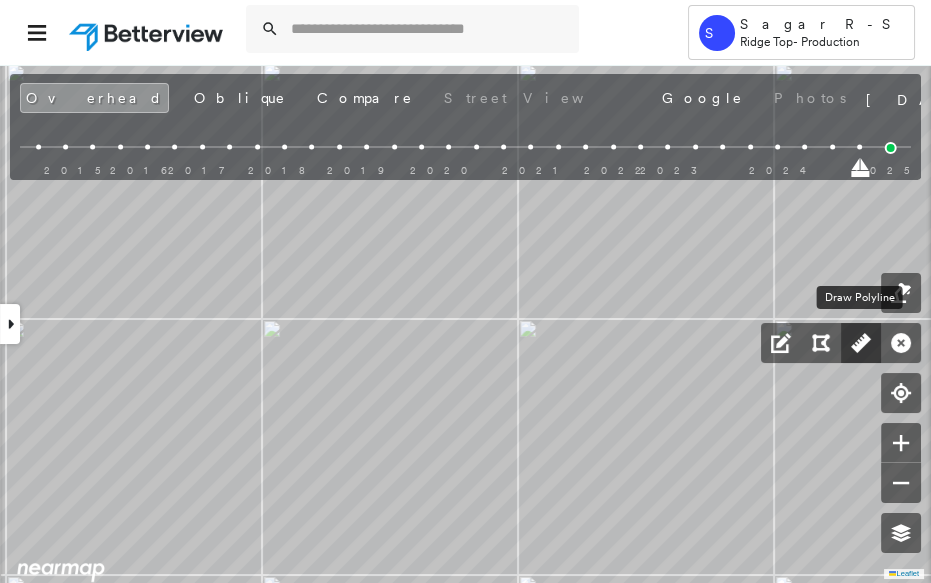 click 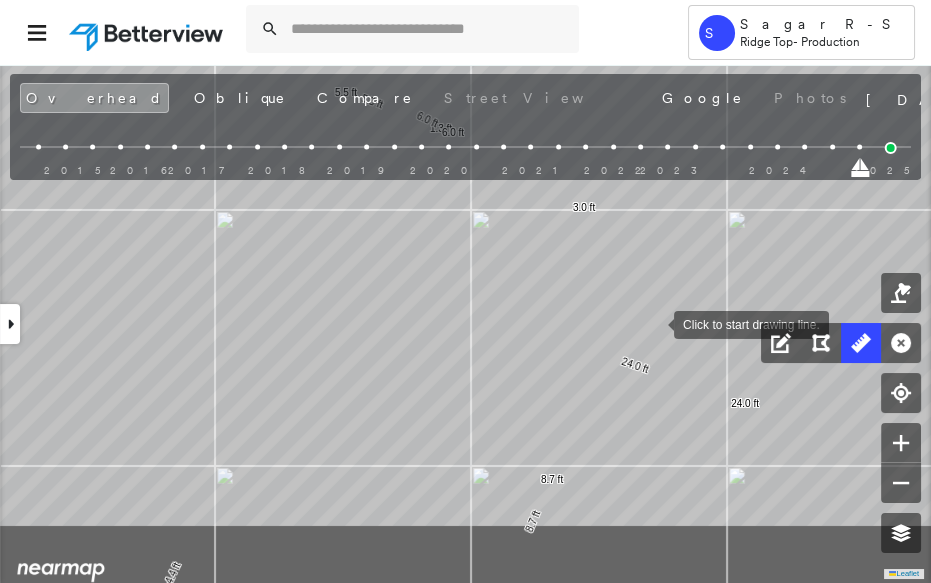 drag, startPoint x: 702, startPoint y: 434, endPoint x: 655, endPoint y: 326, distance: 117.7837 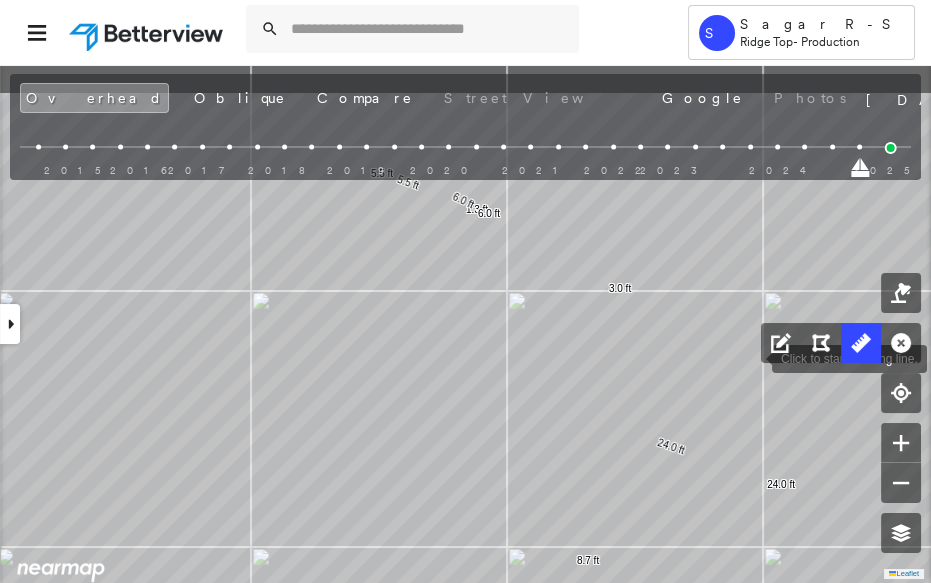 drag, startPoint x: 720, startPoint y: 272, endPoint x: 754, endPoint y: 379, distance: 112.27199 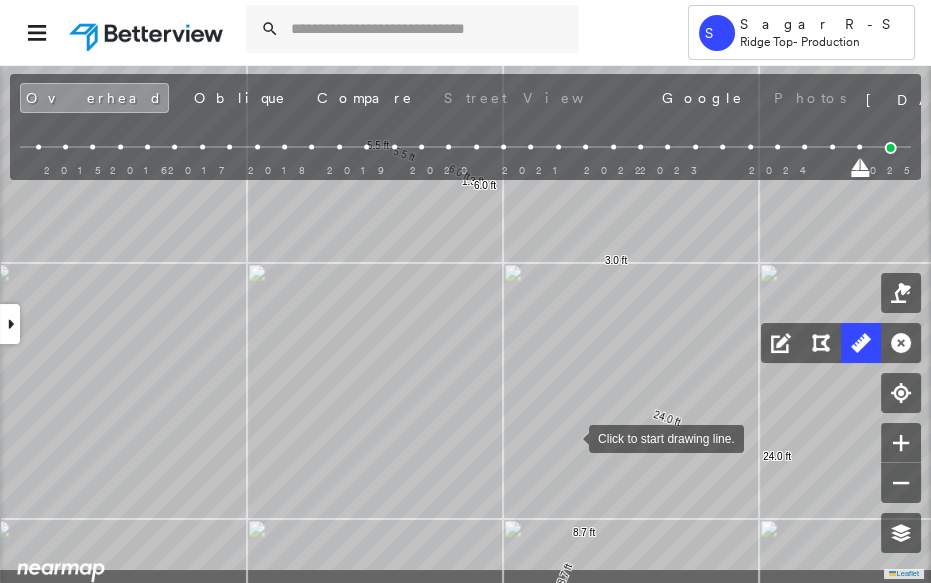 drag, startPoint x: 574, startPoint y: 506, endPoint x: 567, endPoint y: 427, distance: 79.30952 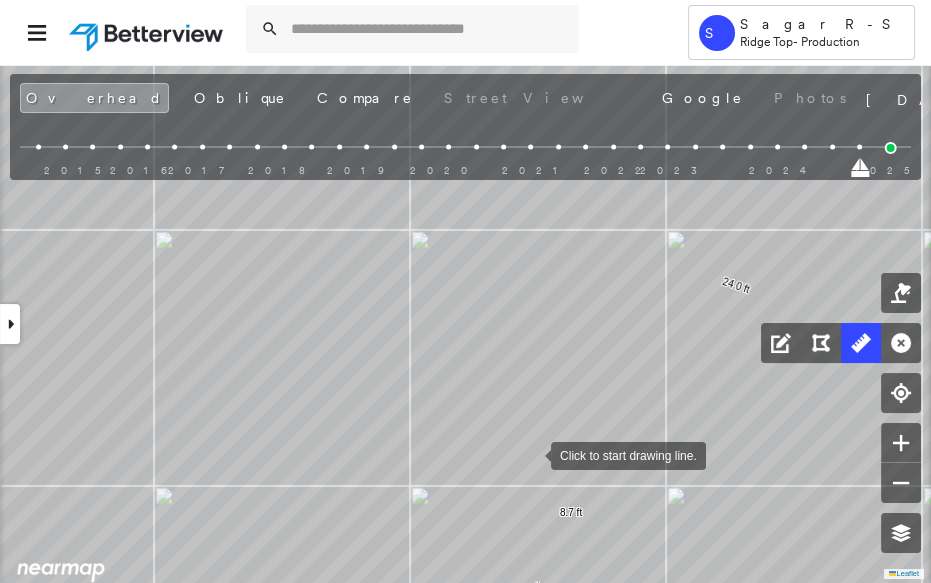 click at bounding box center (531, 454) 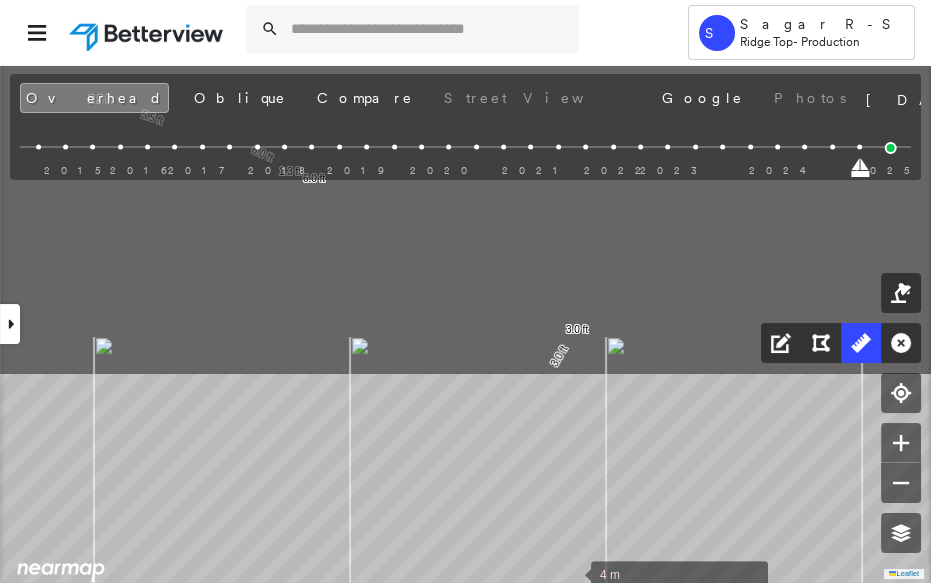 drag, startPoint x: 631, startPoint y: 219, endPoint x: 585, endPoint y: 550, distance: 334.1811 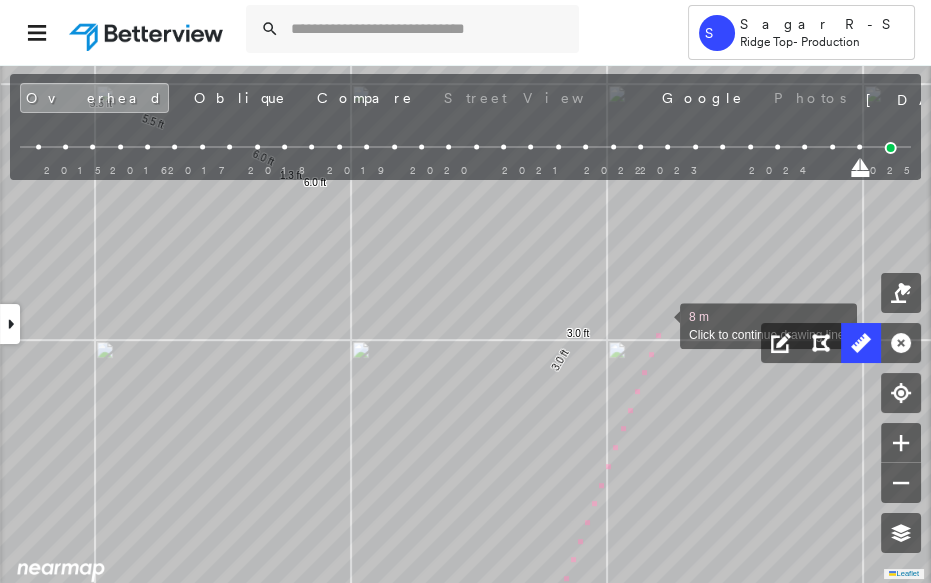 click at bounding box center (660, 324) 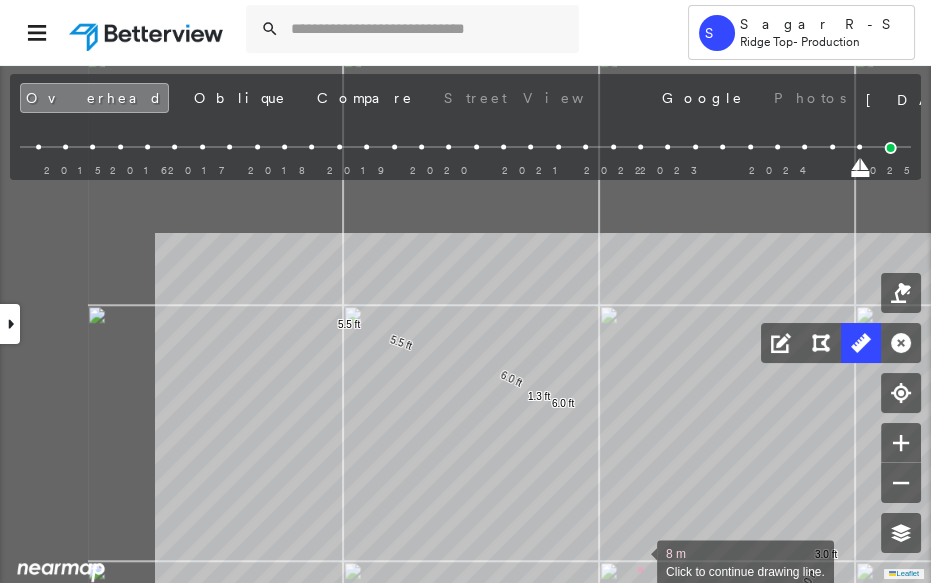 click on "3.0 ft 3.0 ft 4.4 ft 4.4 ft 8.7 ft 8.7 ft 24.0 ft 24.0 ft 5.5 ft 5.5 ft 1.3 ft 6.0 ft 6.0 ft 8 m Click to continue drawing line." at bounding box center [40, 522] 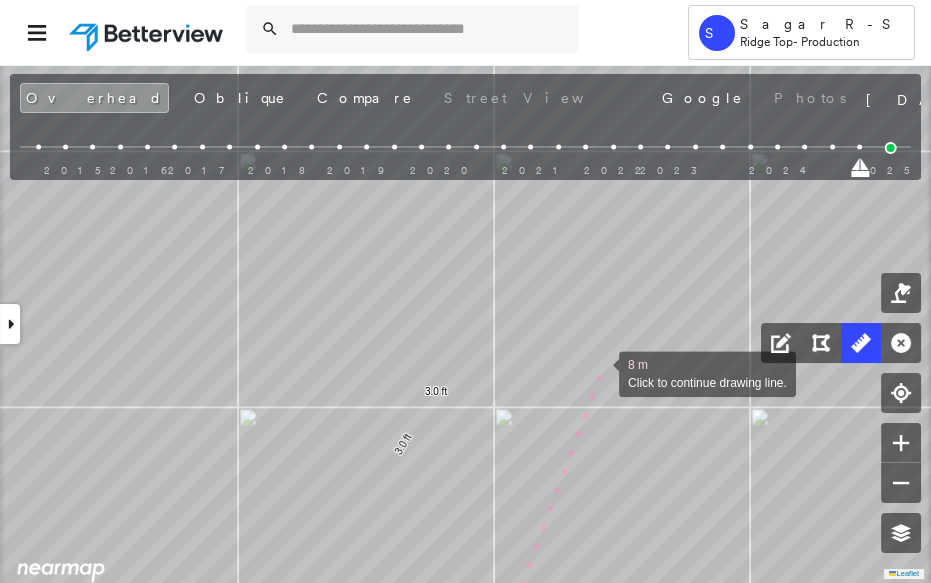 click at bounding box center (599, 372) 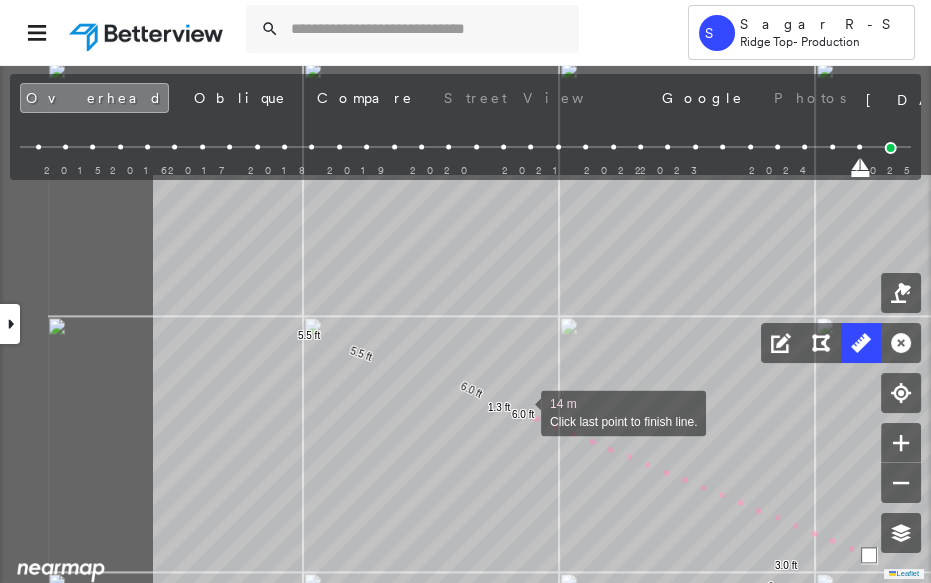drag, startPoint x: 274, startPoint y: 246, endPoint x: 482, endPoint y: 404, distance: 261.2049 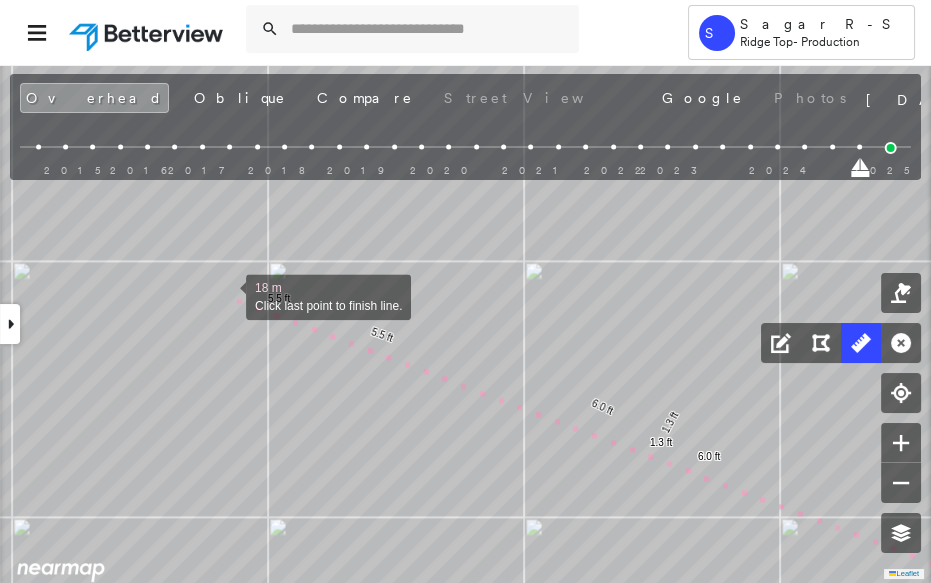 click at bounding box center (226, 295) 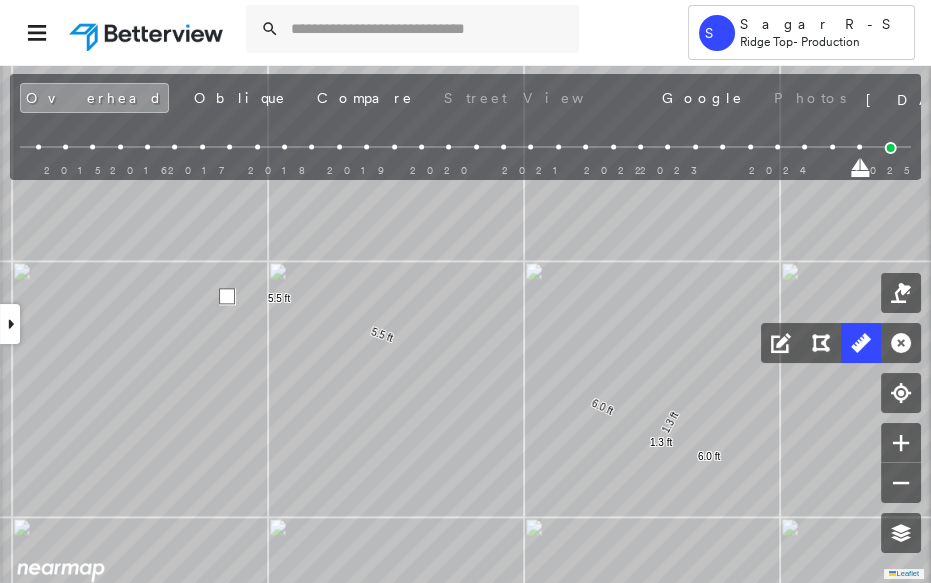 click at bounding box center (227, 296) 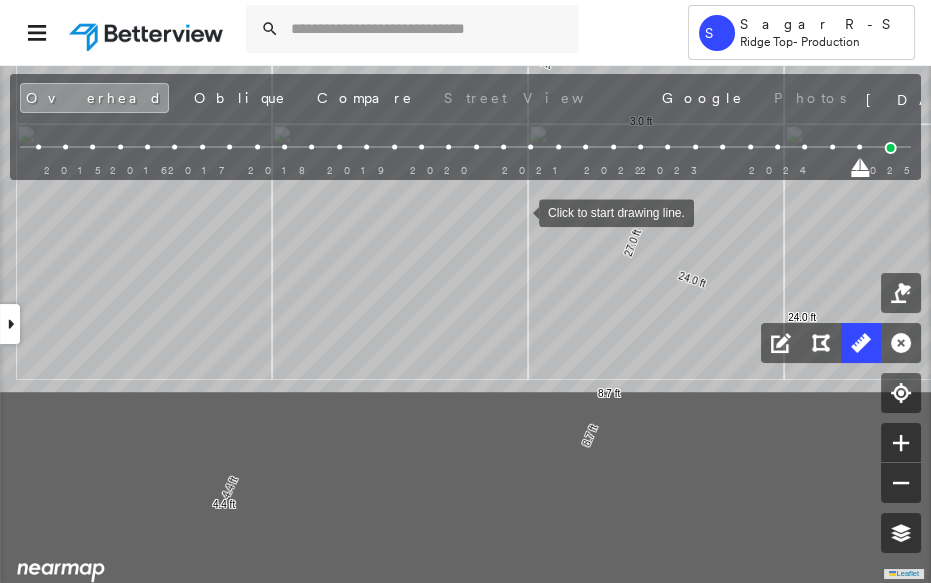 drag, startPoint x: 437, startPoint y: 465, endPoint x: 520, endPoint y: 216, distance: 262.46906 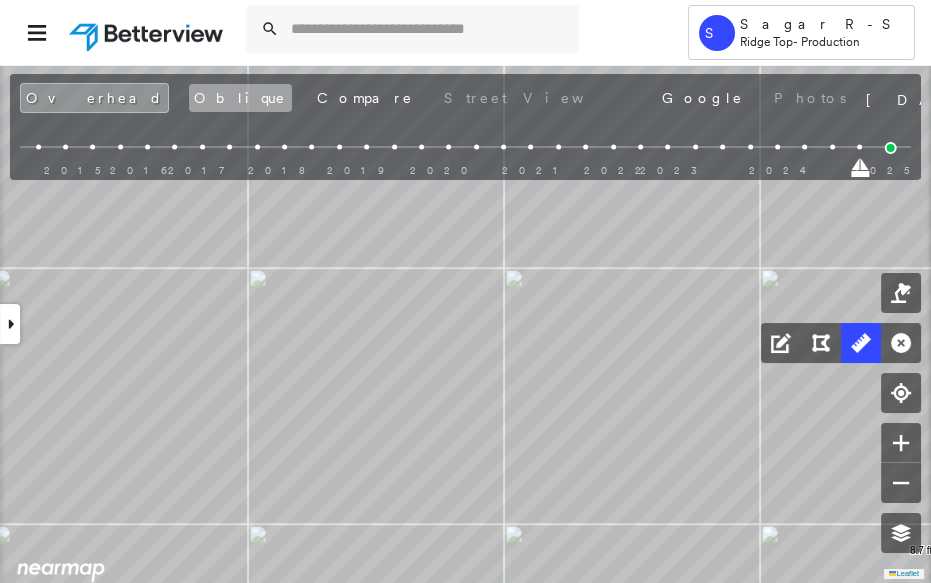 click on "Oblique" at bounding box center (240, 98) 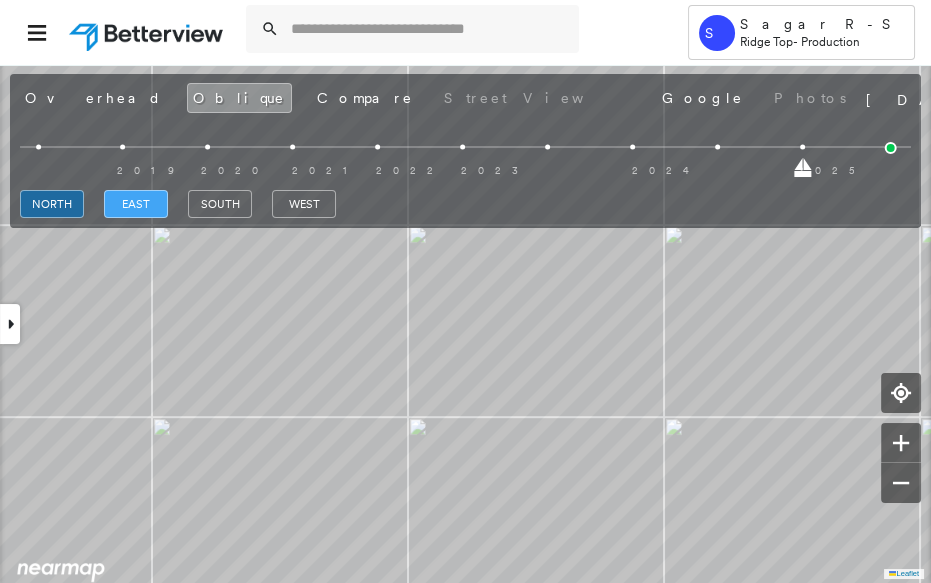 click on "east" at bounding box center [136, 204] 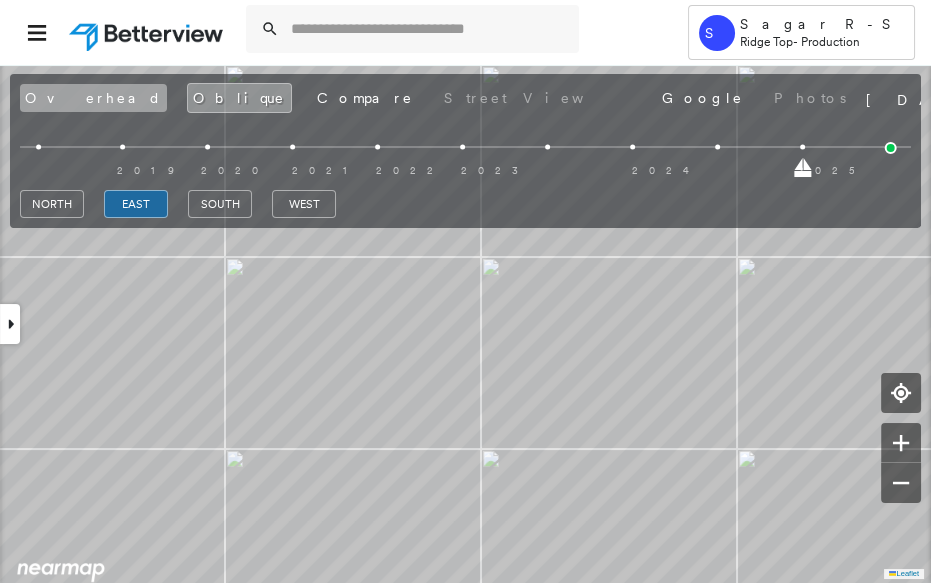 click on "Overhead" at bounding box center (93, 98) 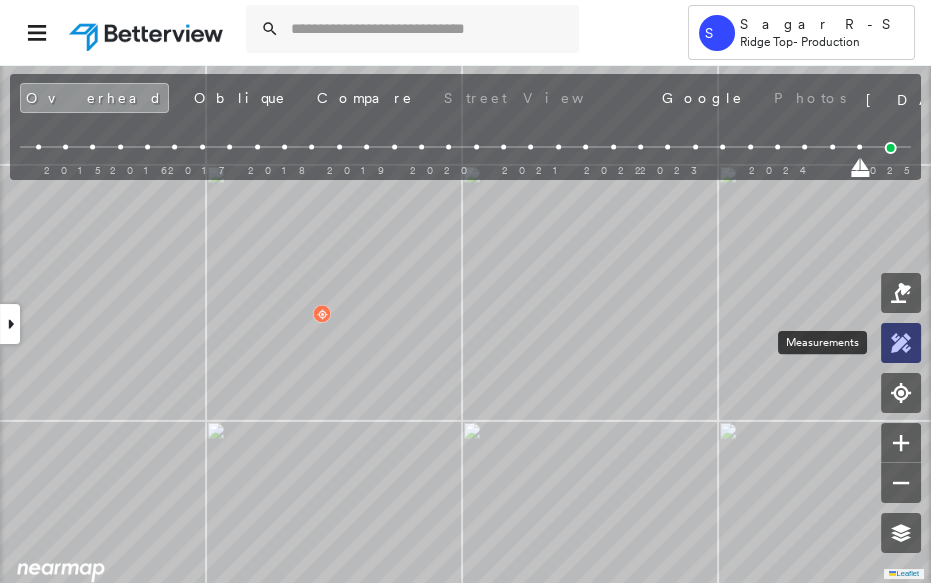 click 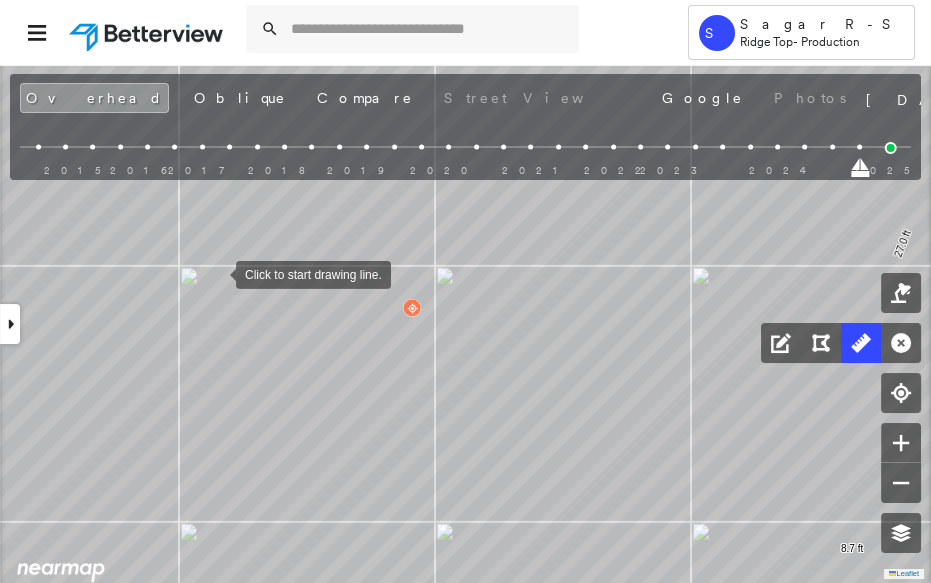 click at bounding box center [216, 273] 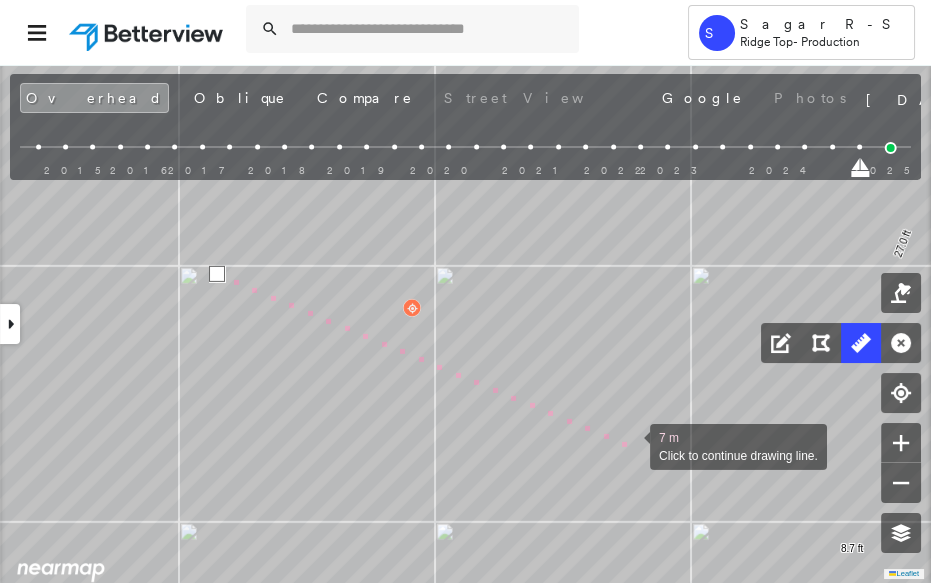 click at bounding box center (630, 445) 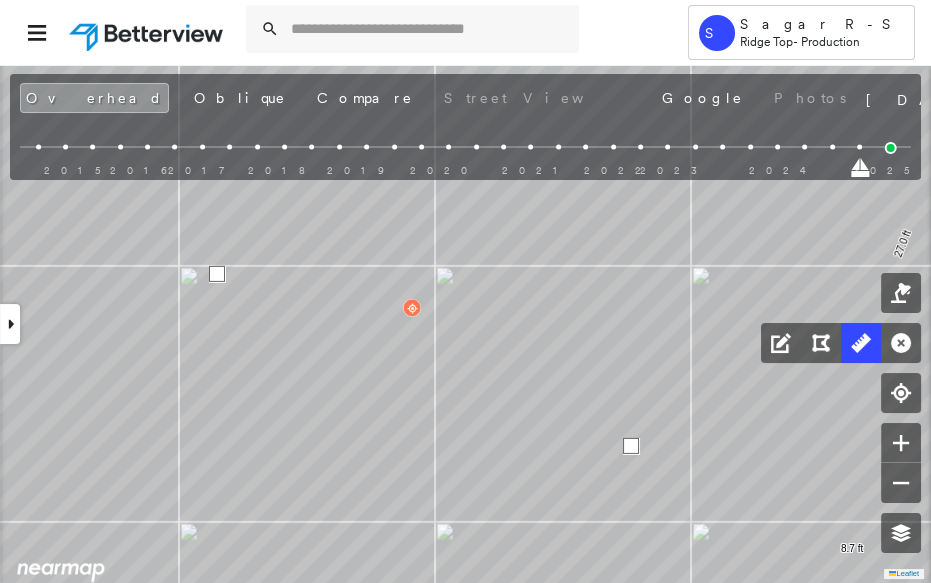 click at bounding box center (631, 446) 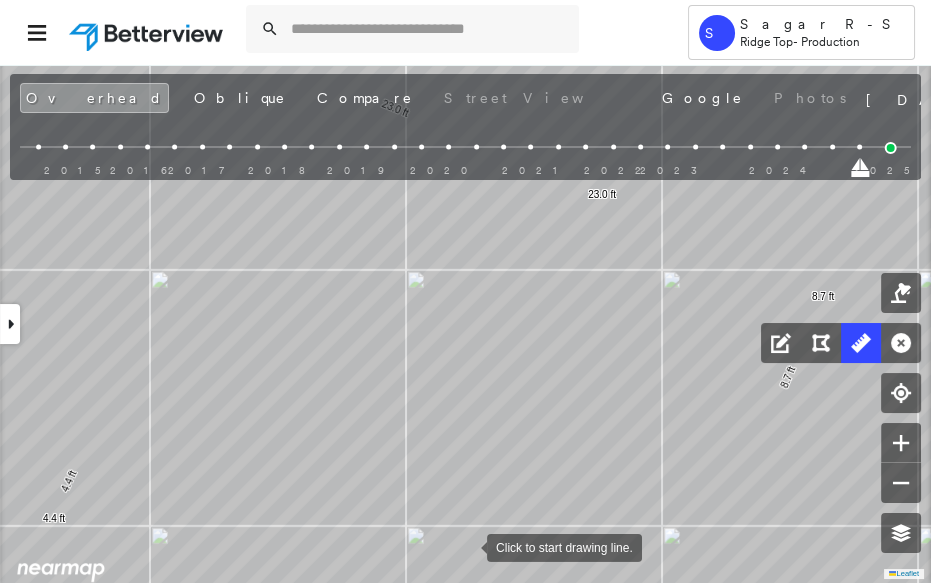 click at bounding box center (467, 546) 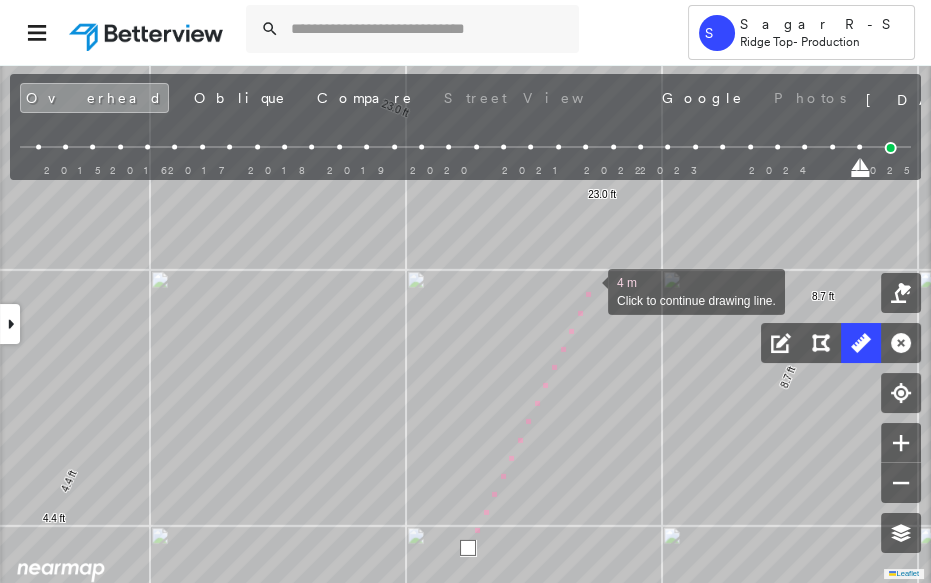 drag, startPoint x: 588, startPoint y: 290, endPoint x: 541, endPoint y: 428, distance: 145.78409 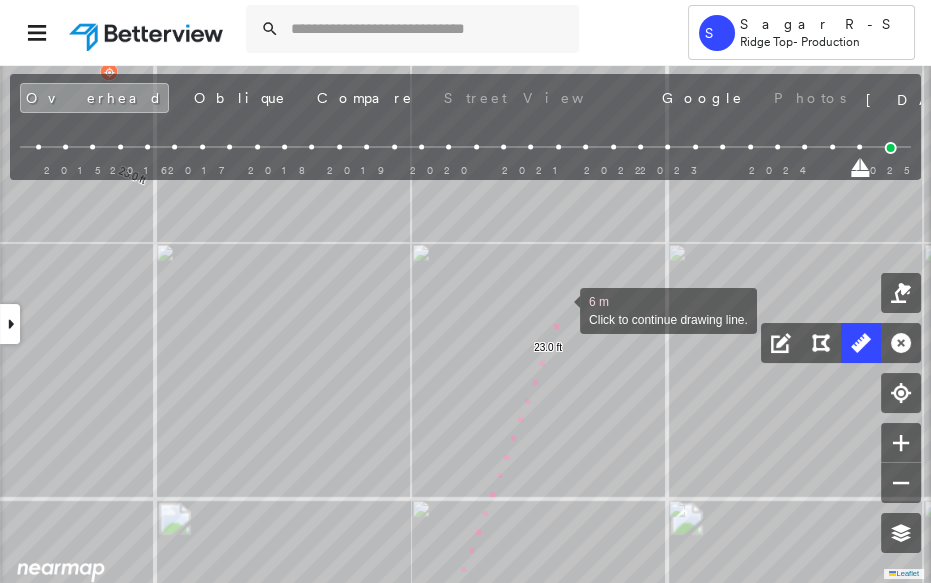 click at bounding box center [560, 309] 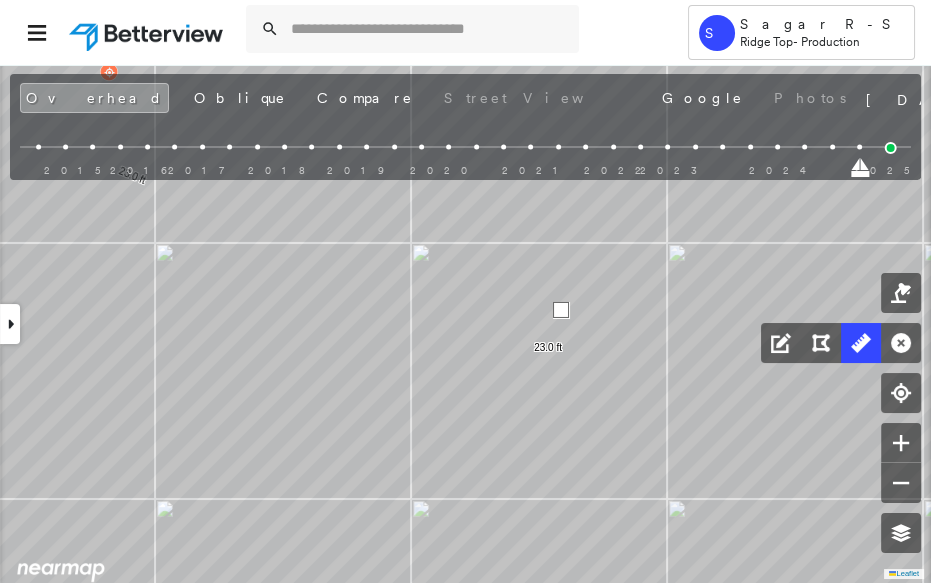 click at bounding box center [561, 310] 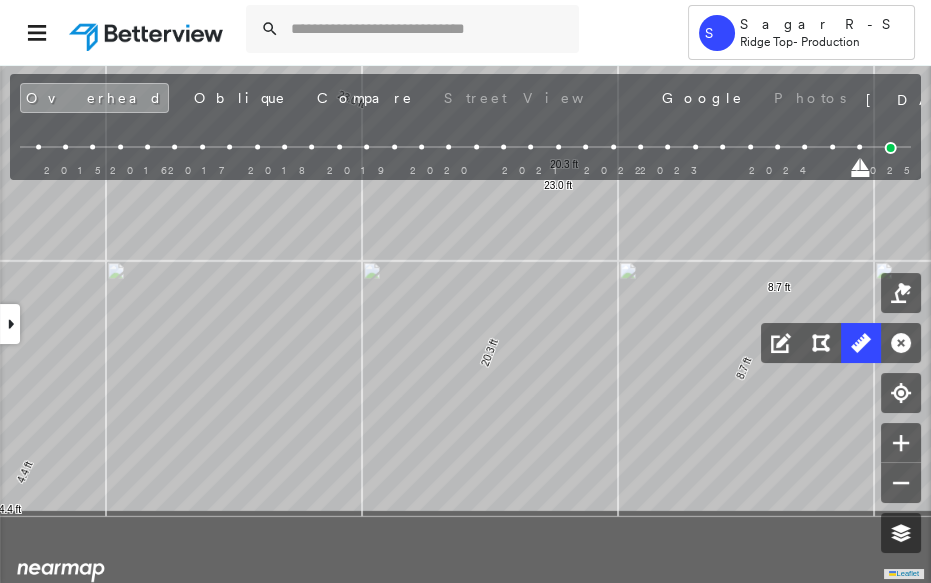 drag, startPoint x: 619, startPoint y: 479, endPoint x: 629, endPoint y: 345, distance: 134.37262 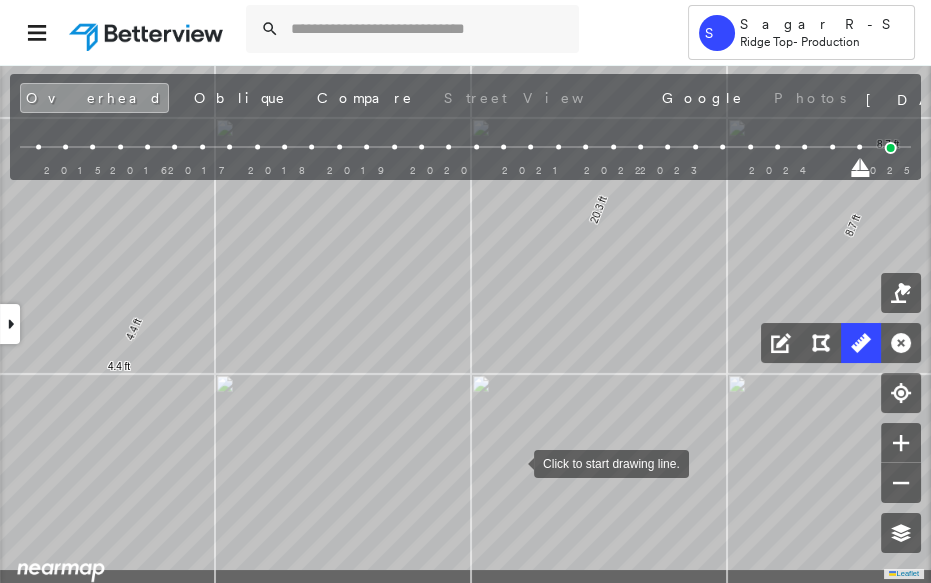 click at bounding box center [514, 462] 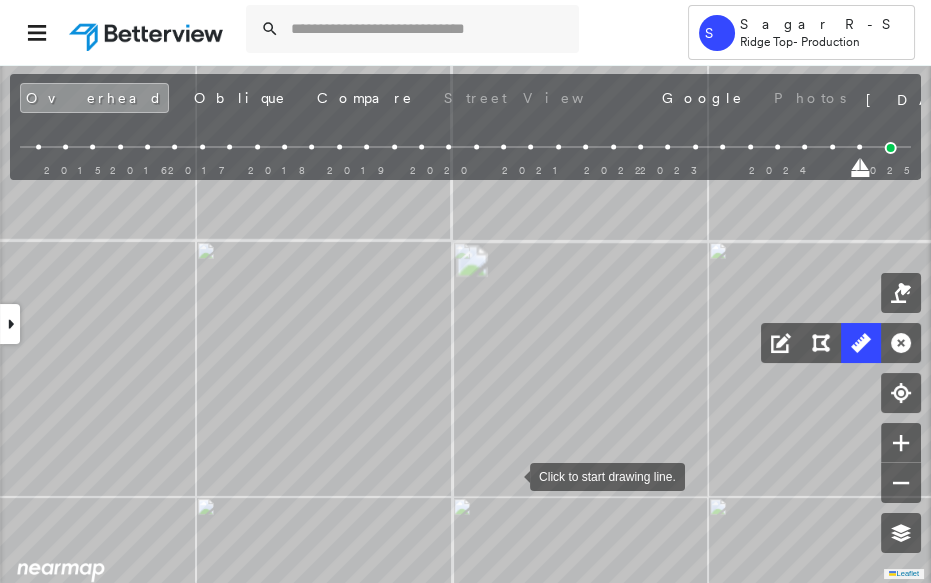 click at bounding box center [510, 475] 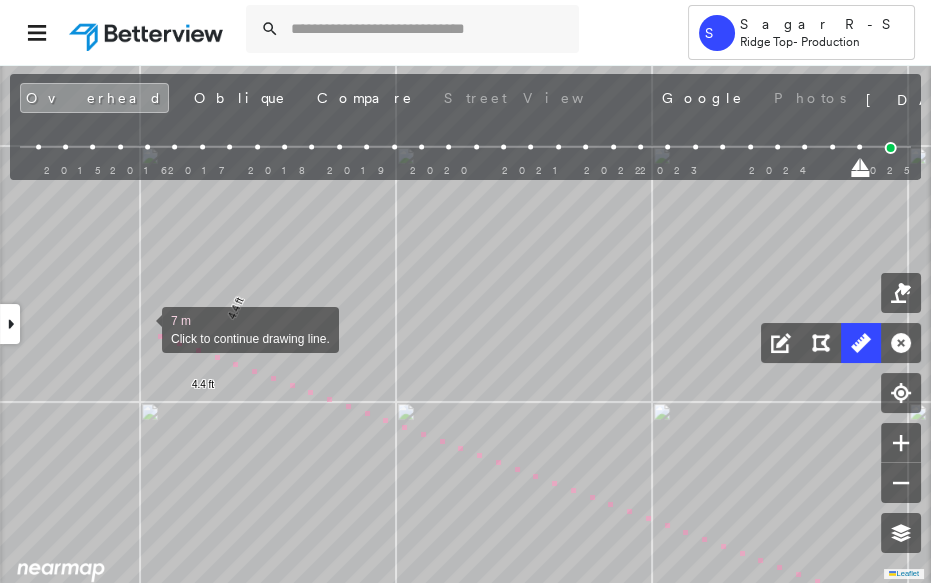 click at bounding box center (142, 328) 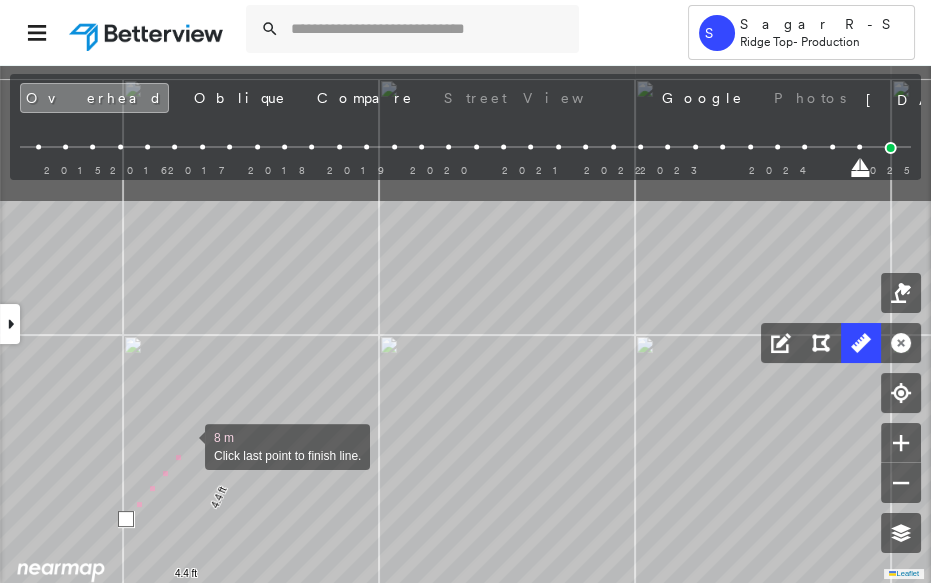 drag, startPoint x: 202, startPoint y: 253, endPoint x: 185, endPoint y: 442, distance: 189.76302 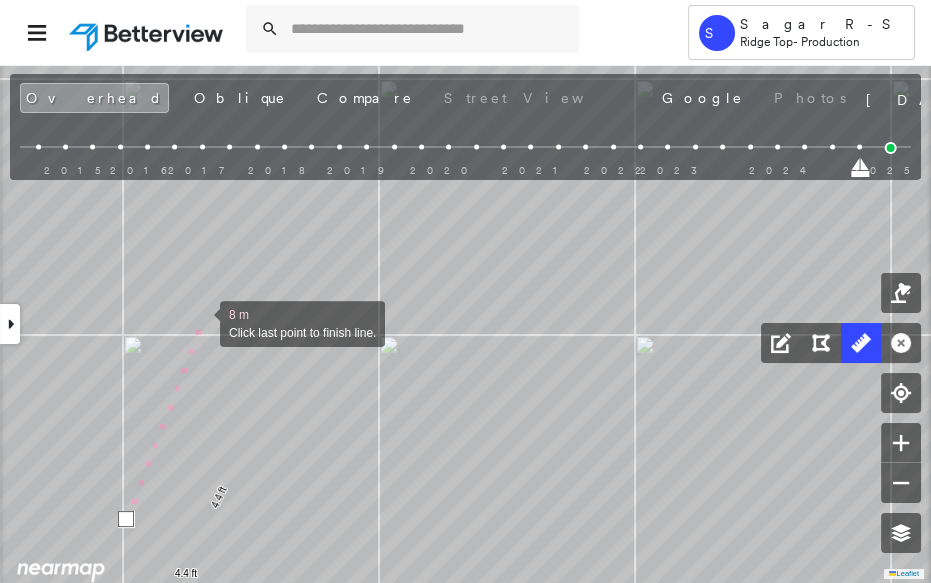 click at bounding box center (200, 322) 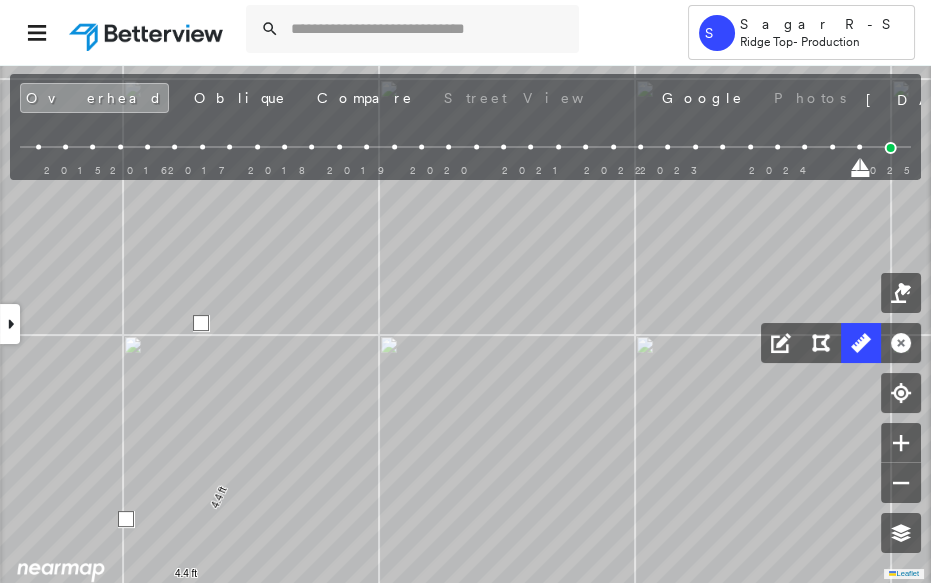 click at bounding box center (201, 323) 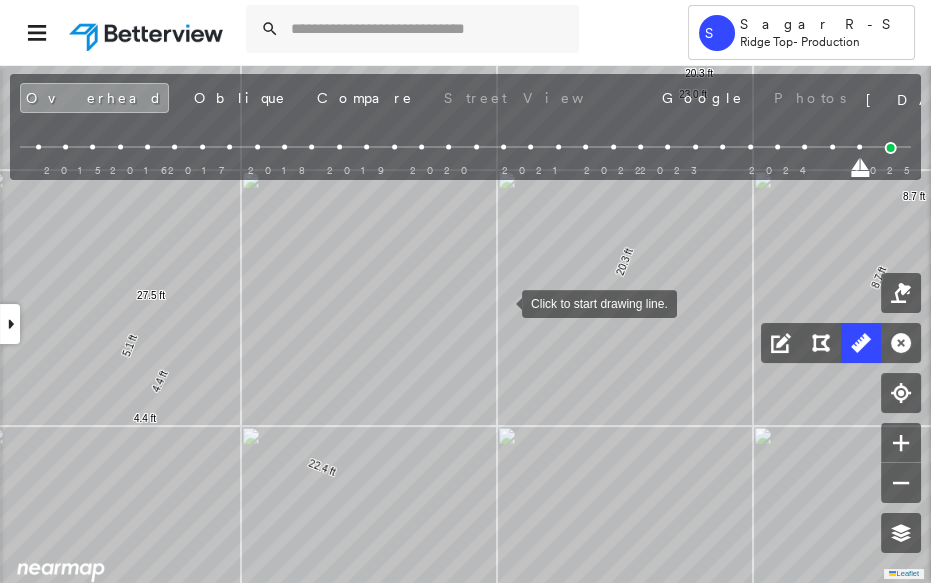 drag, startPoint x: 515, startPoint y: 295, endPoint x: 373, endPoint y: 452, distance: 211.69081 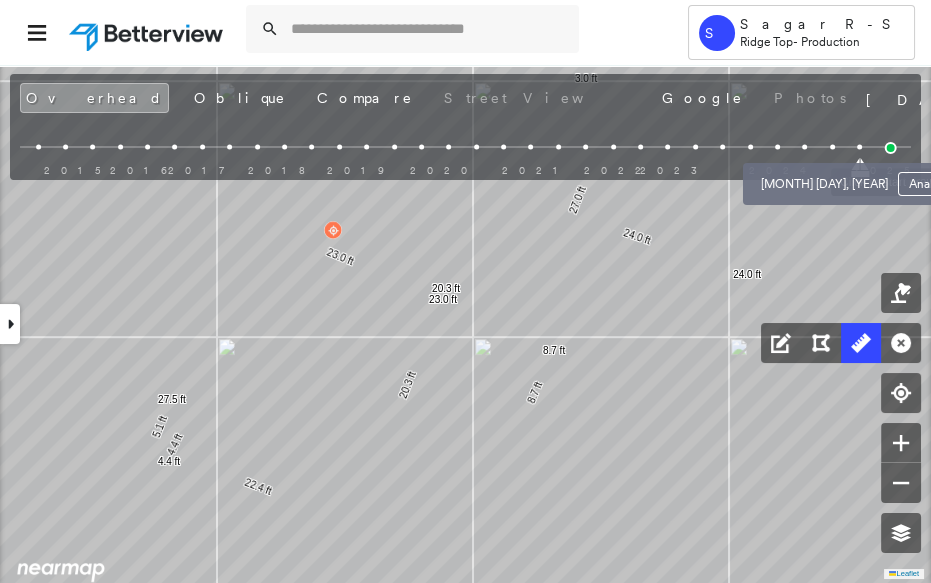 click at bounding box center (832, 147) 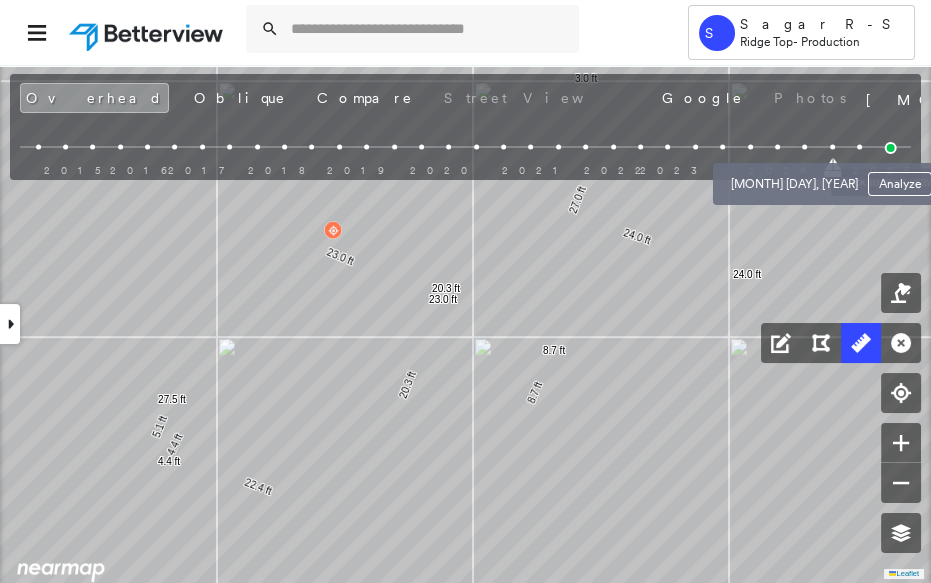 click at bounding box center [804, 147] 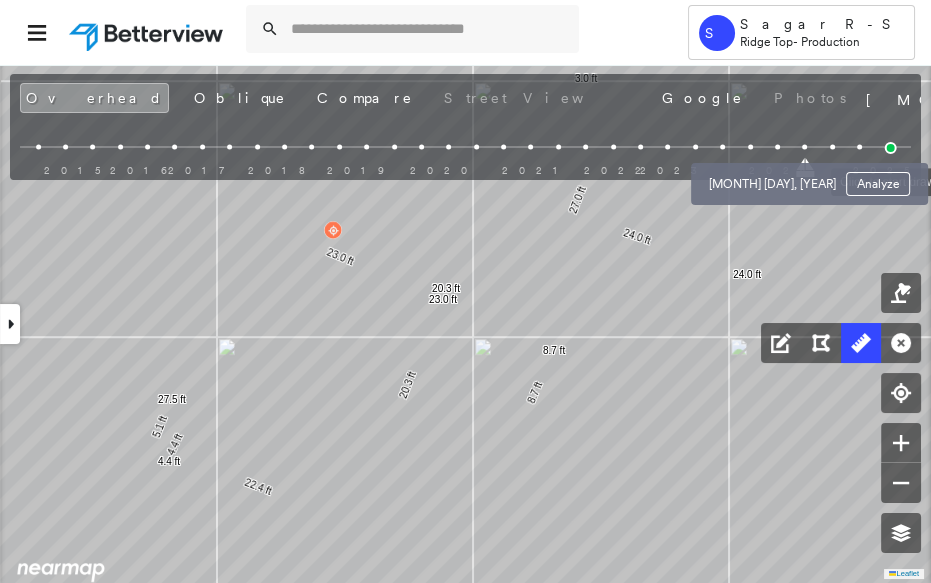 click at bounding box center (777, 147) 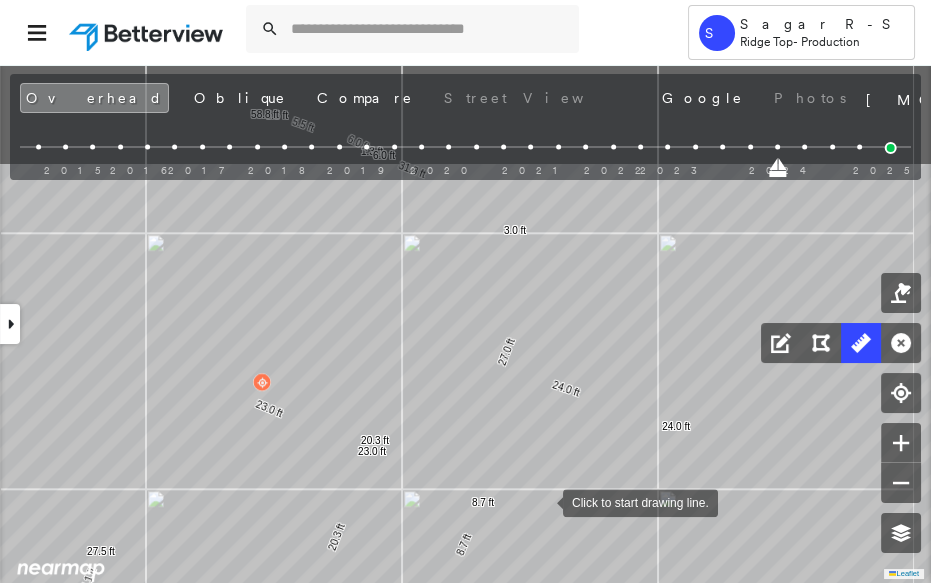 drag, startPoint x: 624, startPoint y: 329, endPoint x: 538, endPoint y: 521, distance: 210.3806 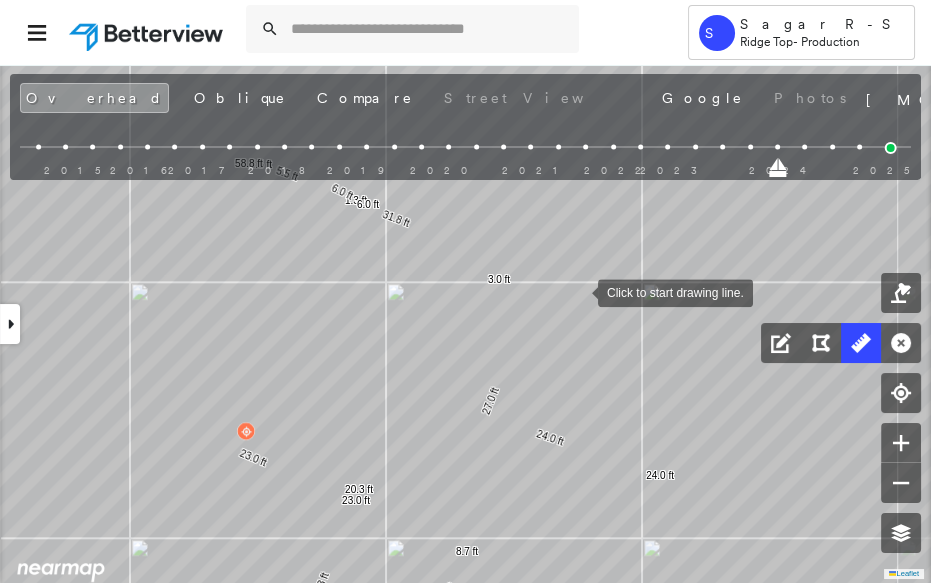 drag, startPoint x: 580, startPoint y: 275, endPoint x: 600, endPoint y: 414, distance: 140.43147 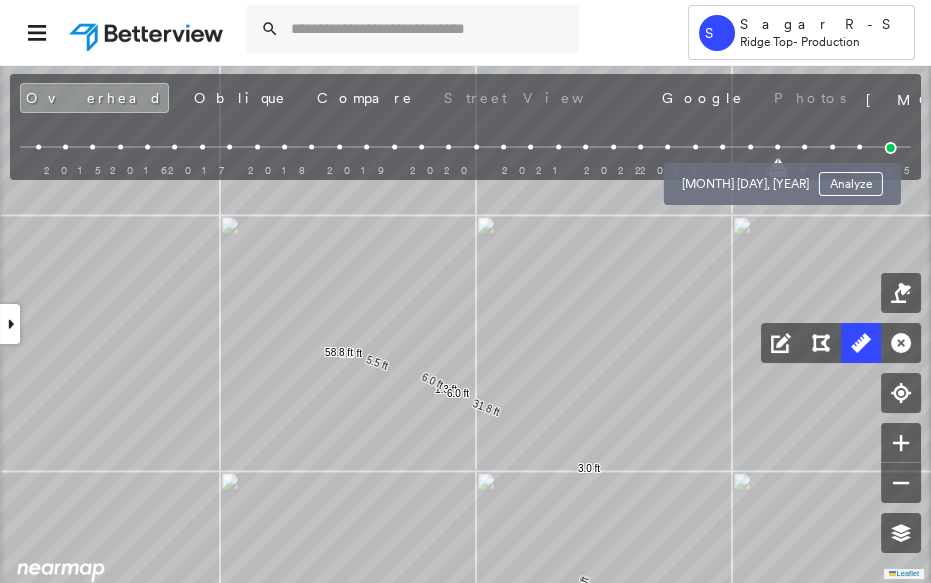 click at bounding box center [750, 147] 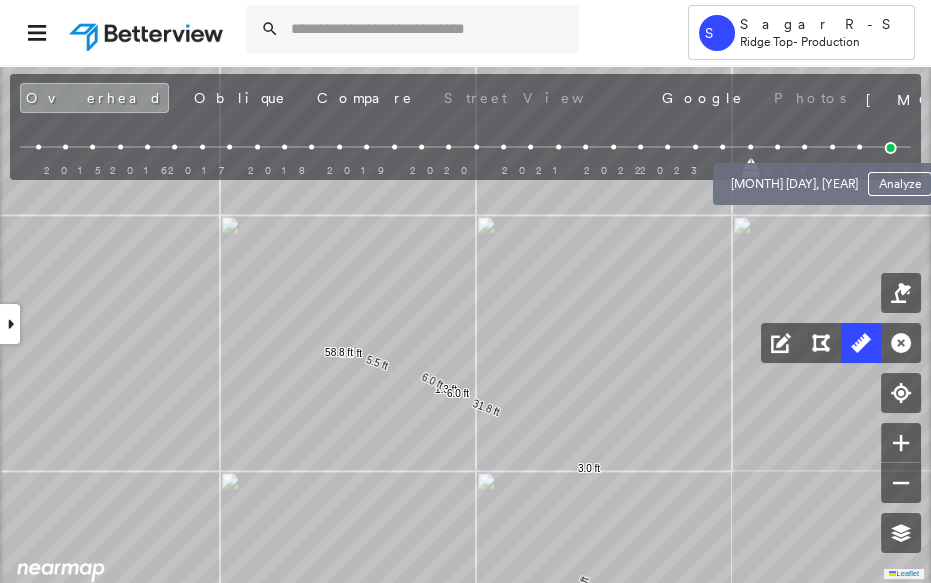click at bounding box center (804, 147) 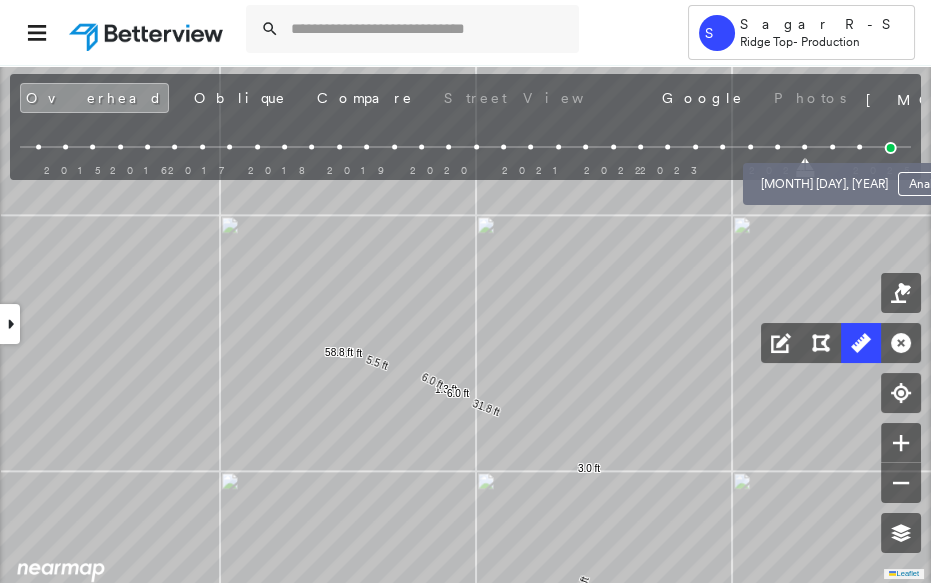click at bounding box center [832, 147] 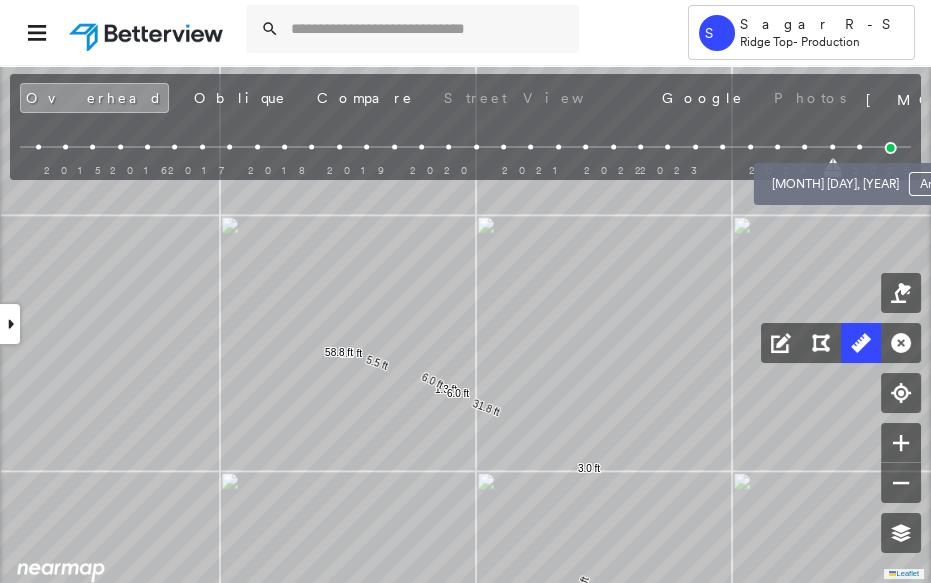 click at bounding box center (859, 147) 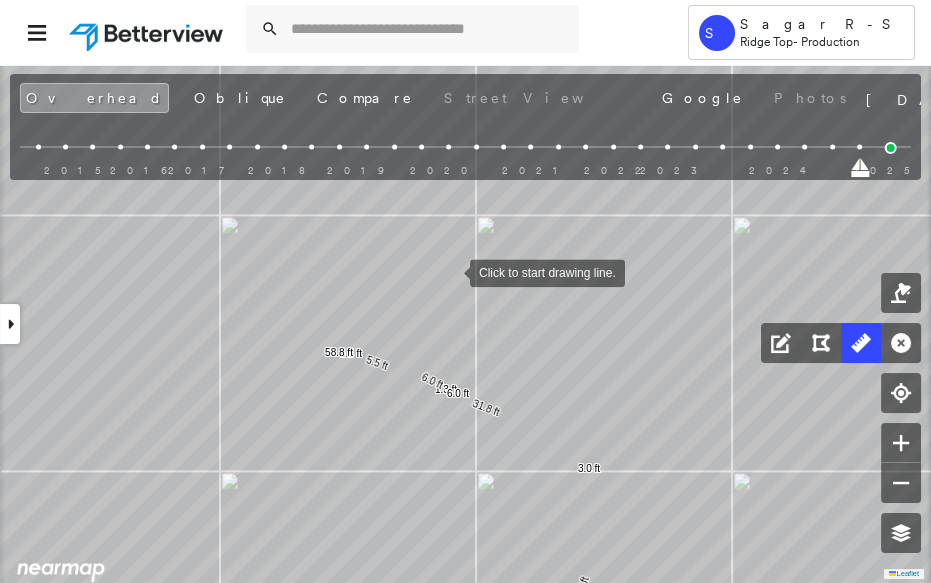 drag, startPoint x: 140, startPoint y: 94, endPoint x: 176, endPoint y: 7, distance: 94.15413 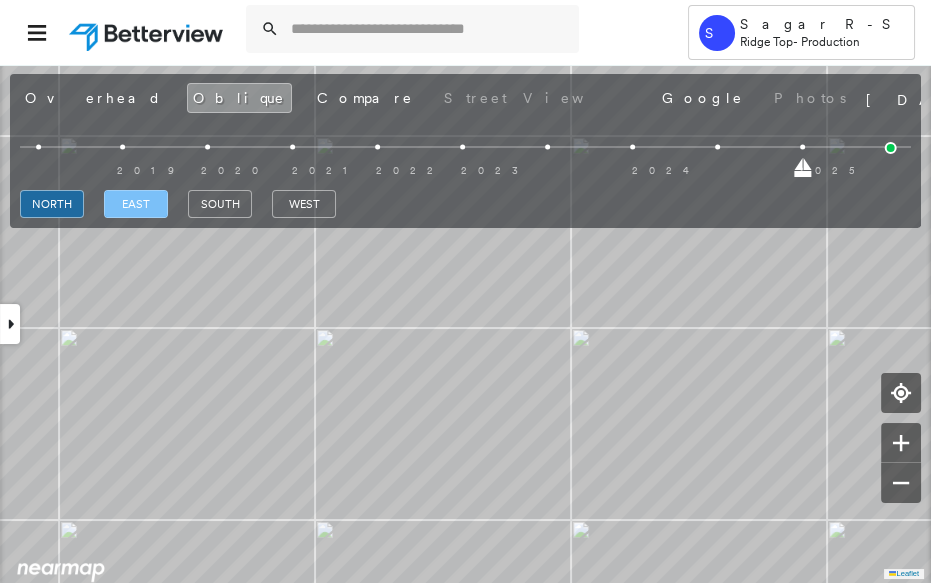 click on "east" at bounding box center [136, 204] 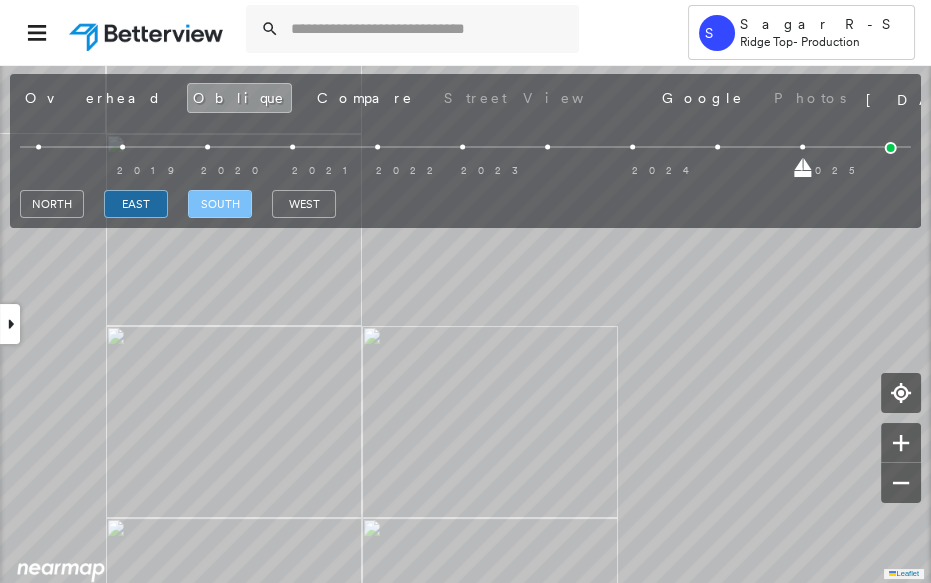 click on "south" at bounding box center (220, 204) 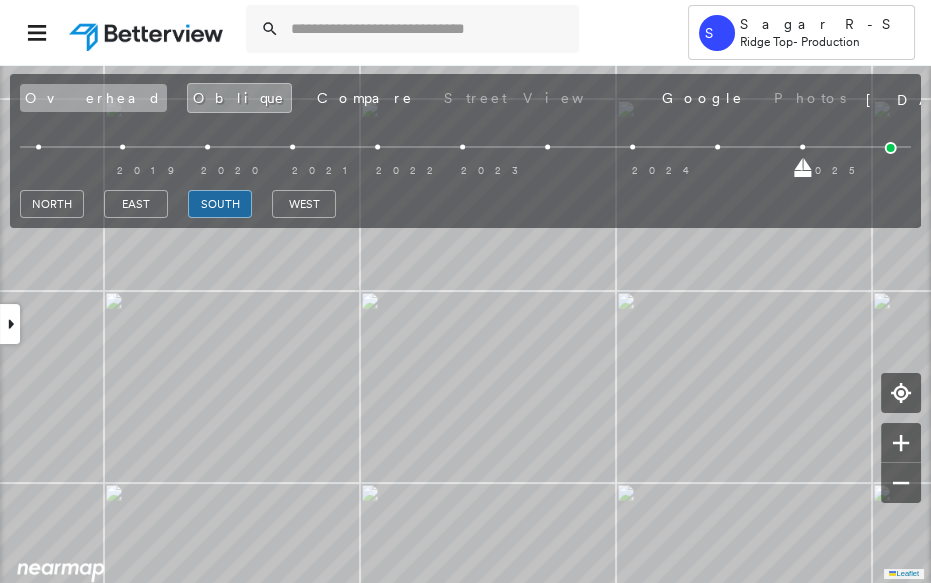 click on "Overhead" at bounding box center [93, 98] 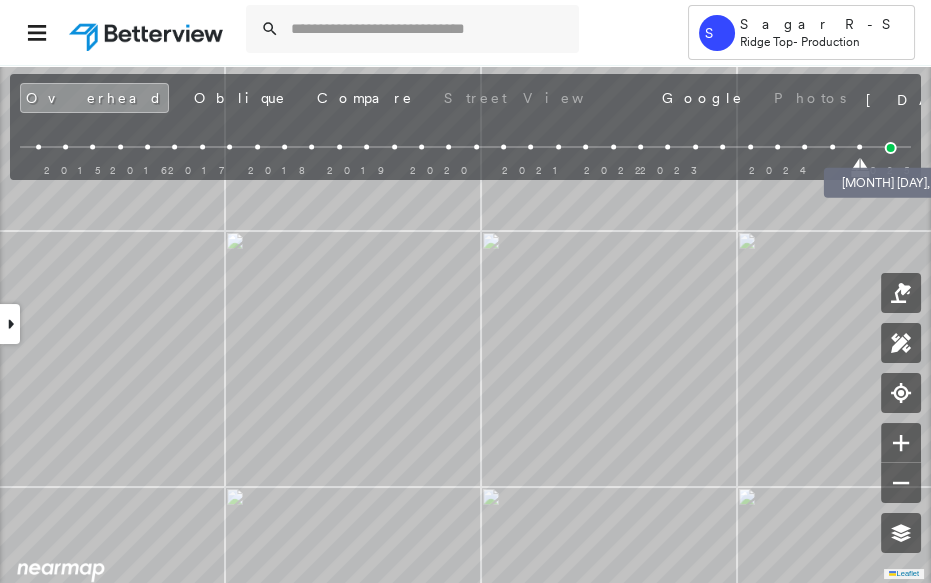 click at bounding box center [891, 148] 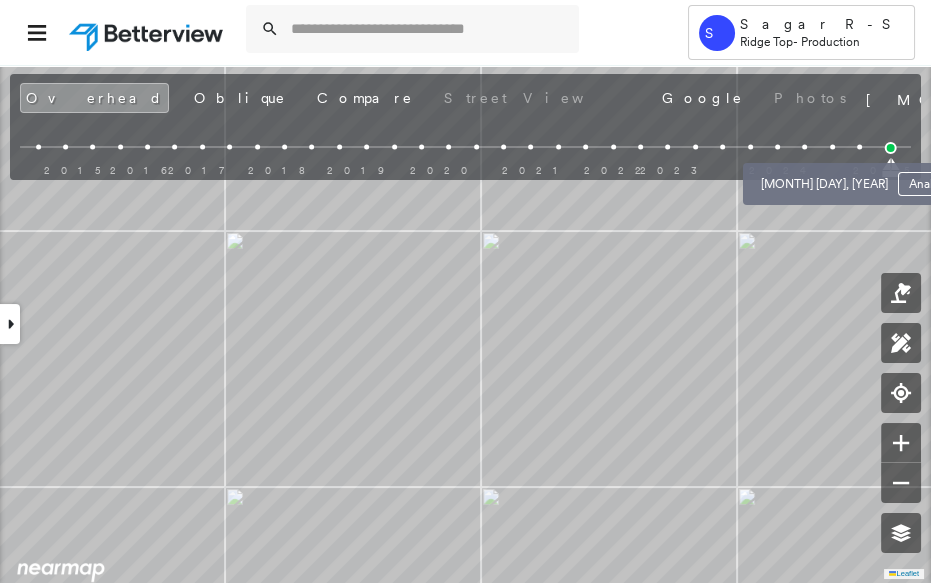 click at bounding box center [832, 147] 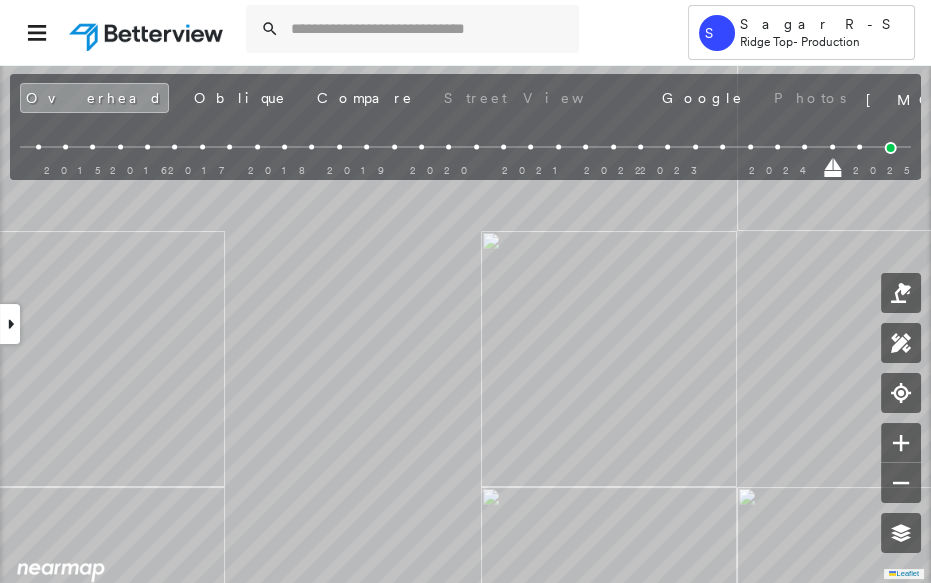 click on "2015 2016 2017 2018 2019 2020 2021 2022 2023 2024 2025" at bounding box center [460, 163] 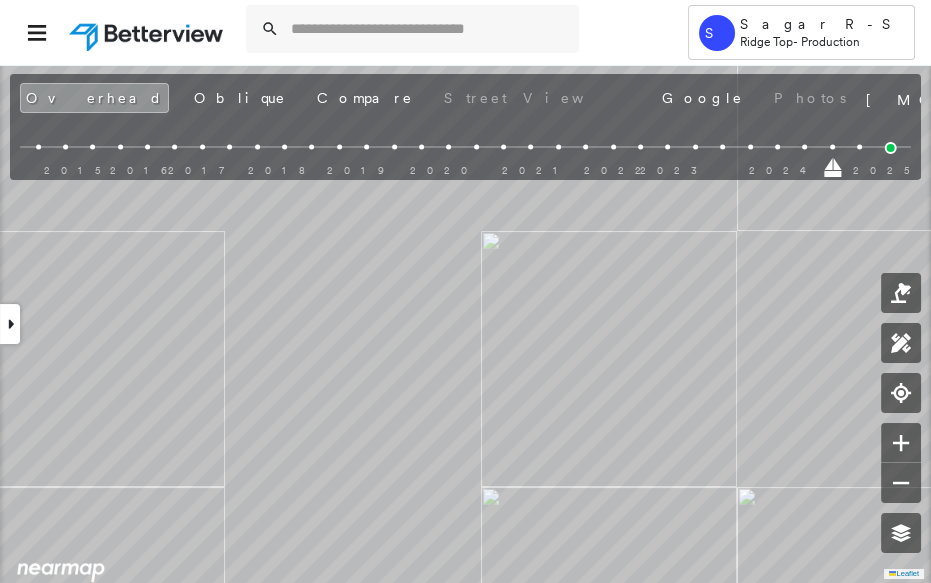 click at bounding box center [448, 147] 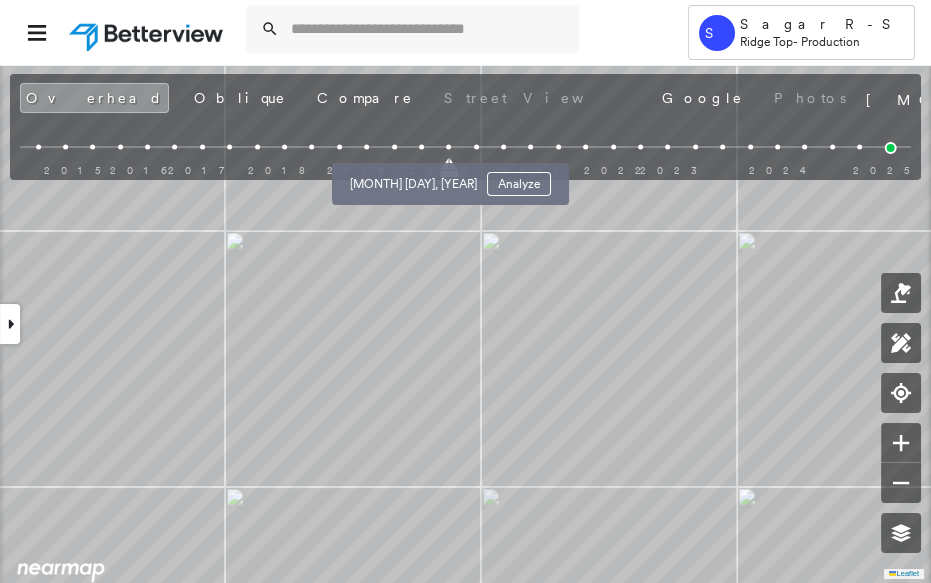 click at bounding box center [421, 147] 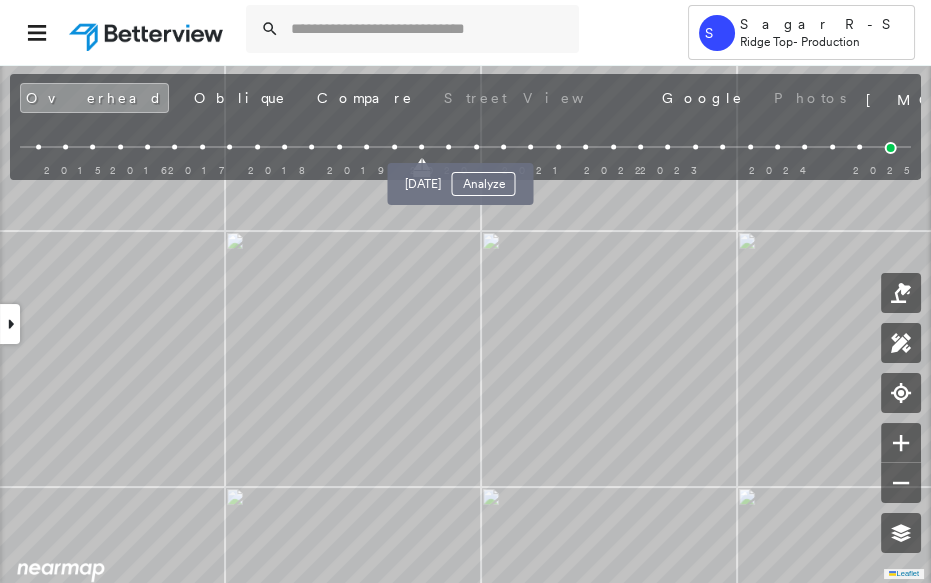 click at bounding box center (476, 147) 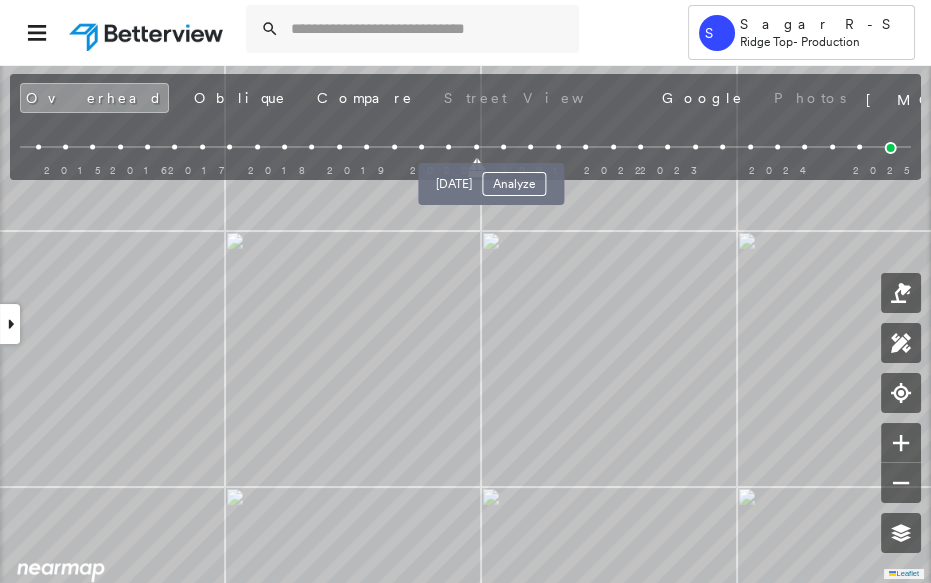 click at bounding box center [503, 147] 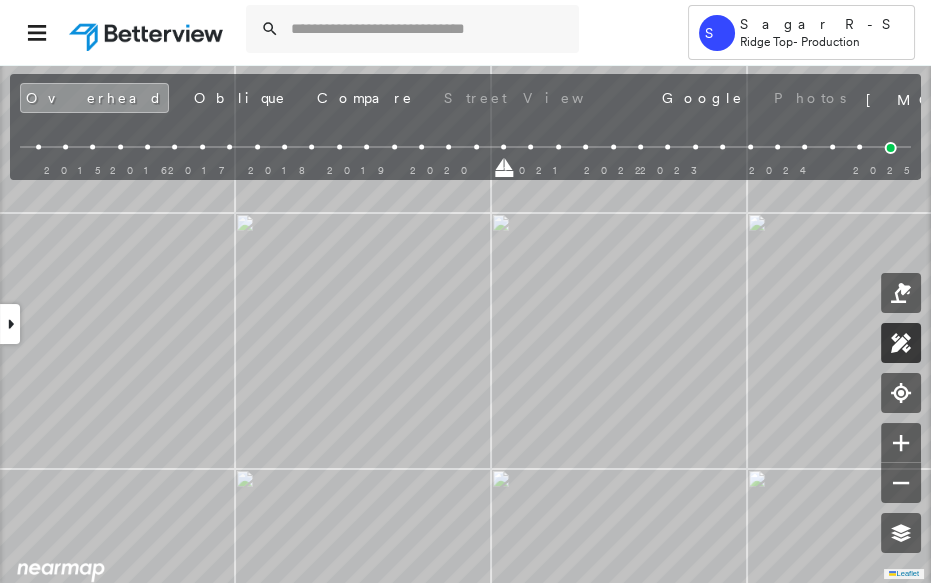 click 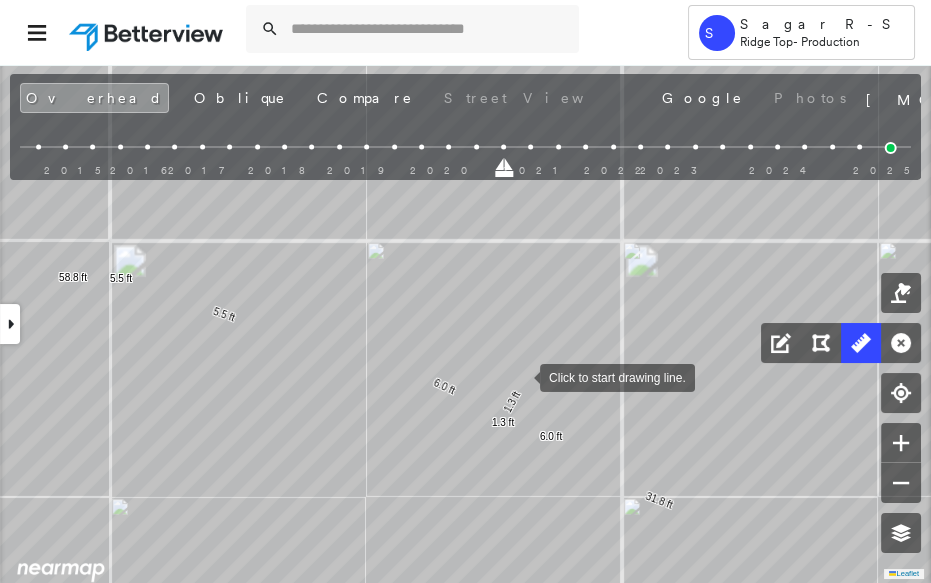 click at bounding box center (520, 376) 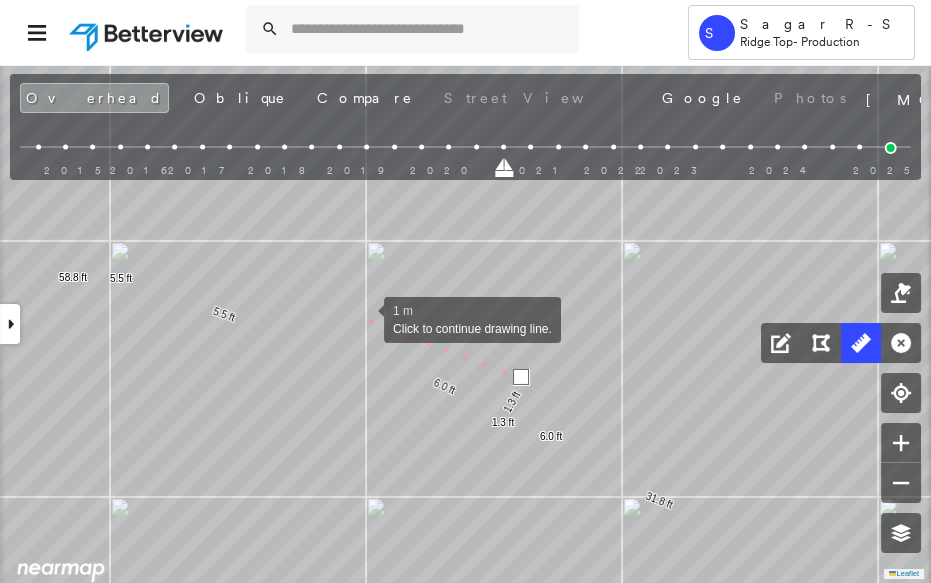 click at bounding box center (364, 318) 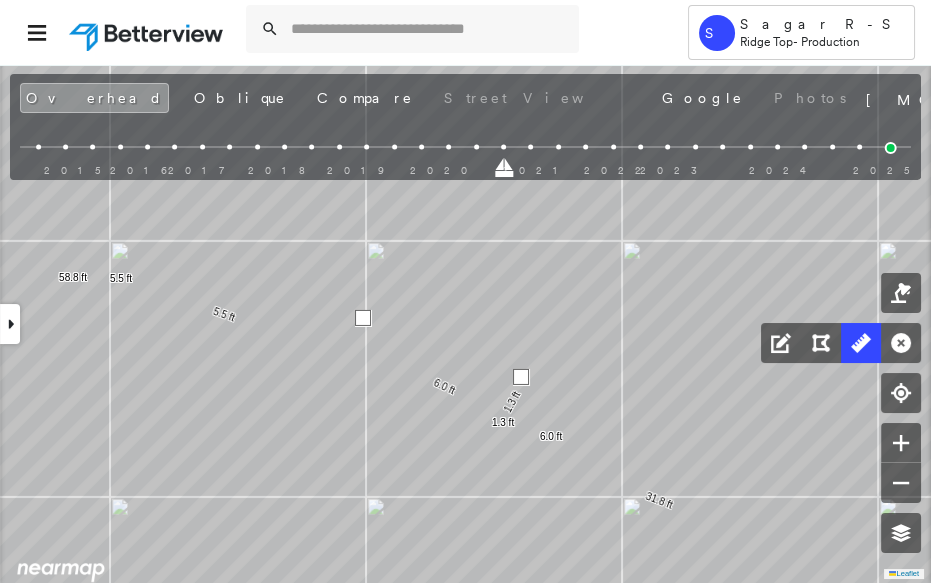 click at bounding box center [363, 318] 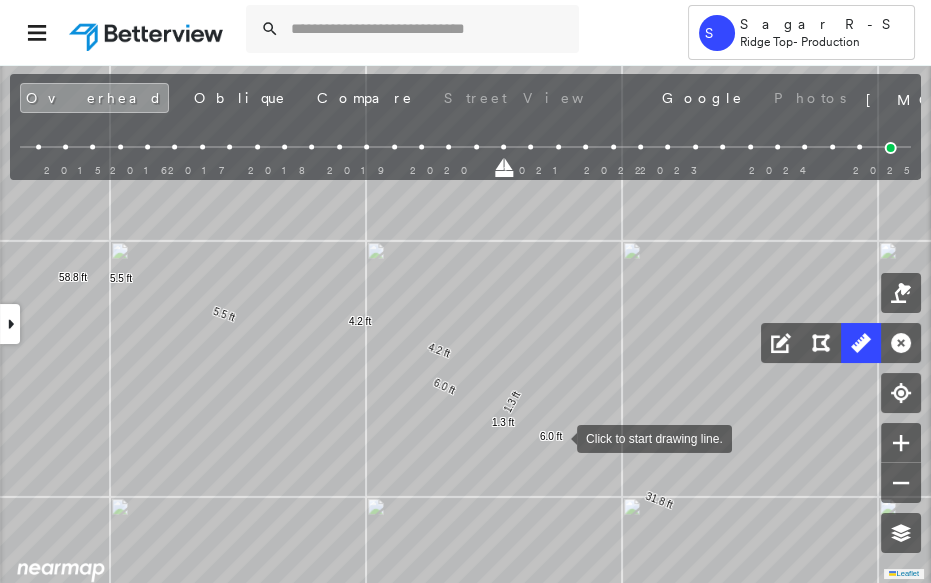 click at bounding box center [557, 437] 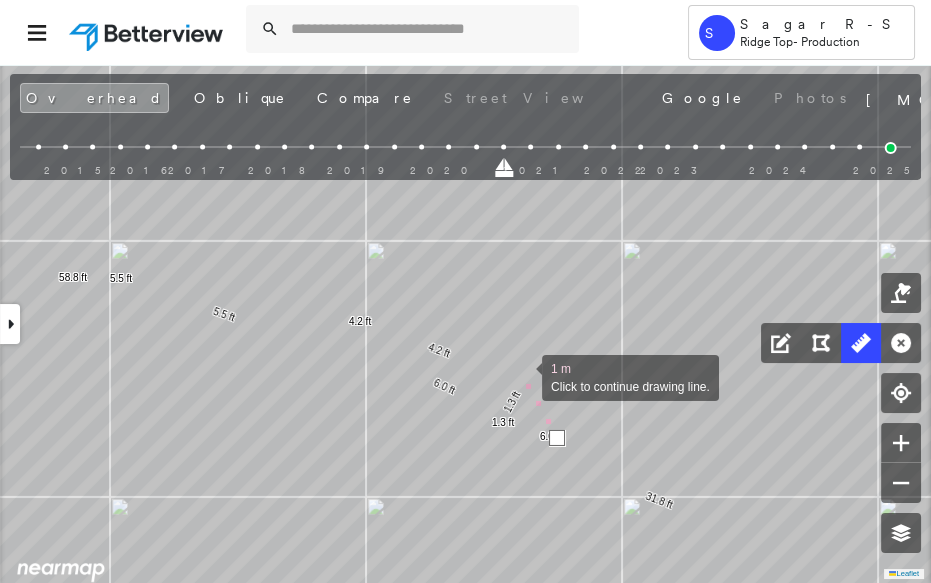 click at bounding box center (522, 376) 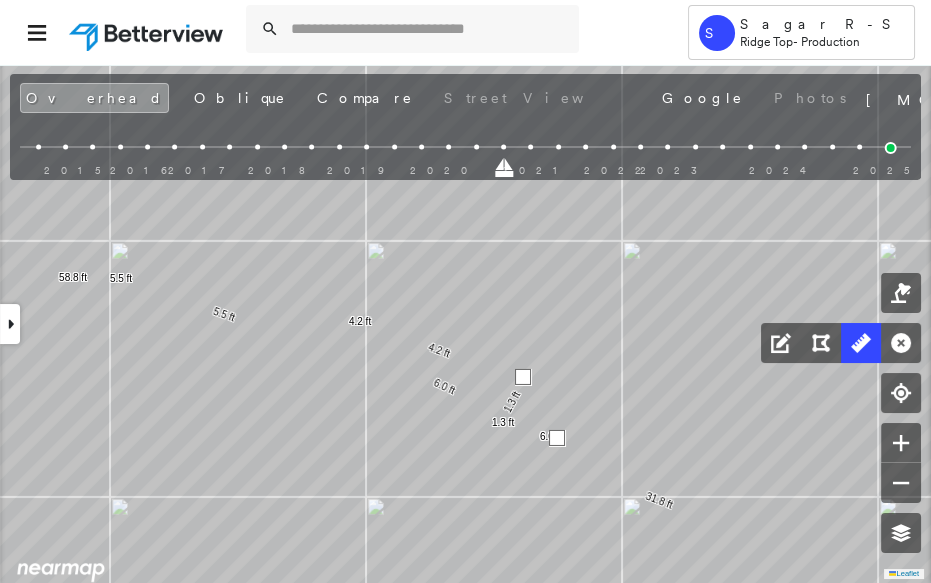 click at bounding box center (523, 377) 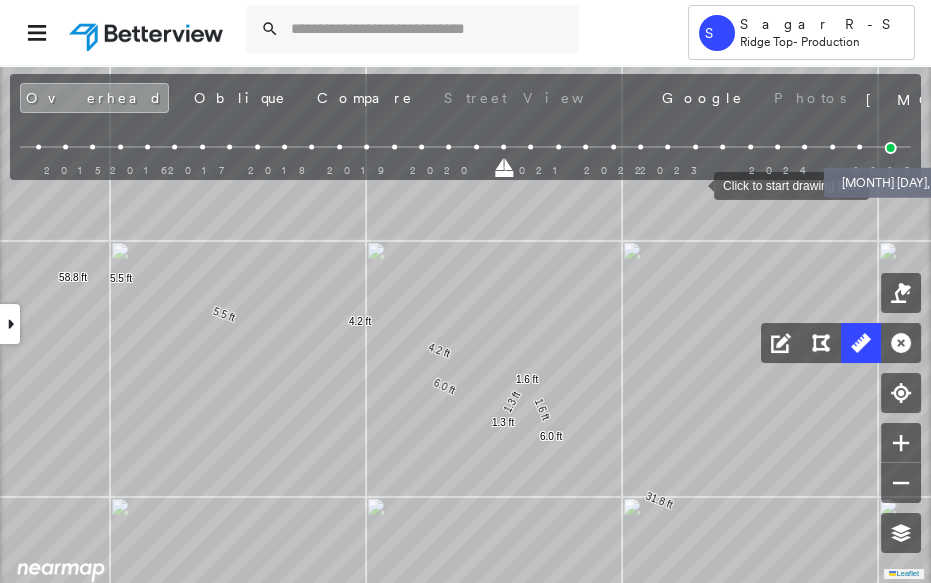 click at bounding box center [891, 148] 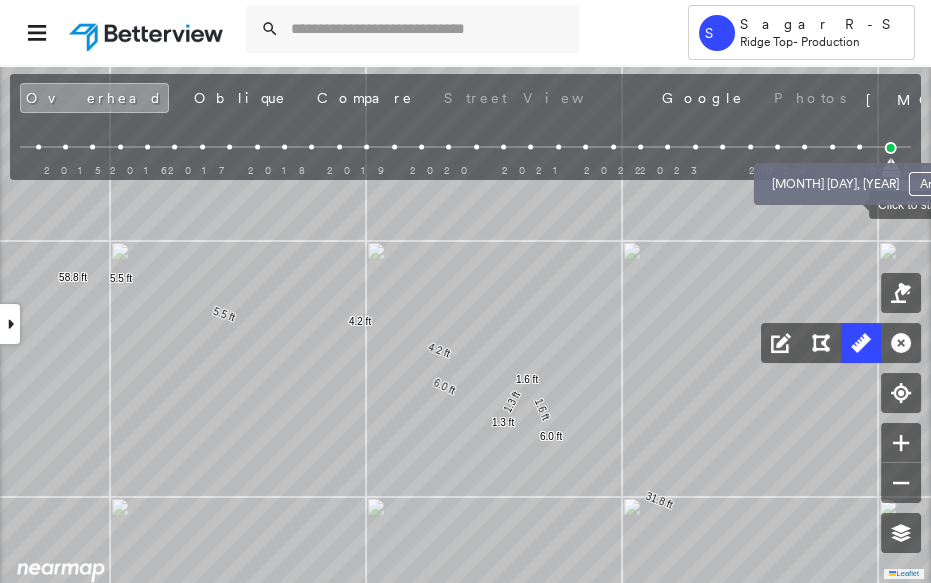 click at bounding box center (859, 147) 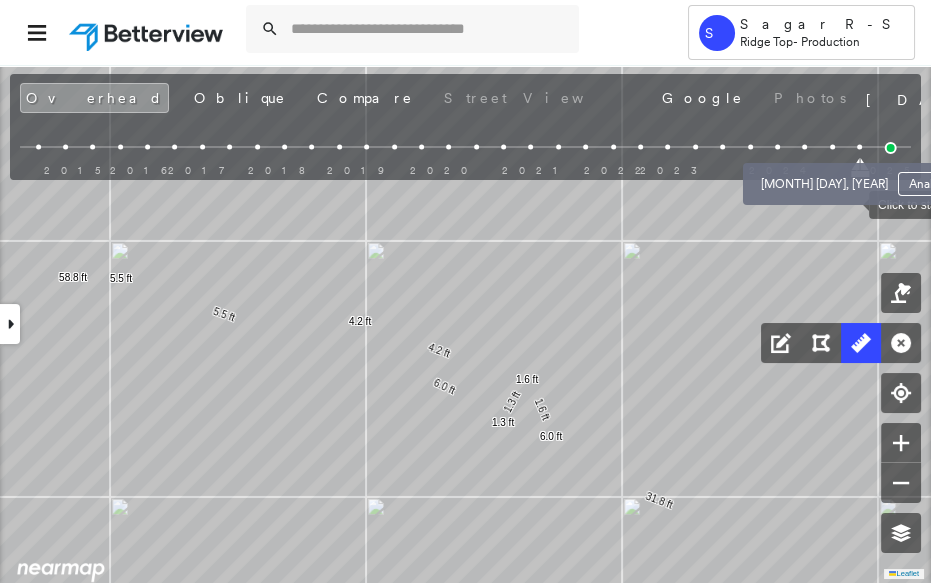 click at bounding box center [832, 147] 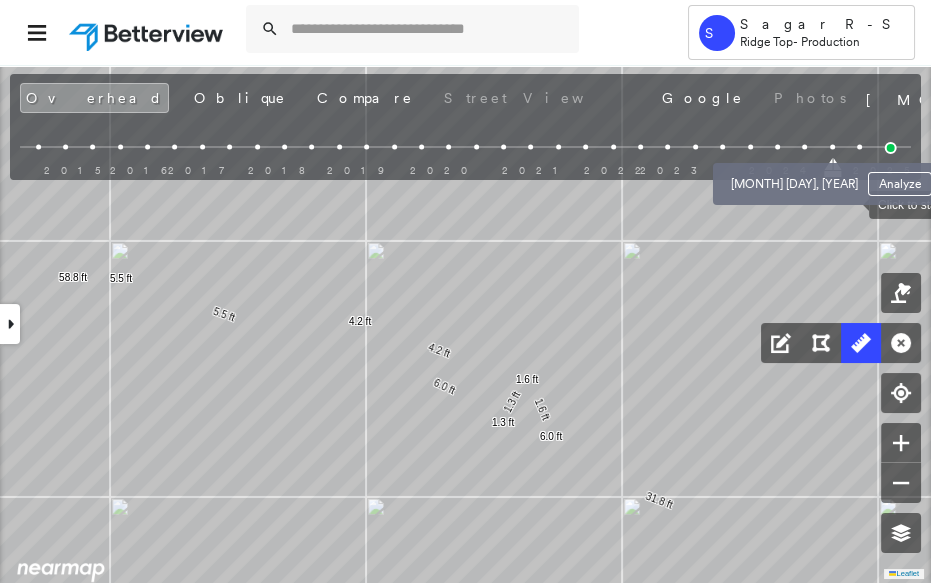 click at bounding box center [804, 147] 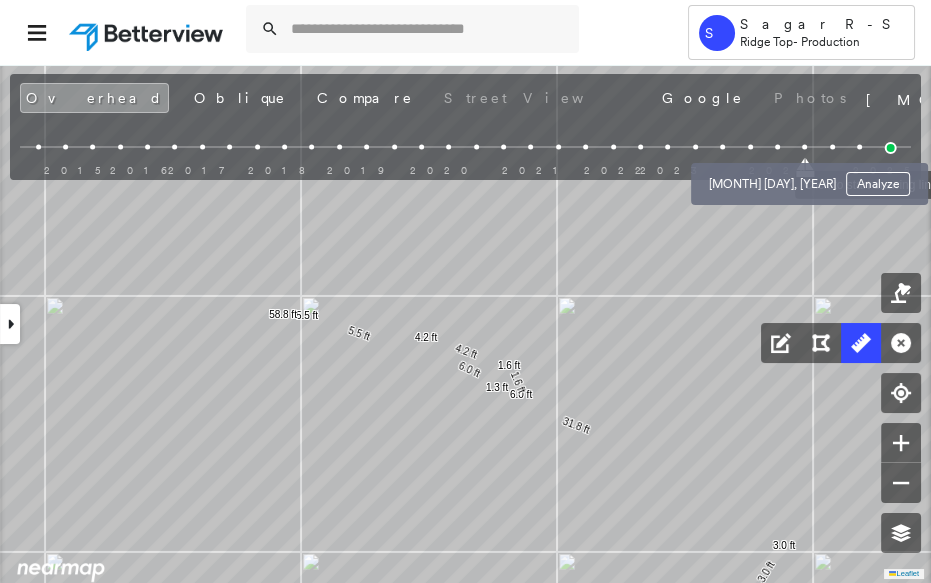 click at bounding box center (777, 147) 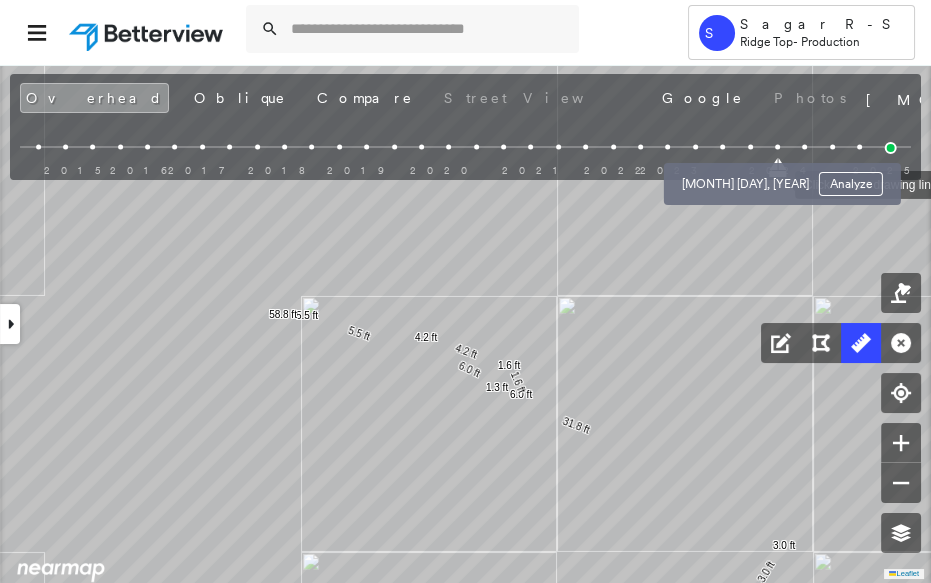 click at bounding box center (750, 147) 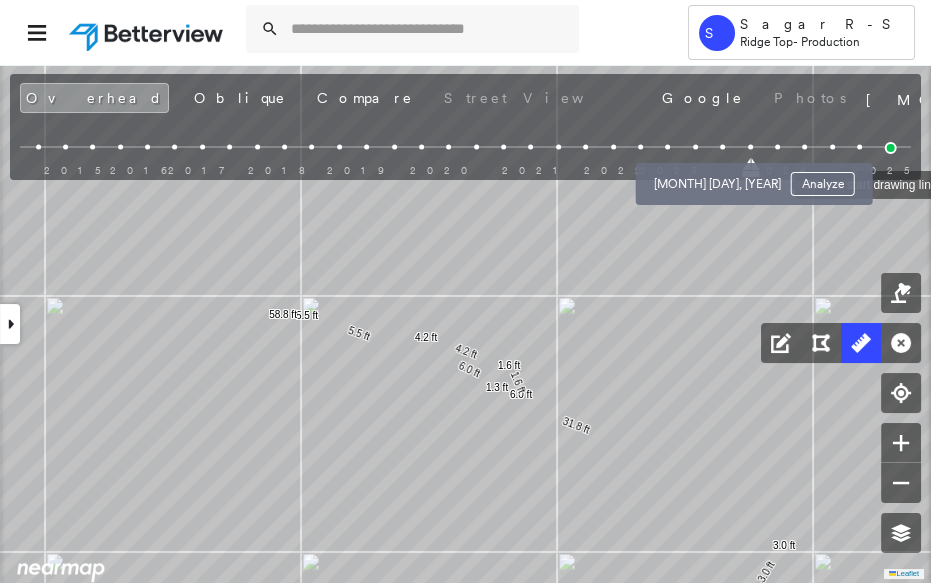 click at bounding box center (722, 147) 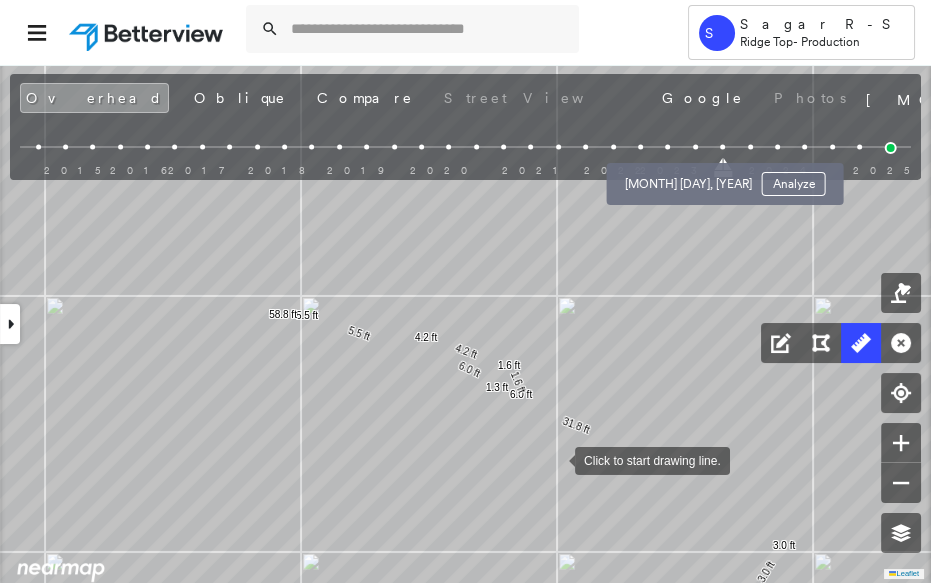 click at bounding box center (695, 147) 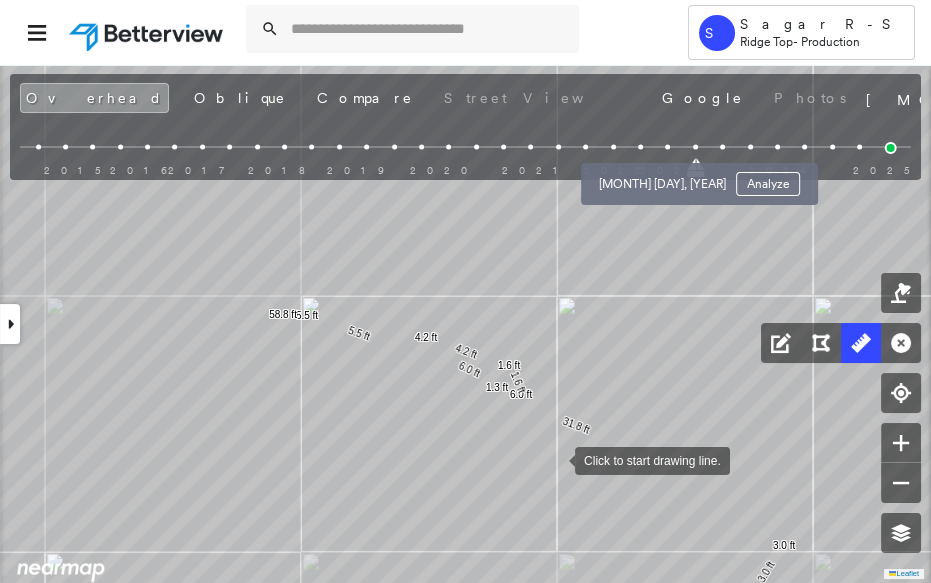 click at bounding box center (667, 147) 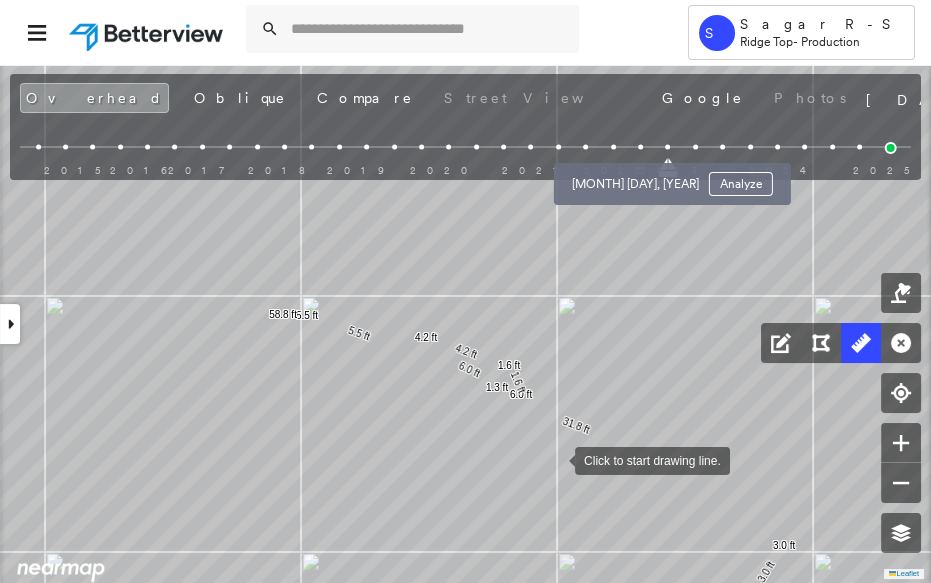 click at bounding box center [640, 147] 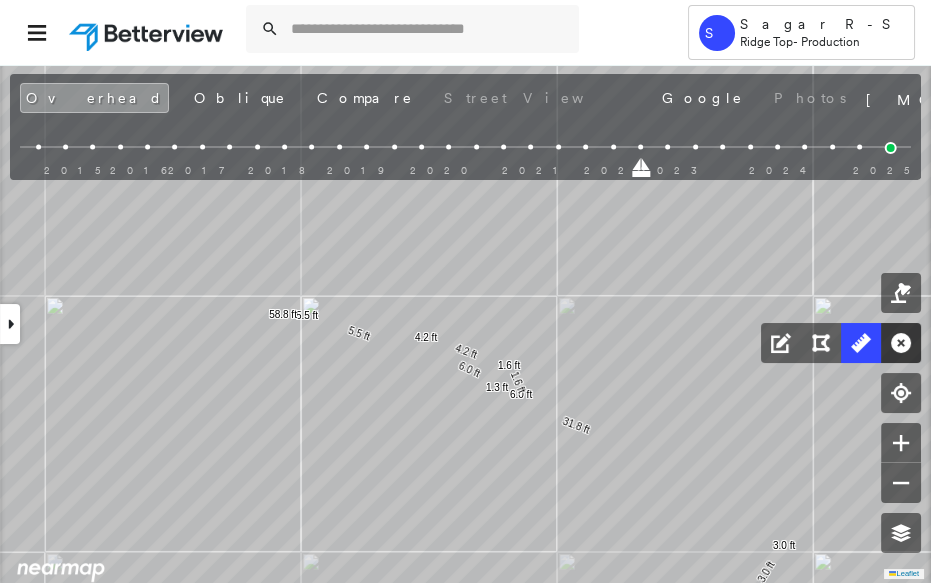 click 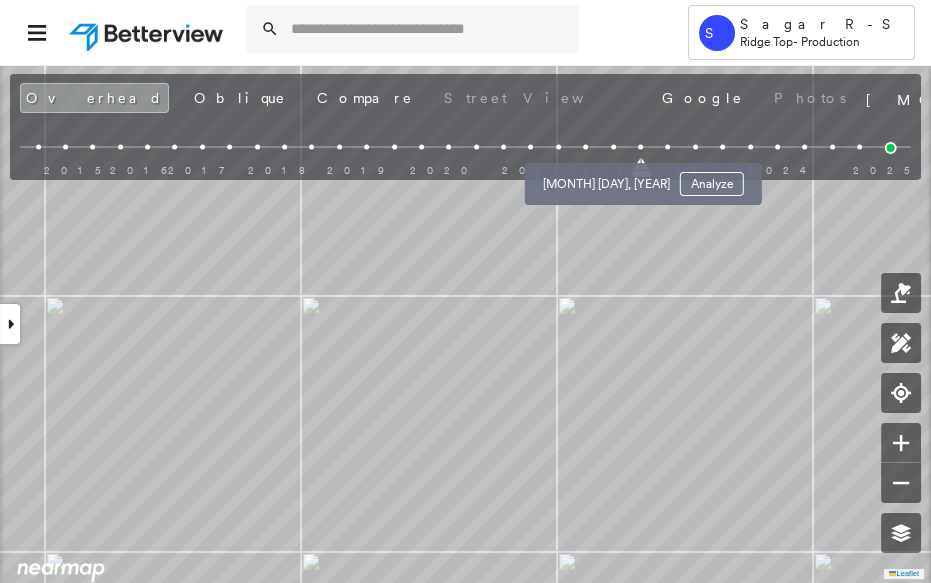 click at bounding box center (613, 147) 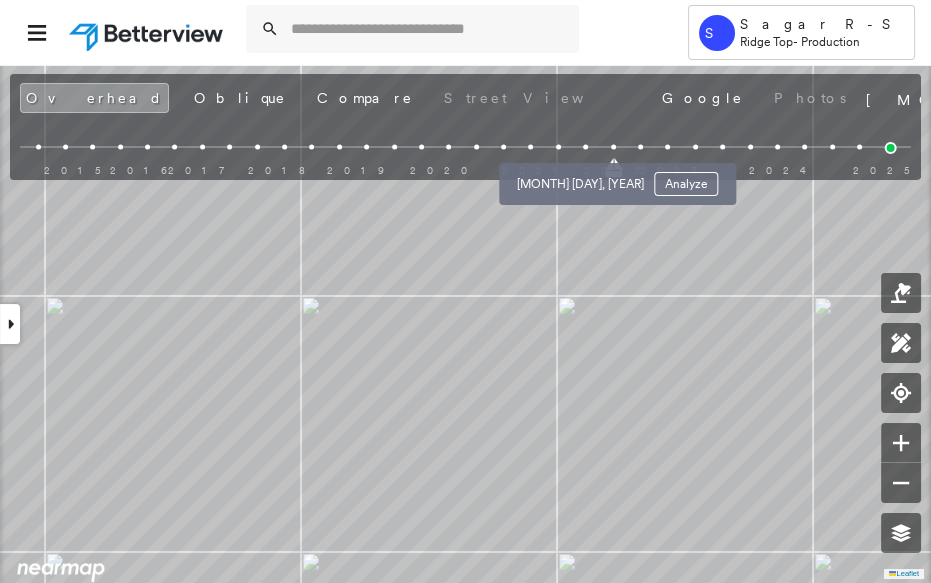 click at bounding box center [585, 147] 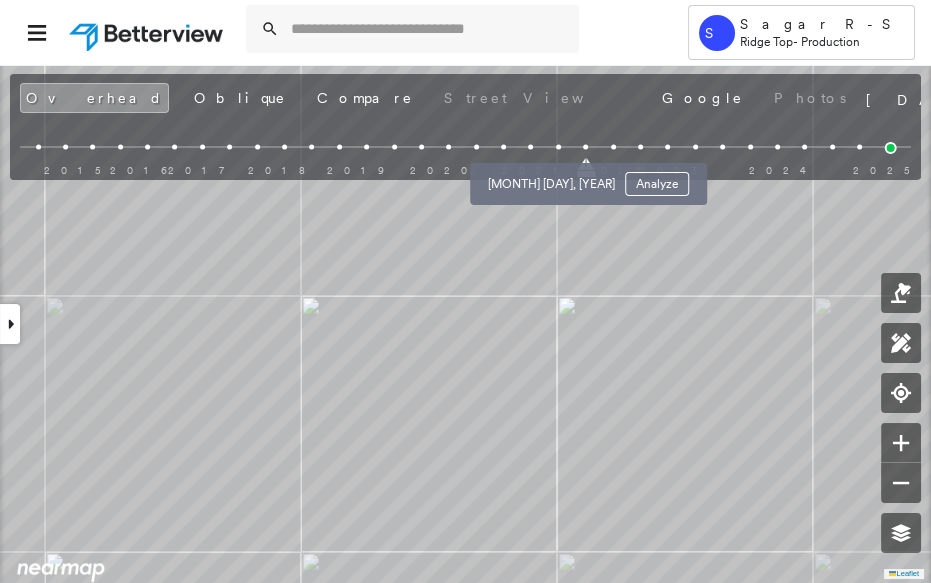 click at bounding box center [558, 147] 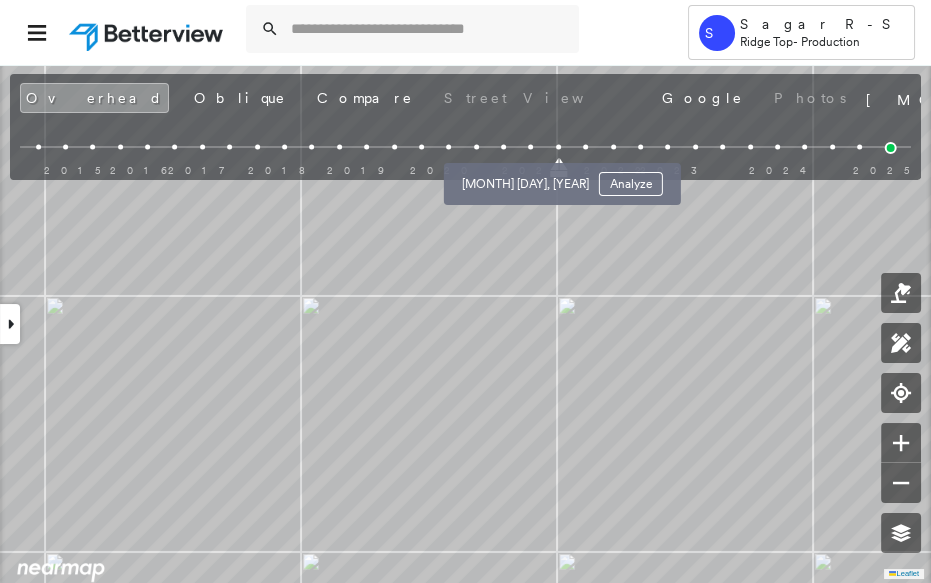 click at bounding box center [531, 147] 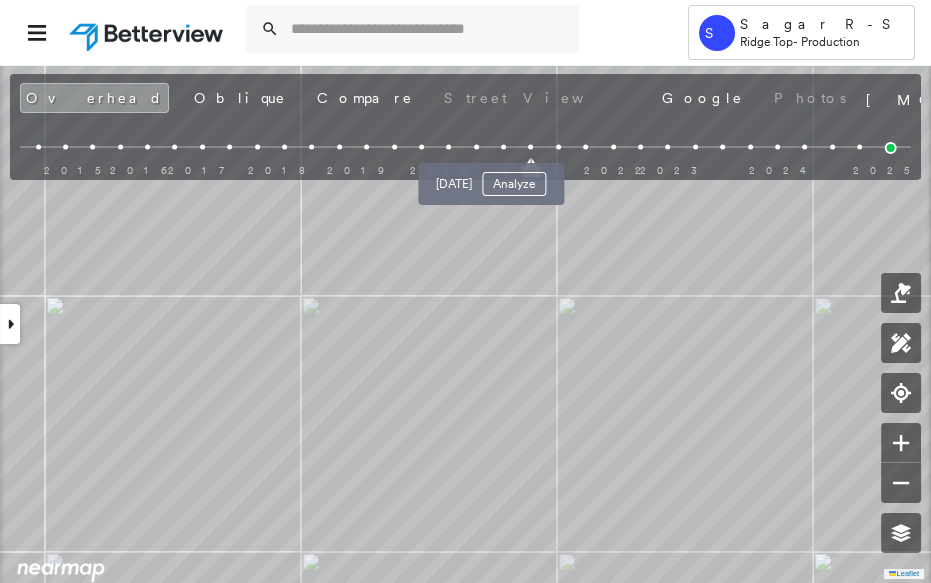 click at bounding box center (503, 147) 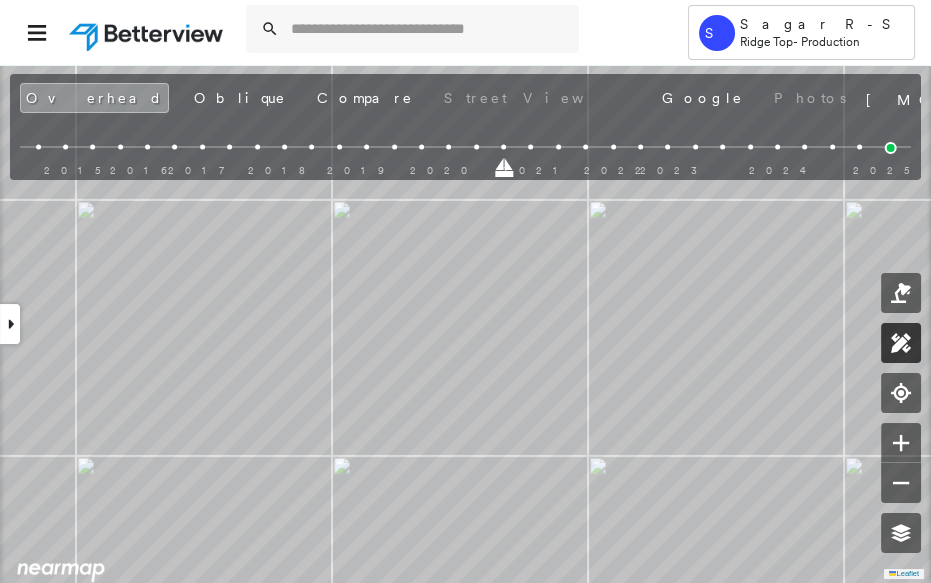 click at bounding box center [901, 343] 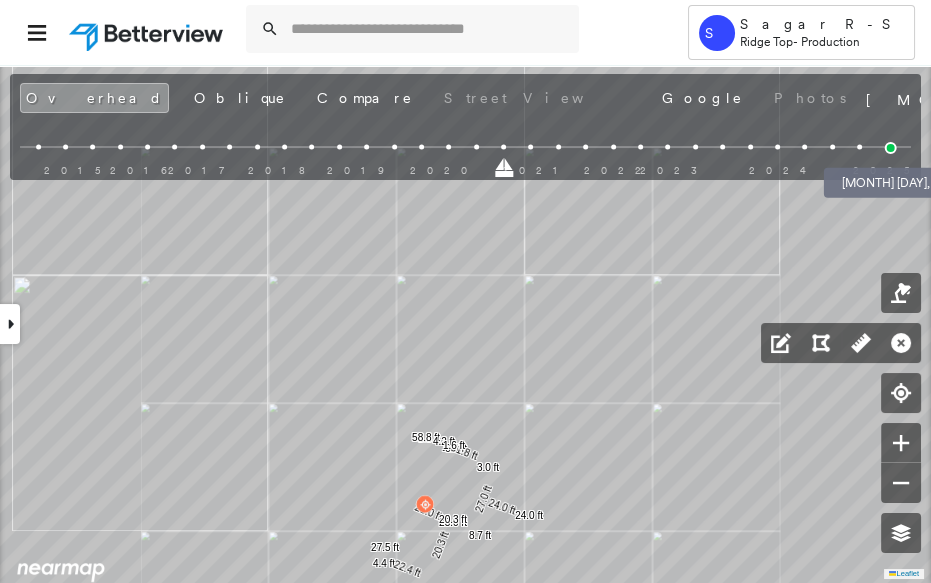click at bounding box center [891, 148] 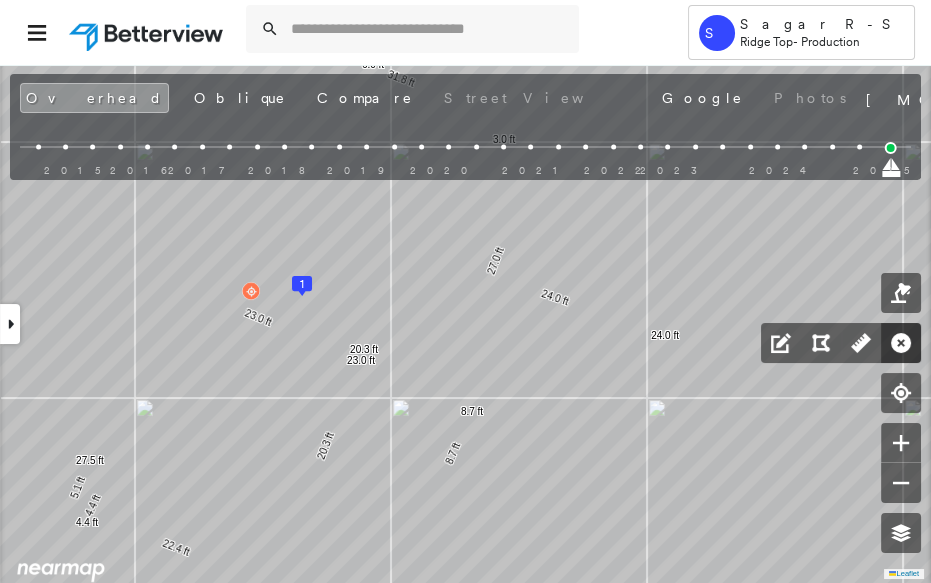 click 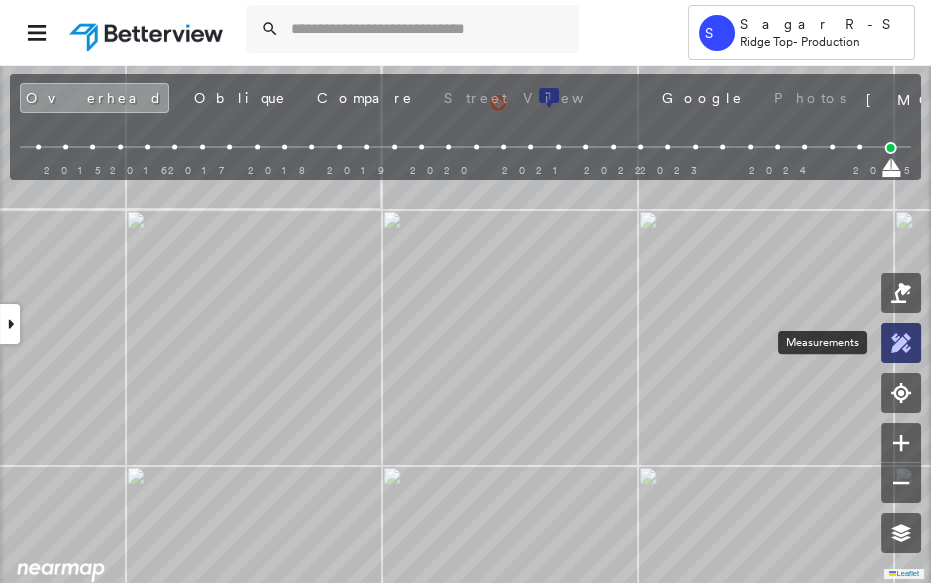click 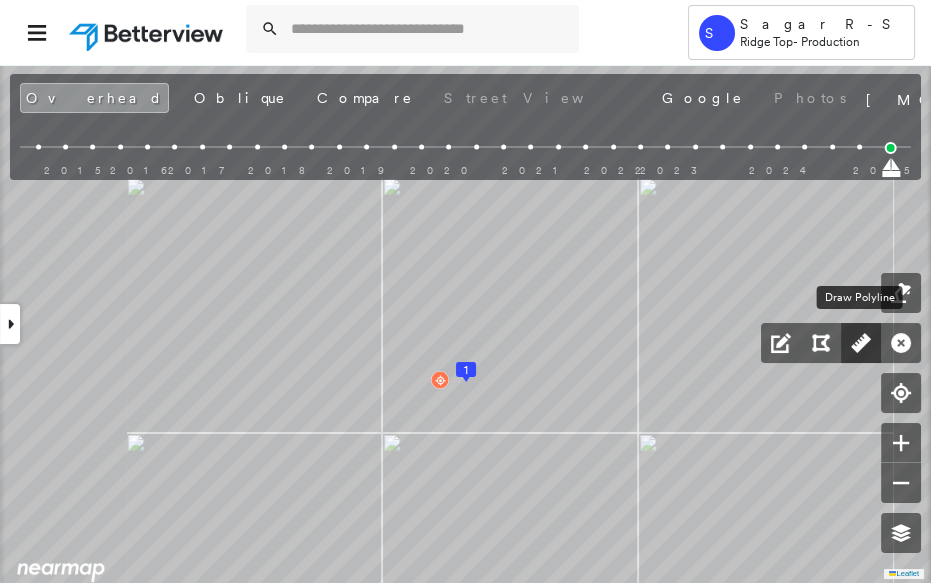 click 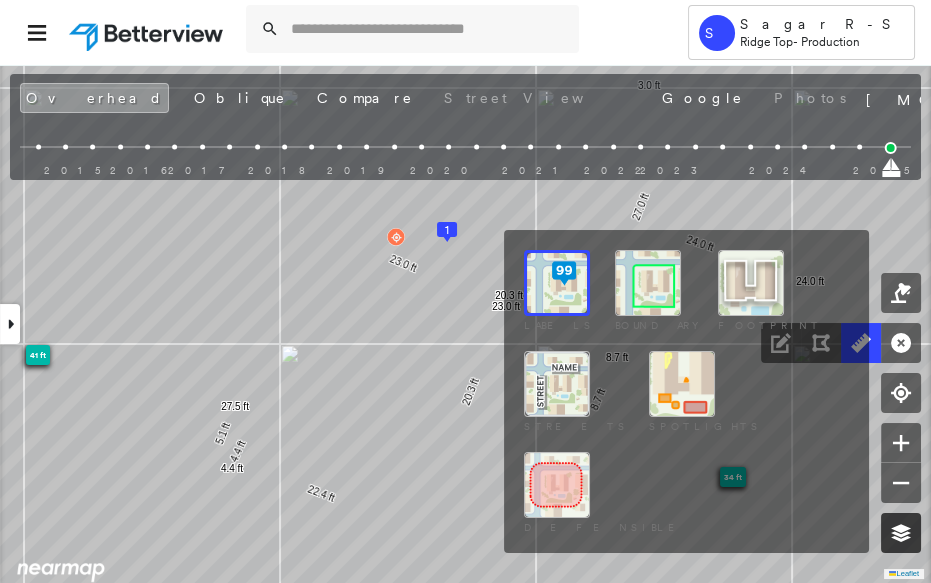 click 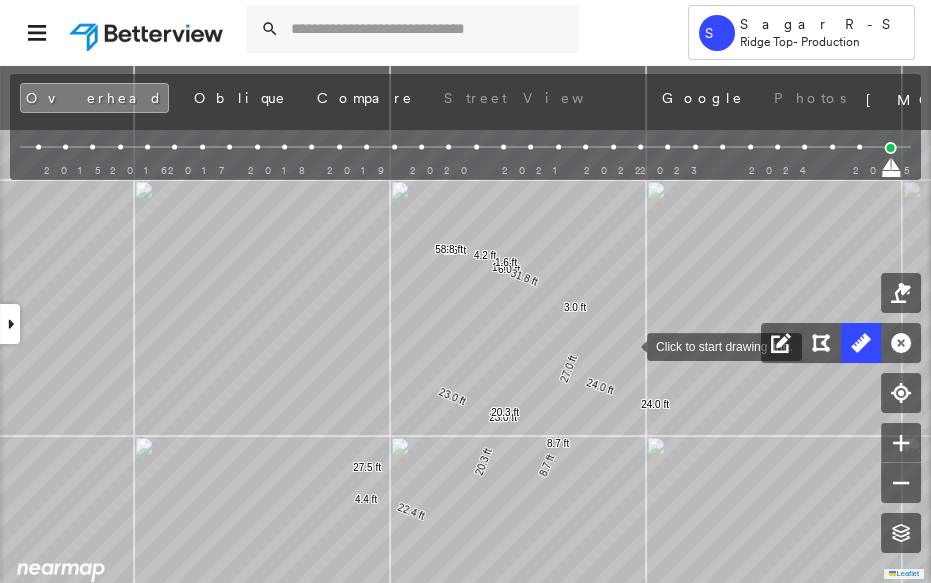 drag, startPoint x: 693, startPoint y: 239, endPoint x: 628, endPoint y: 344, distance: 123.49089 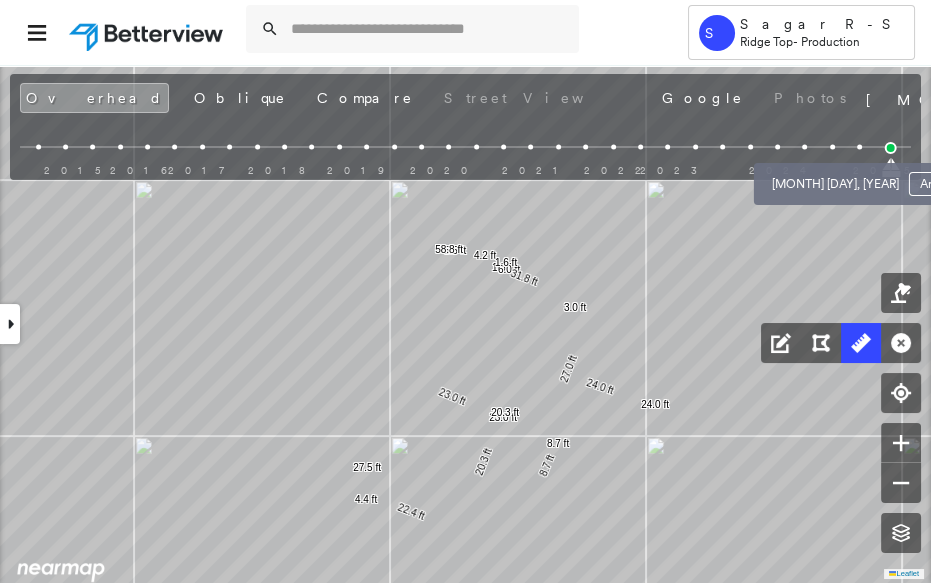 click at bounding box center (859, 147) 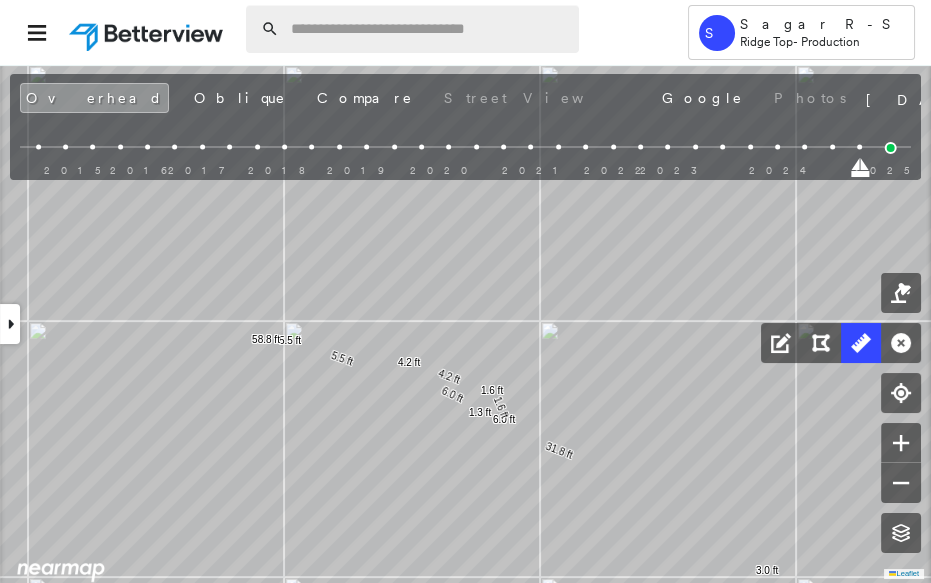 click at bounding box center (429, 29) 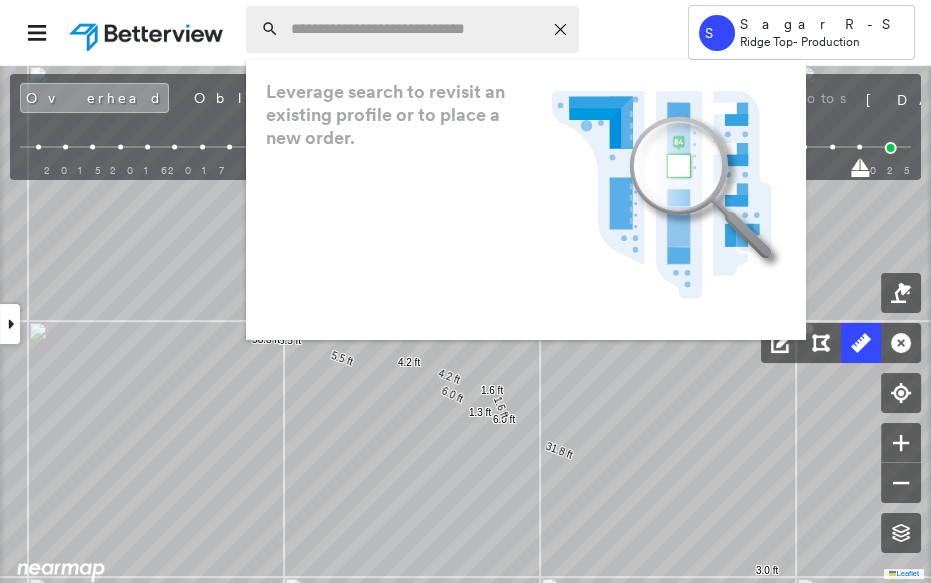 paste on "**********" 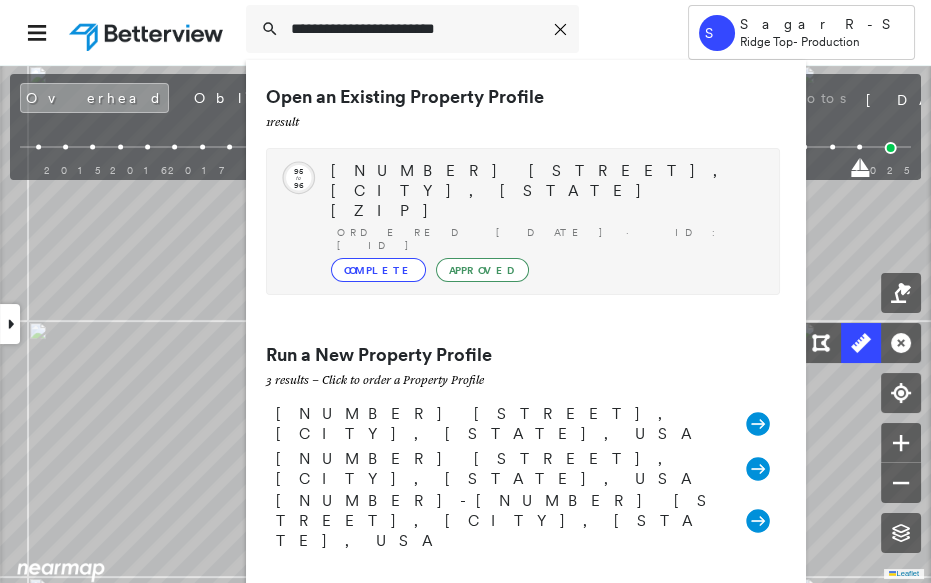 type on "**********" 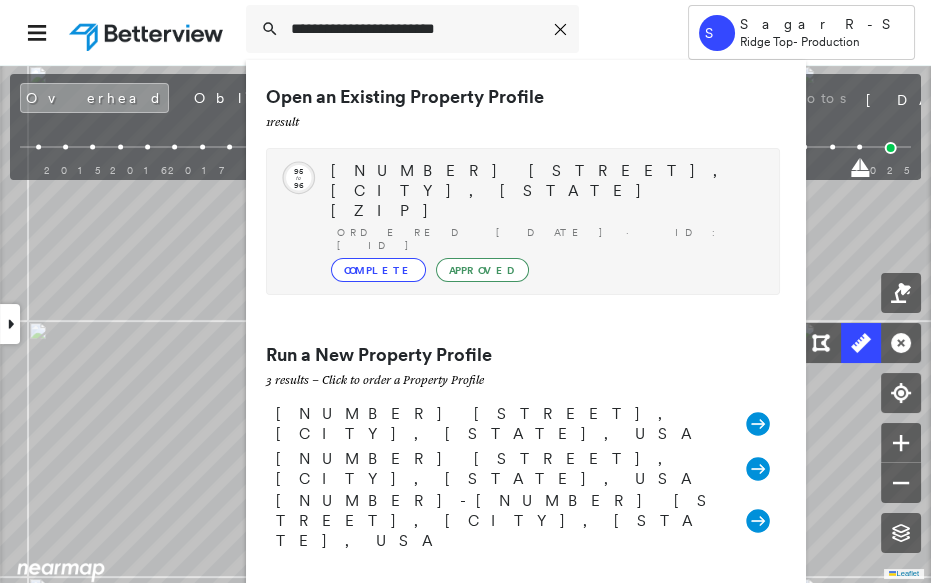 click on "[NUMBER] [STREET], [CITY], [STATE] [ZIP]" at bounding box center (545, 191) 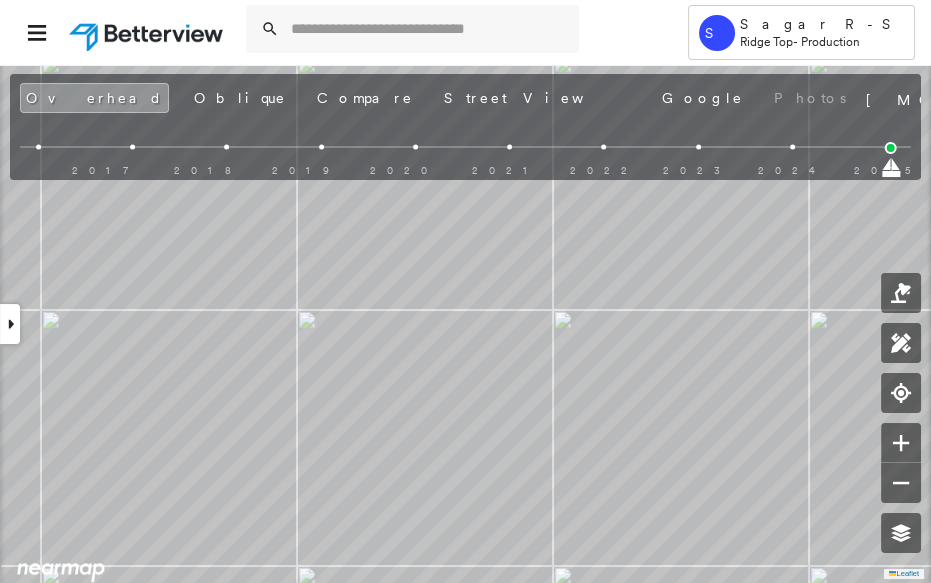 click at bounding box center (792, 147) 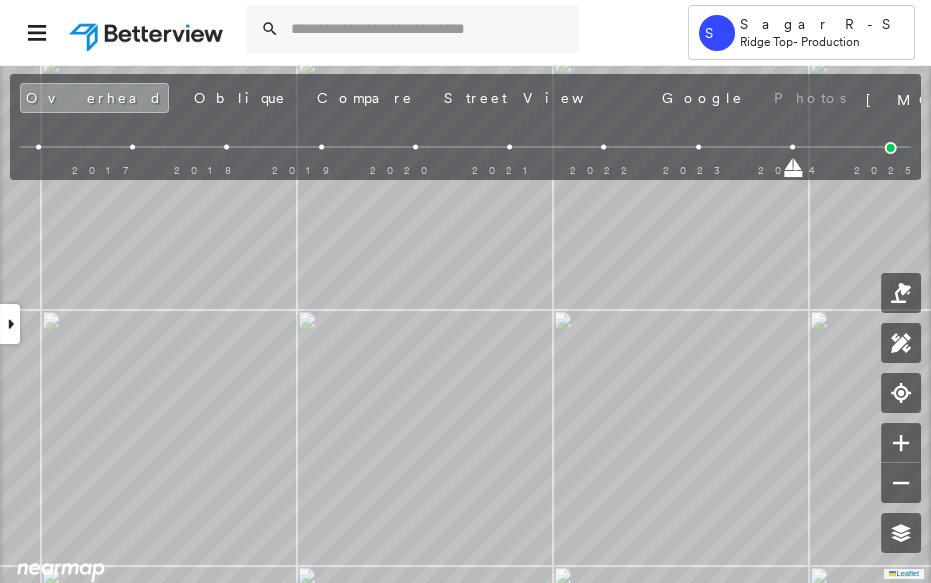 click on "2017 2018 2019 2020 2021 2022 2023 2024 2025" at bounding box center [465, 150] 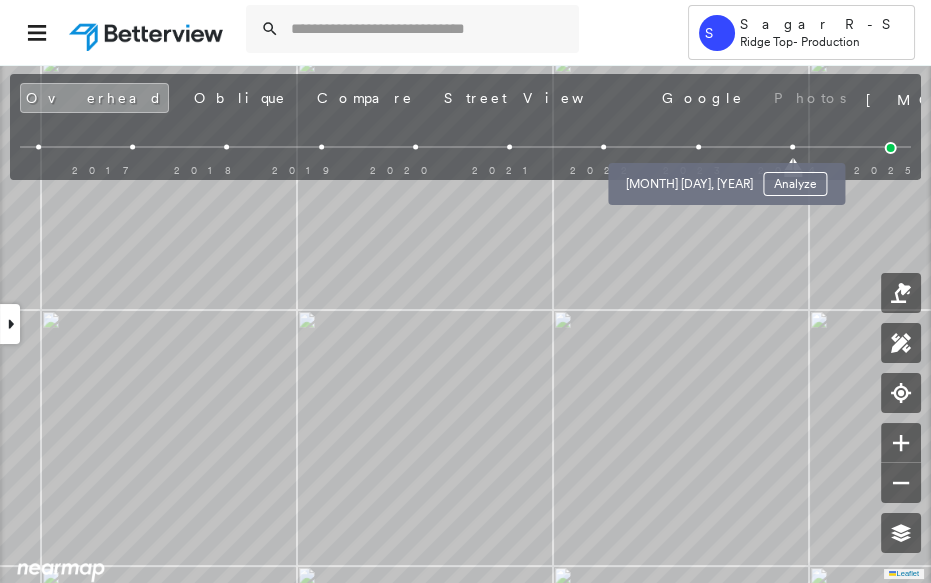 click at bounding box center (698, 147) 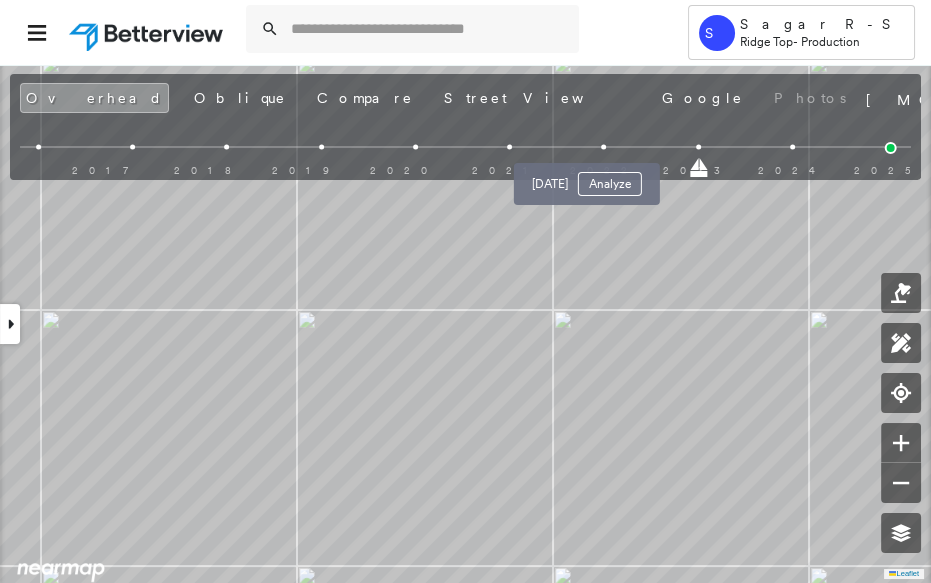 click at bounding box center [604, 147] 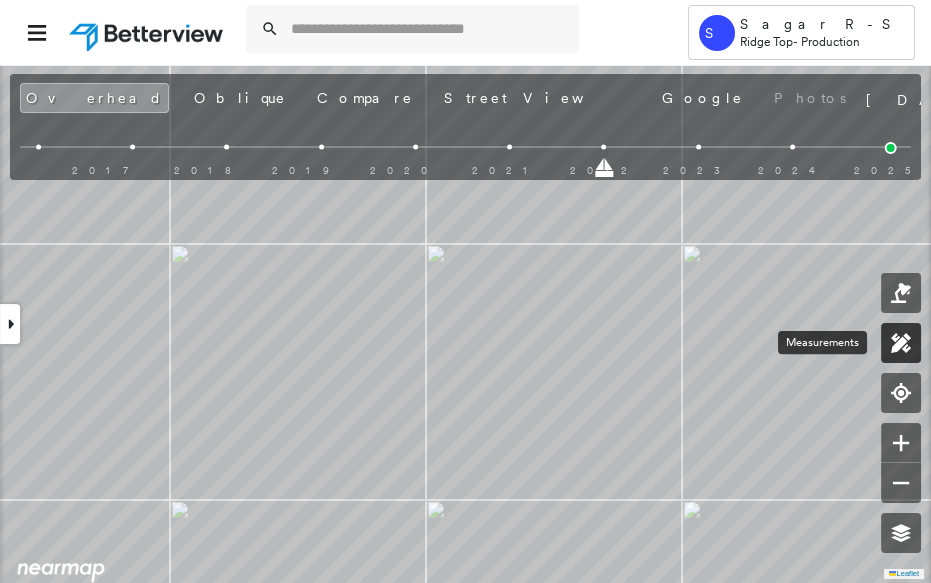 click 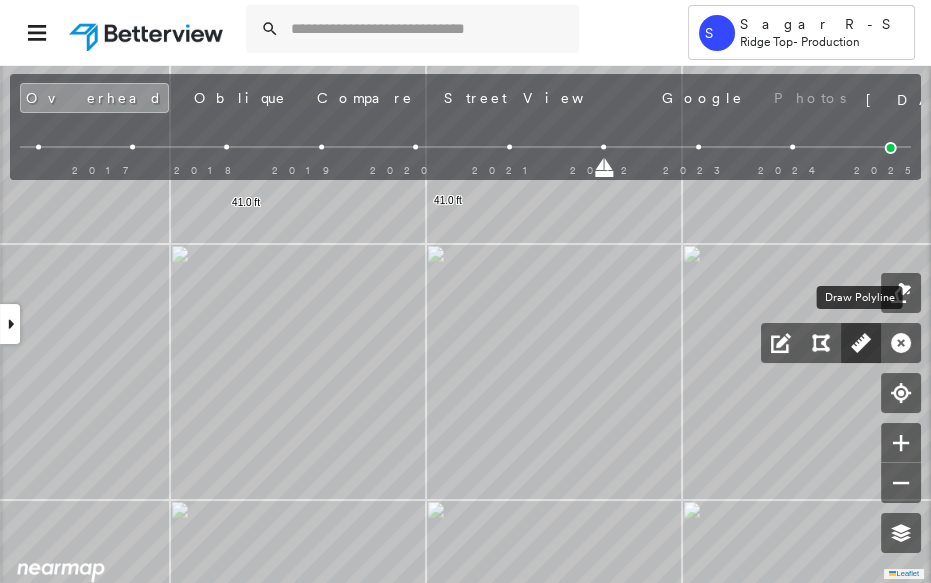 click 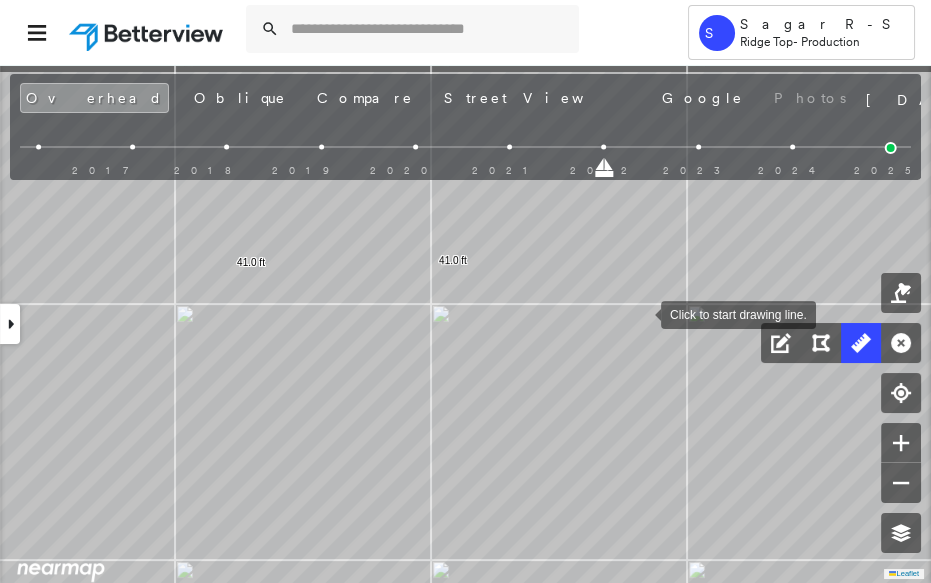 drag, startPoint x: 636, startPoint y: 252, endPoint x: 641, endPoint y: 312, distance: 60.207973 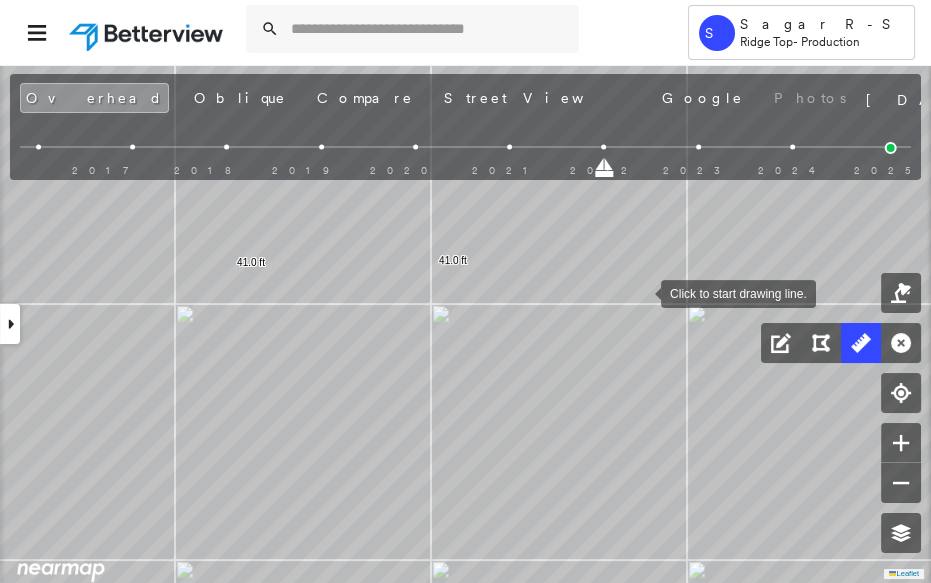 click at bounding box center (641, 292) 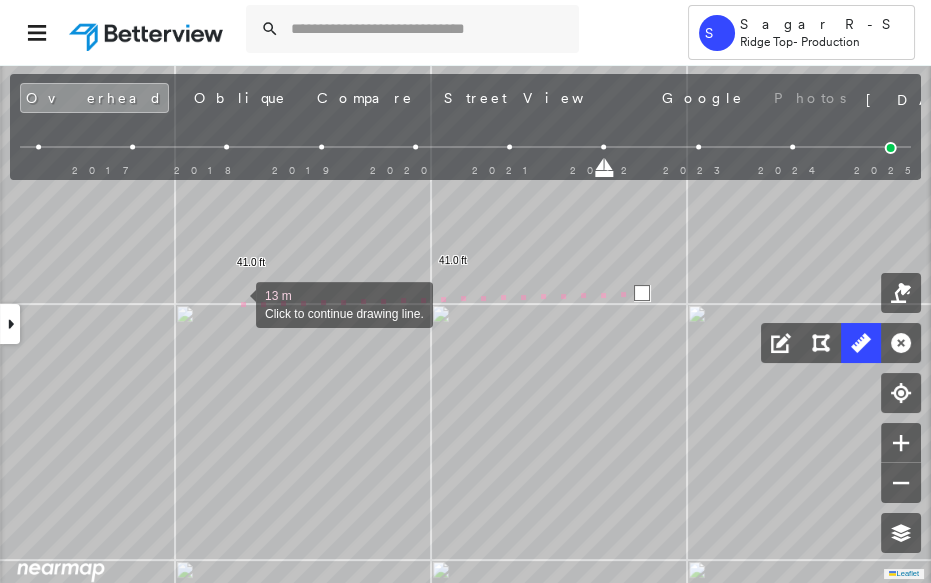 click at bounding box center (236, 303) 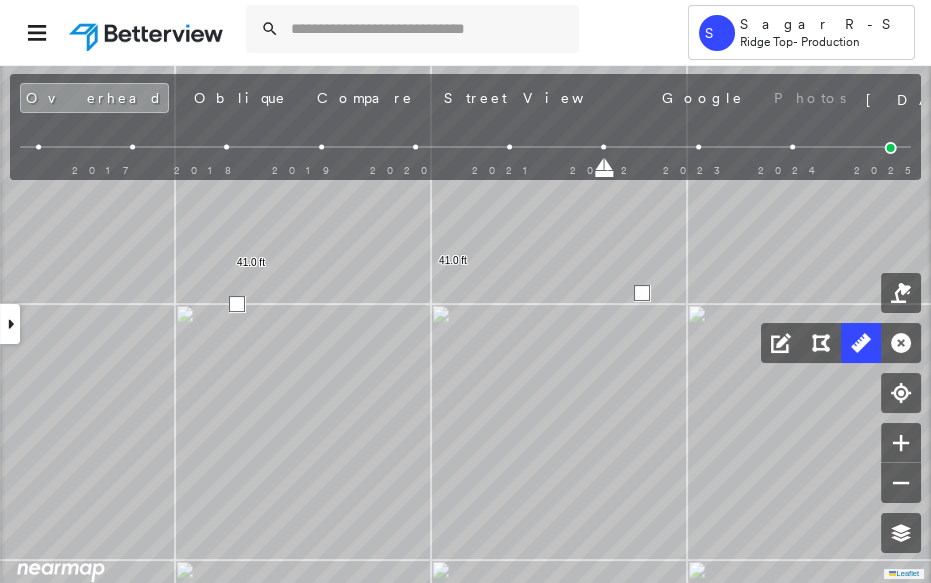 click at bounding box center (237, 304) 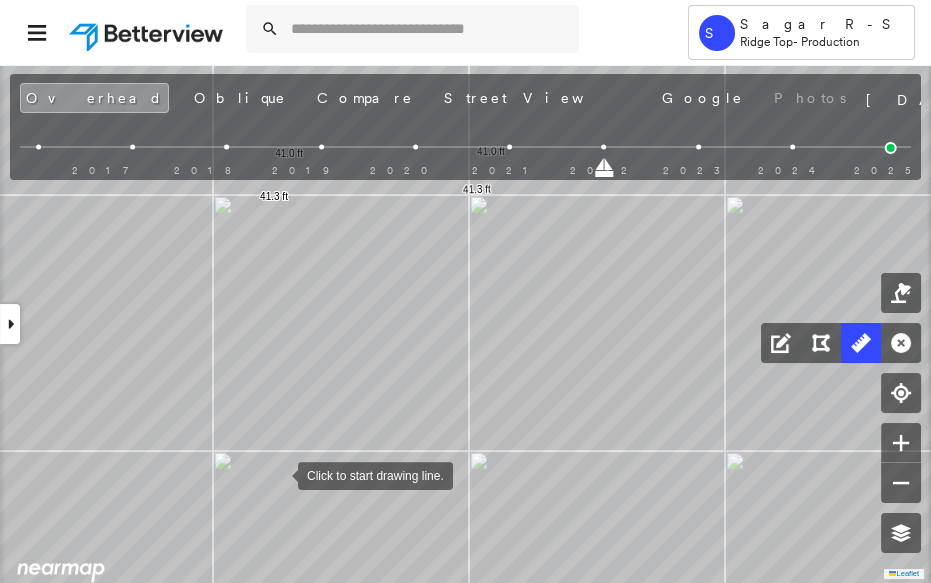 click at bounding box center (278, 474) 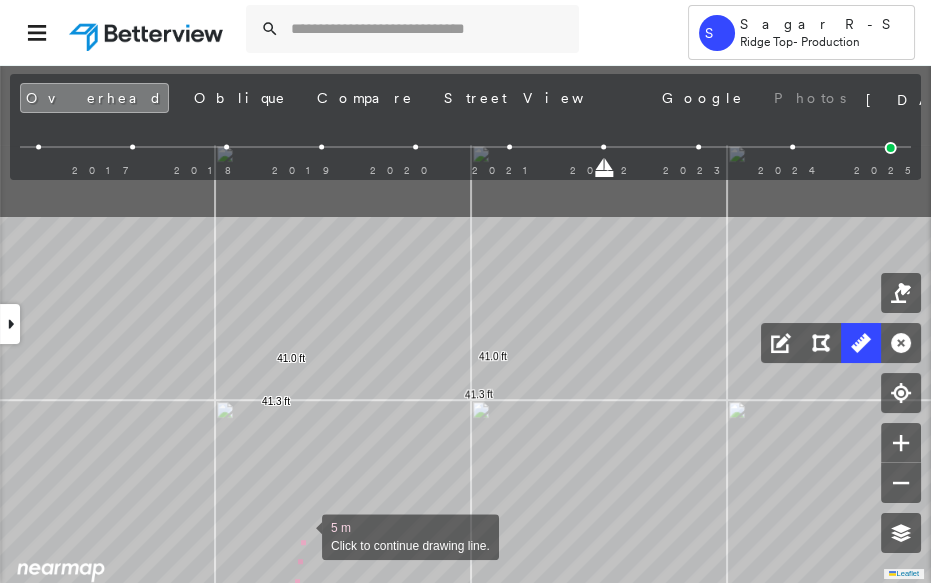 drag, startPoint x: 299, startPoint y: 347, endPoint x: 306, endPoint y: 462, distance: 115.212845 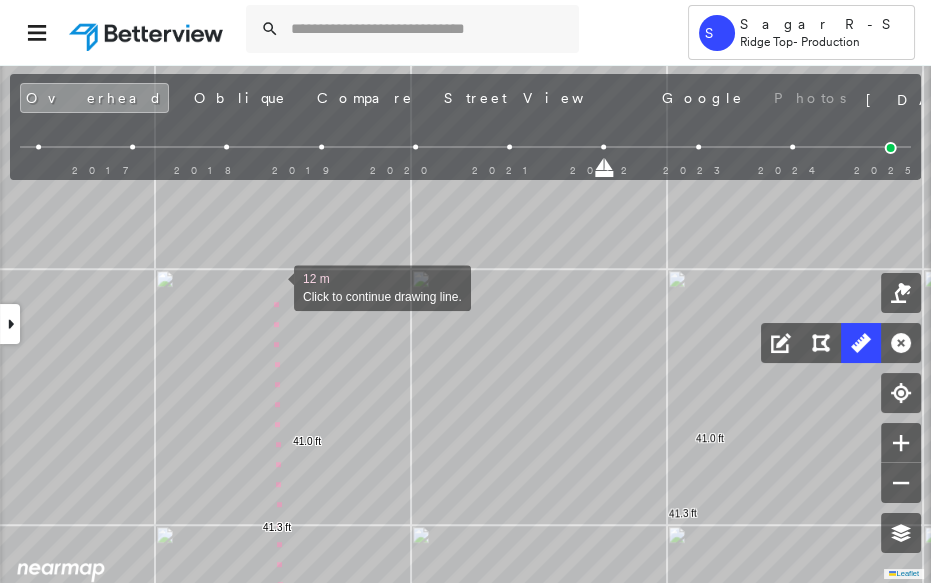click at bounding box center [274, 286] 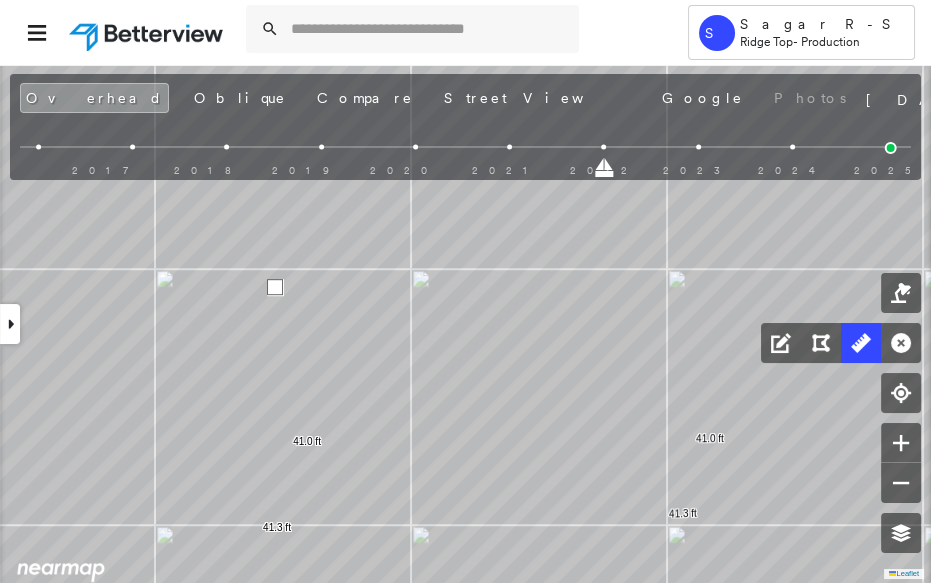 click at bounding box center (275, 287) 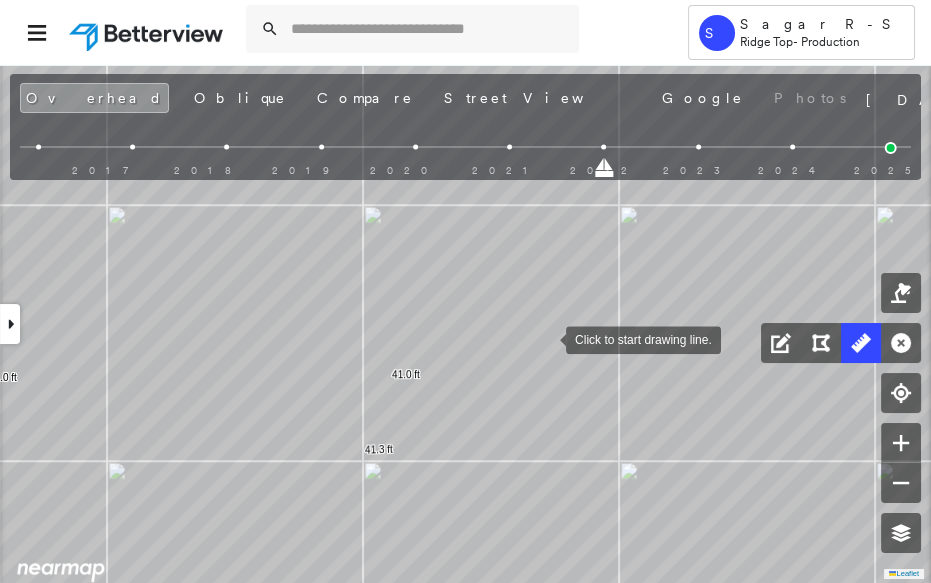 click at bounding box center (546, 338) 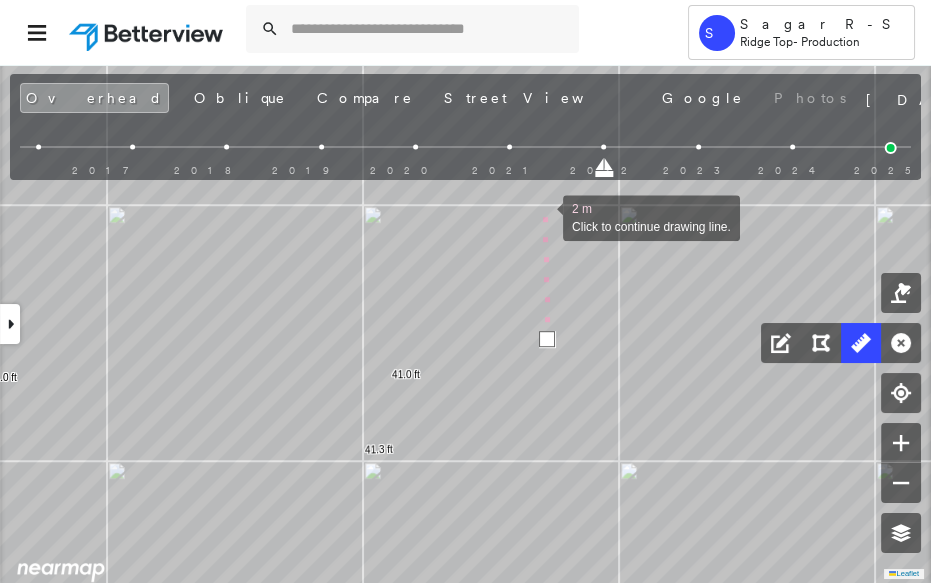 click at bounding box center (543, 216) 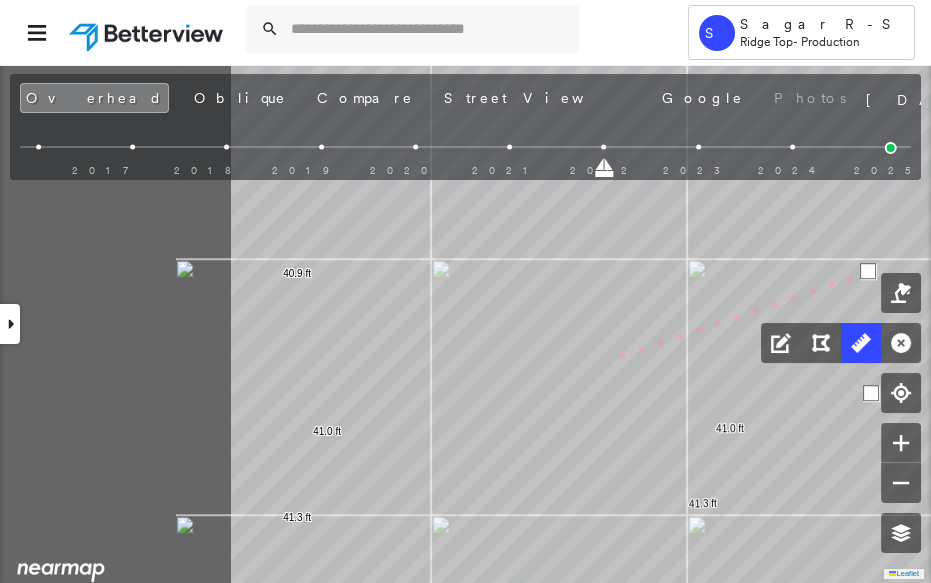 drag, startPoint x: 360, startPoint y: 319, endPoint x: 621, endPoint y: 356, distance: 263.60956 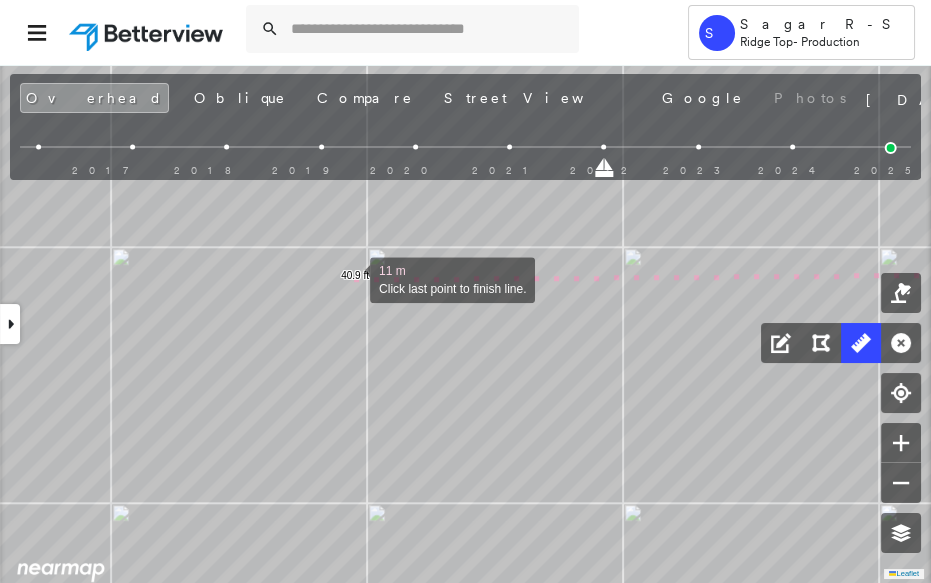 click at bounding box center [350, 278] 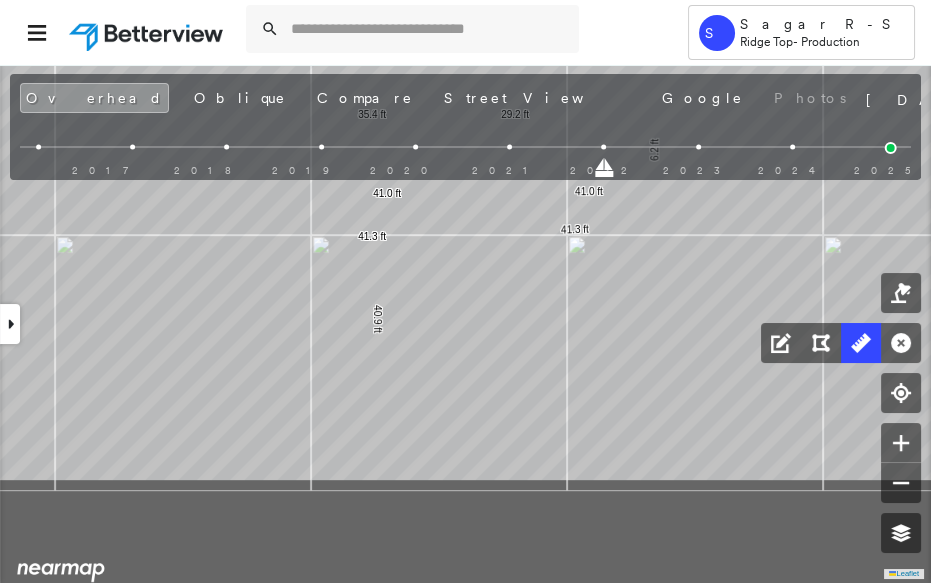 drag, startPoint x: 555, startPoint y: 373, endPoint x: 471, endPoint y: 207, distance: 186.043 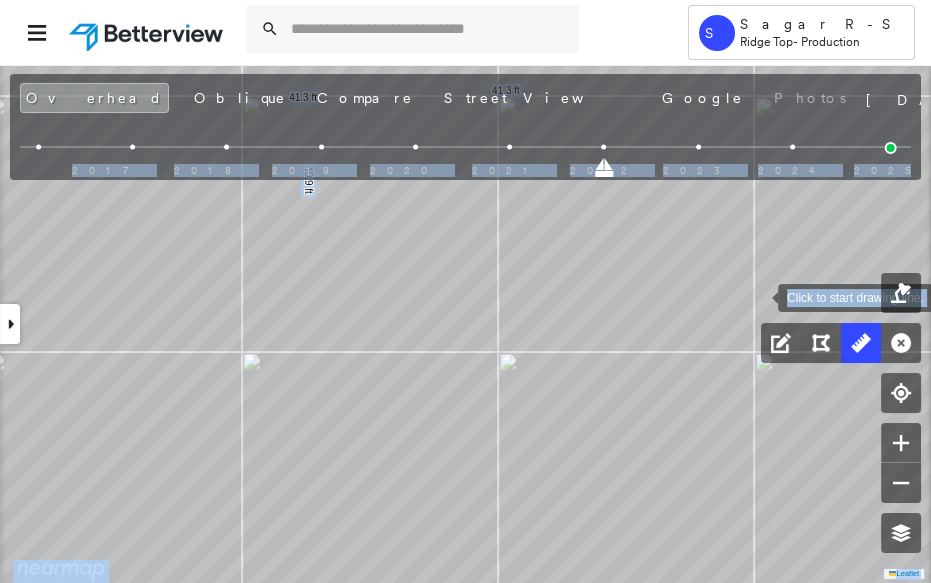 click on "Tower S Sagar R-S Ridge Top  -   Production [NUMBER] [STREET] ,  [CITY], [STATE] [ZIP] [ID] Assigned to:  [FIRST] R-S Assigned to:  [FIRST] R-S [ID] Assigned to:  [FIRST] R-S Open Comments Download PDF Report Summary Construction Occupancy Protection Exposure Determination Looking for roof spotlights? Analyze this date Overhead Obliques Street View Roof Spotlight™ Index 0 100 25 50 75 3 2 1 Building Roof Scores 0 Buildings Policy Information :  [ID] Flags :  1 (0 cleared, 1 uncleared) Construction Occupancy Protection Exposure Determination Flags :  1 (0 cleared, 1 uncleared) Uncleared Flags (1) Cleared Flags  (0) Betterview Property Flagged [DATE] Clear Action Taken New Entry History Quote/New Business Terms & Conditions Added ACV Endorsement Added Cosmetic Endorsement Inspection/Loss Control Report Information Added to Inspection Survey Onsite Inspection Ordered Determined No Inspection Needed General Used Report to Further Agent/Insured Discussion Reject/Decline - New Business Save" at bounding box center [465, 291] 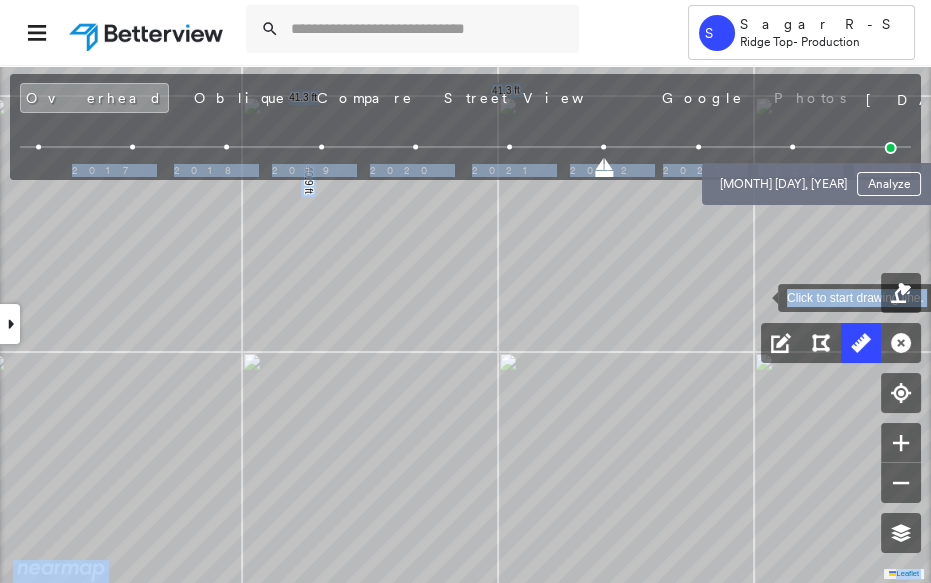 click at bounding box center (792, 147) 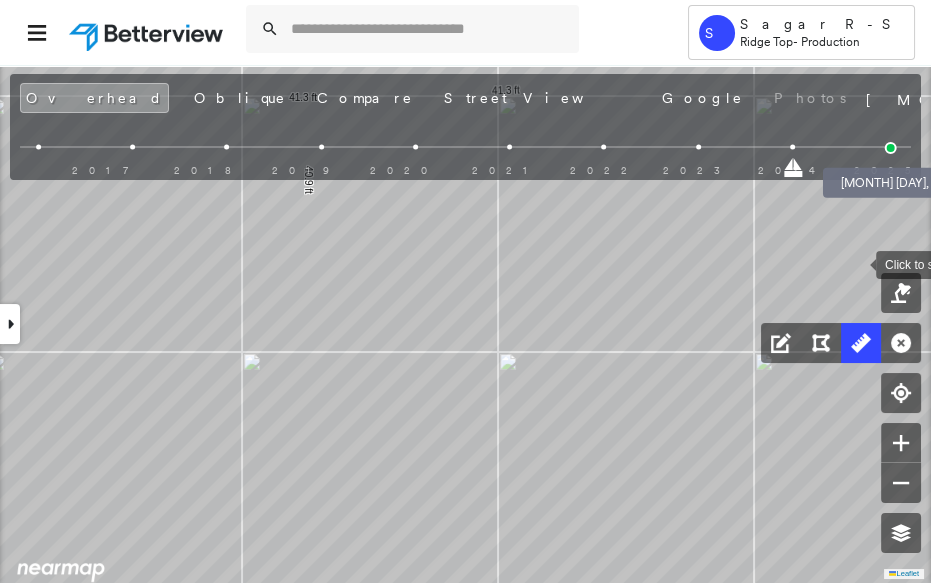 click at bounding box center [891, 148] 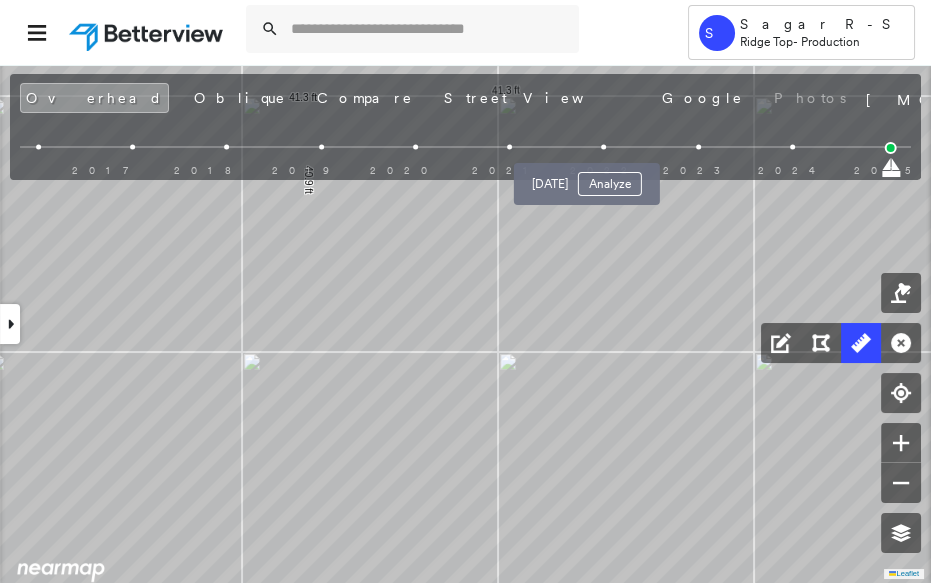 click at bounding box center (604, 147) 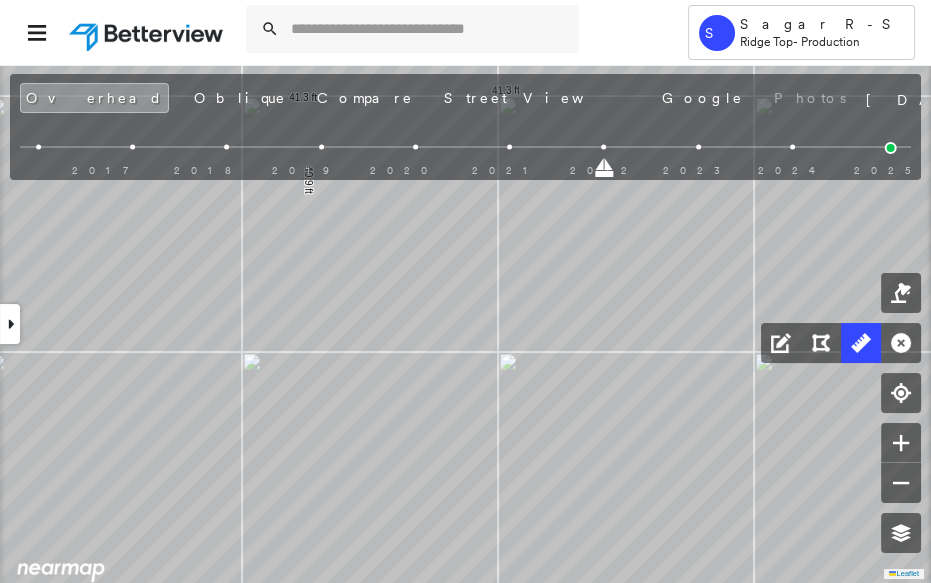 click at bounding box center [465, 166] 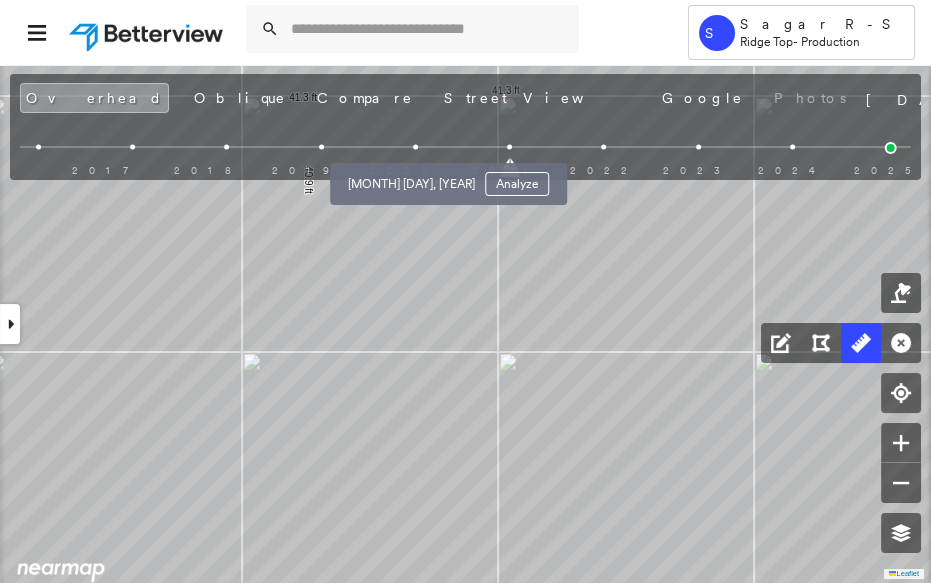 click at bounding box center [415, 147] 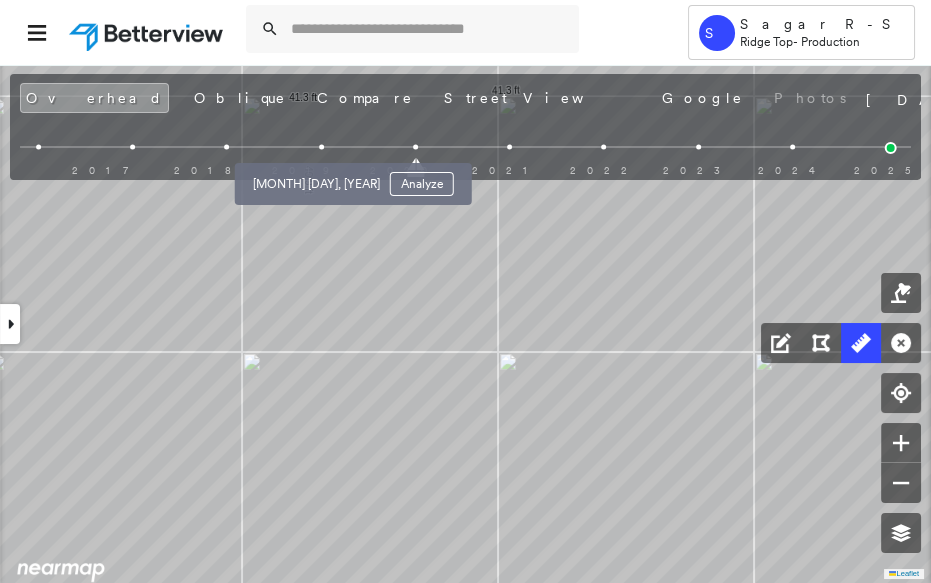 click at bounding box center [321, 147] 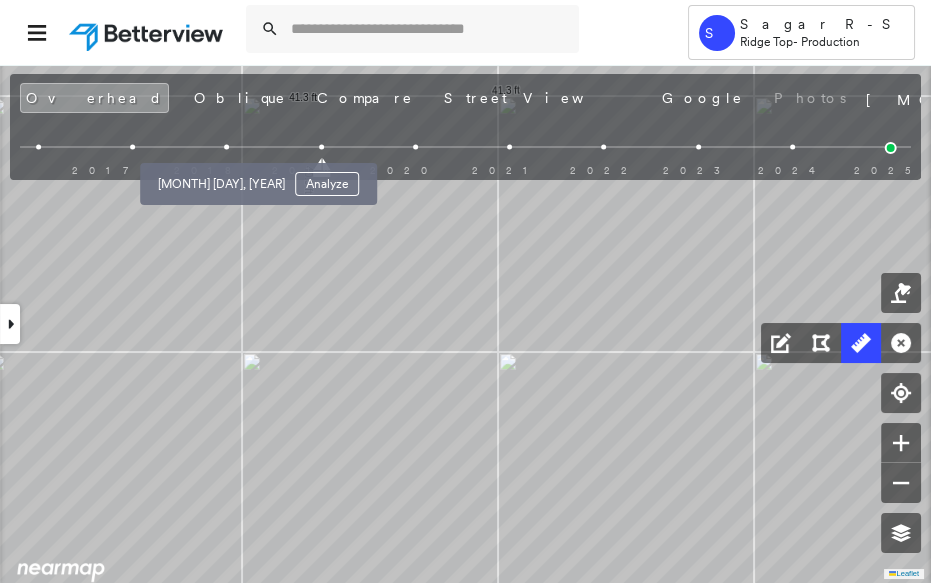 click at bounding box center (226, 147) 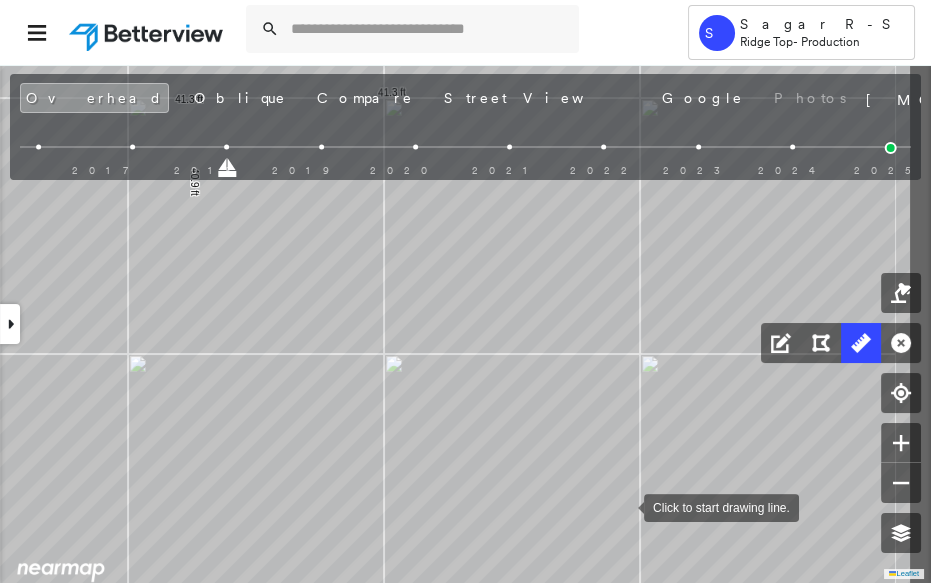 drag, startPoint x: 737, startPoint y: 504, endPoint x: 623, endPoint y: 506, distance: 114.01754 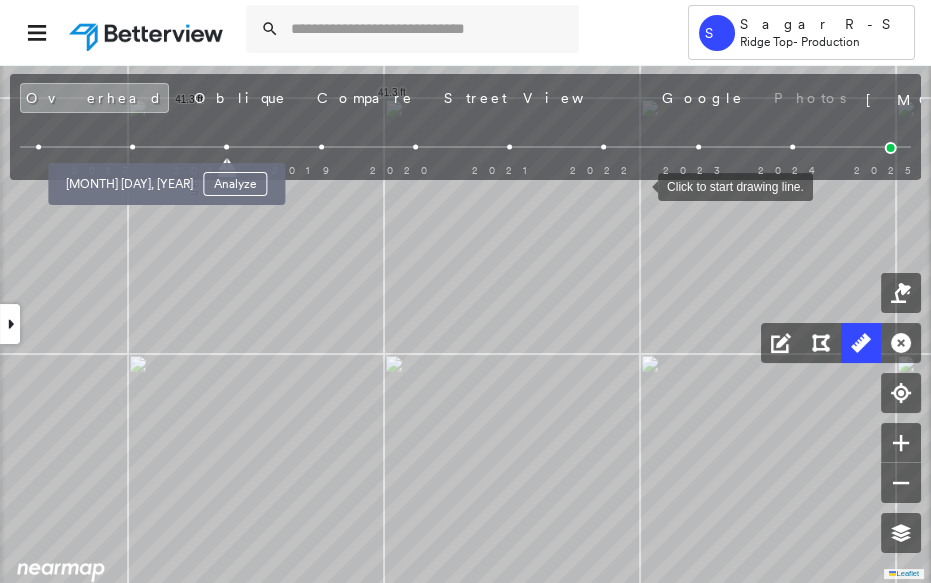 click at bounding box center [132, 147] 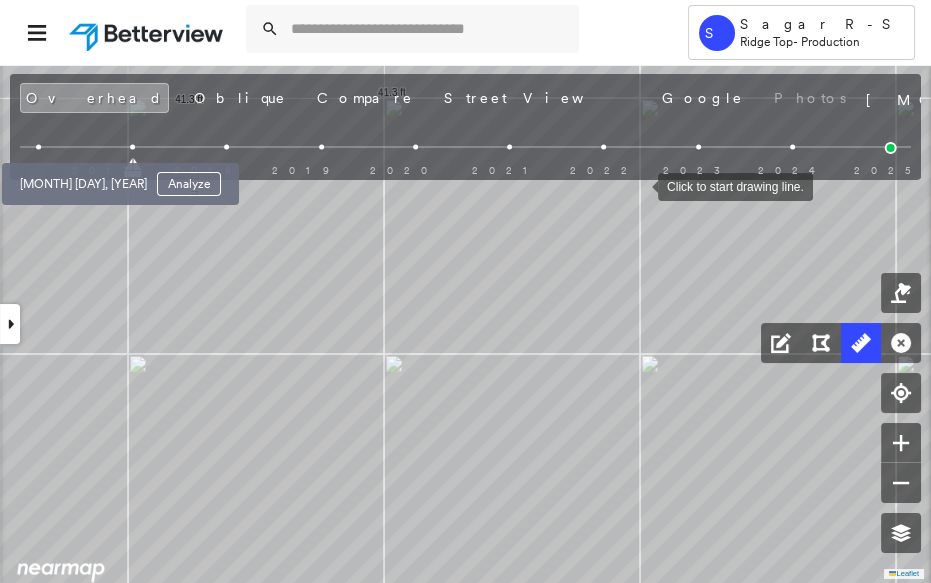 click at bounding box center (38, 147) 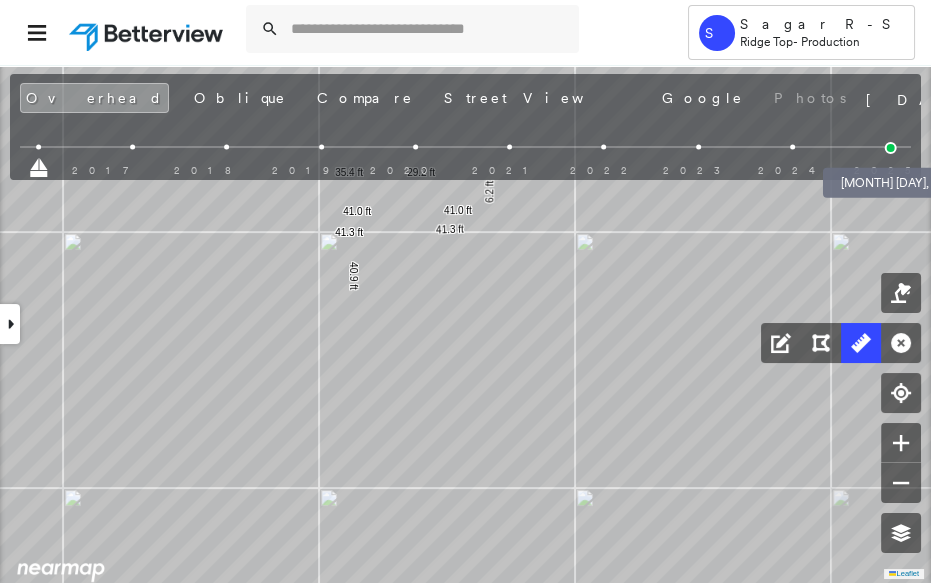 click at bounding box center (891, 148) 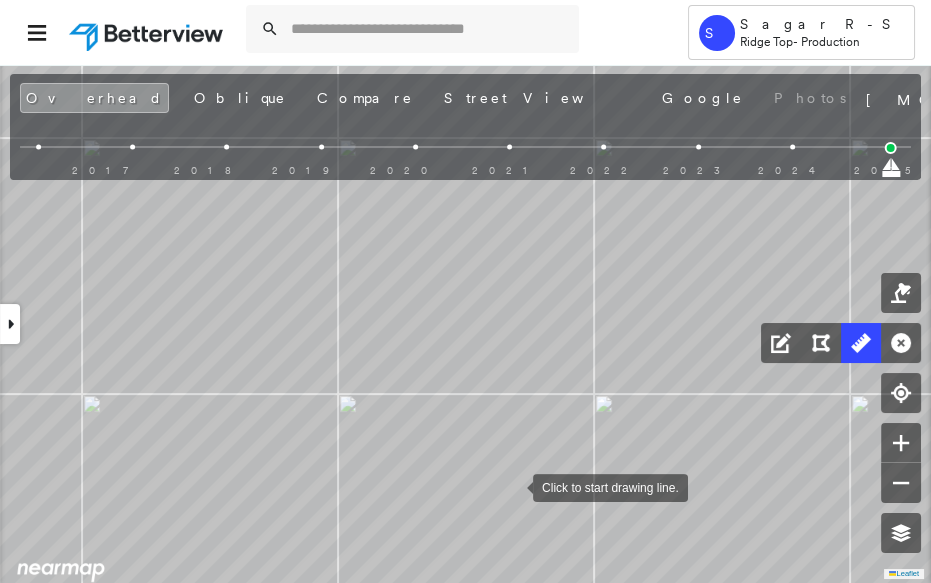 click at bounding box center [513, 486] 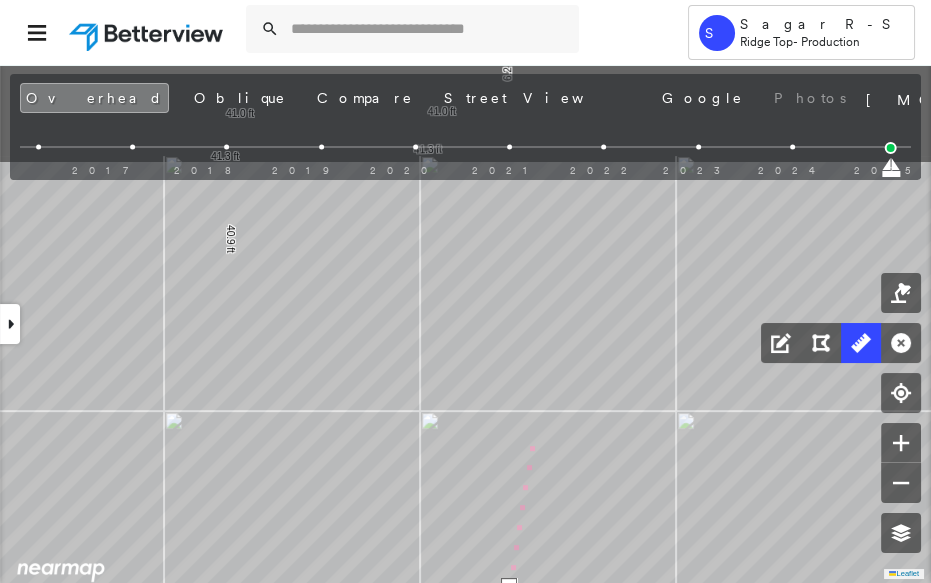 drag, startPoint x: 539, startPoint y: 266, endPoint x: 531, endPoint y: 549, distance: 283.11304 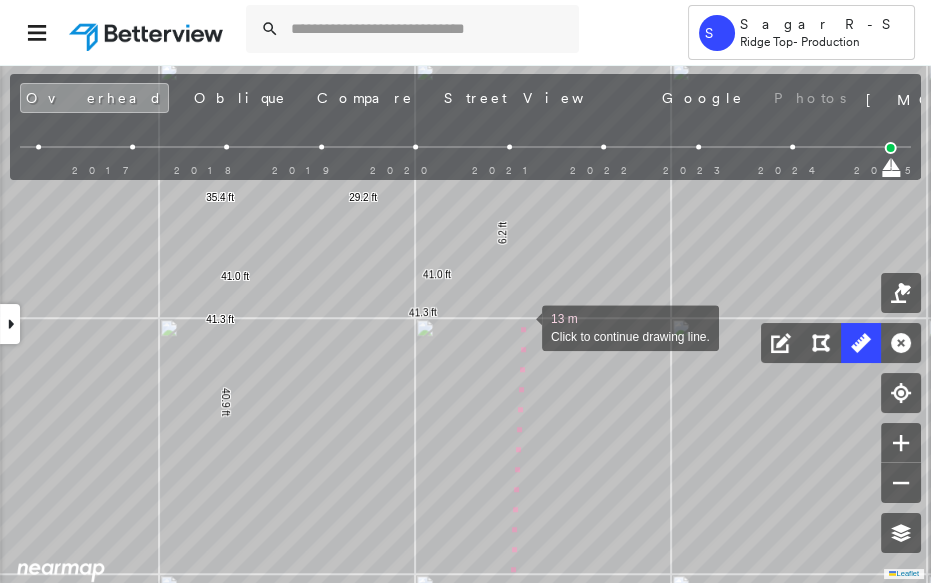click at bounding box center [522, 326] 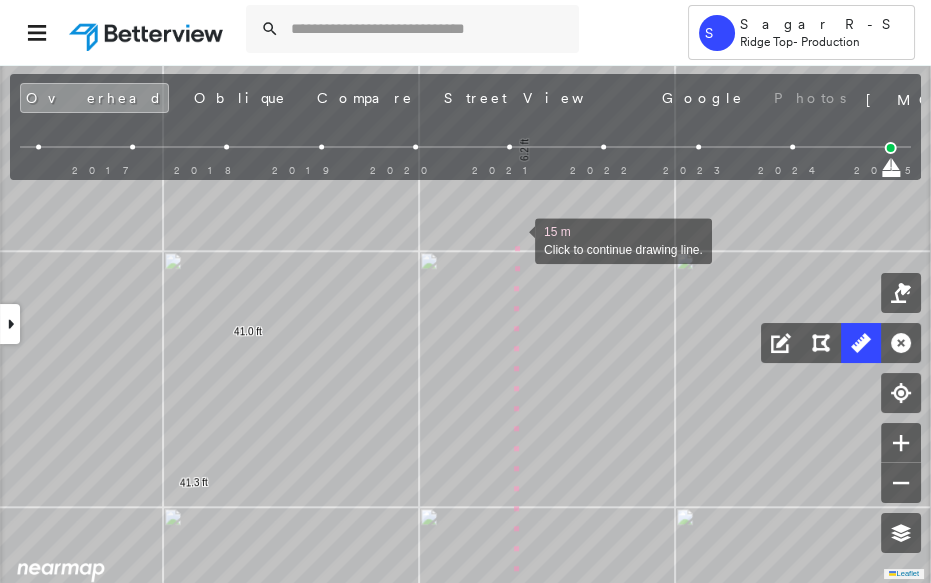 click at bounding box center [515, 239] 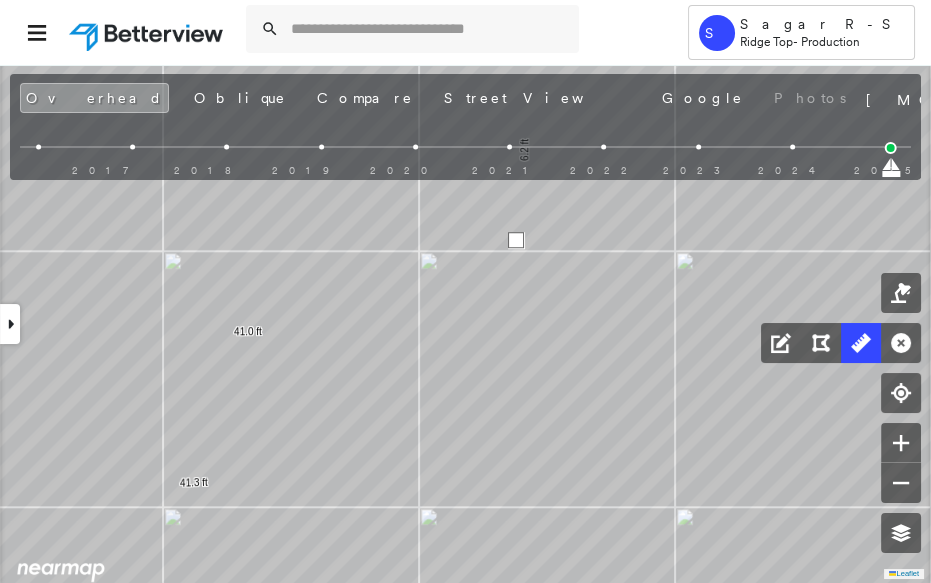 click at bounding box center (516, 240) 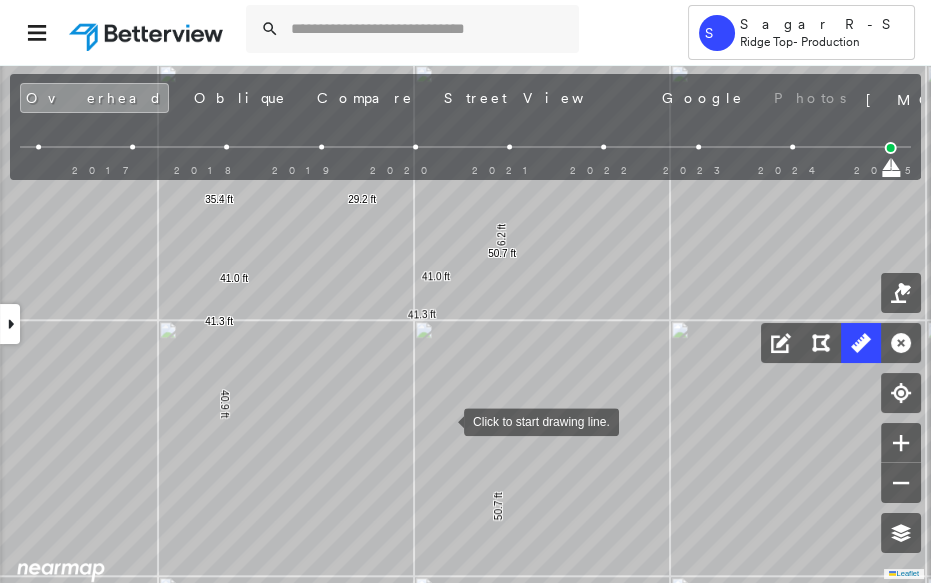 click at bounding box center (444, 420) 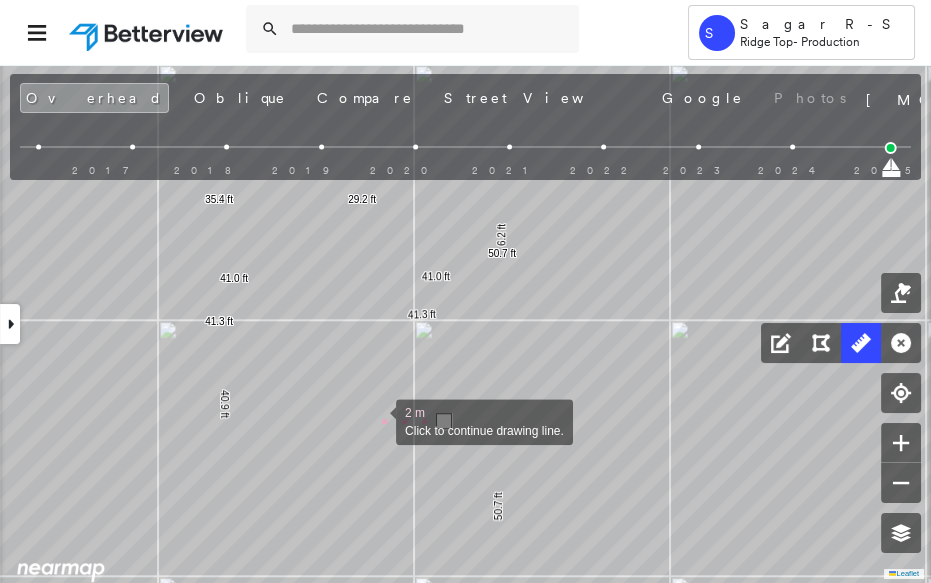 click at bounding box center [376, 420] 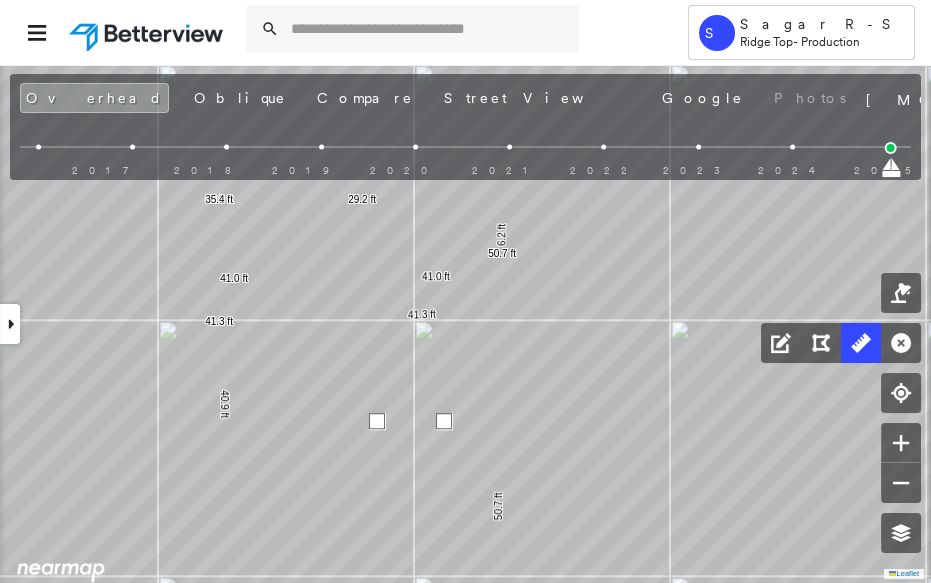 click at bounding box center (377, 421) 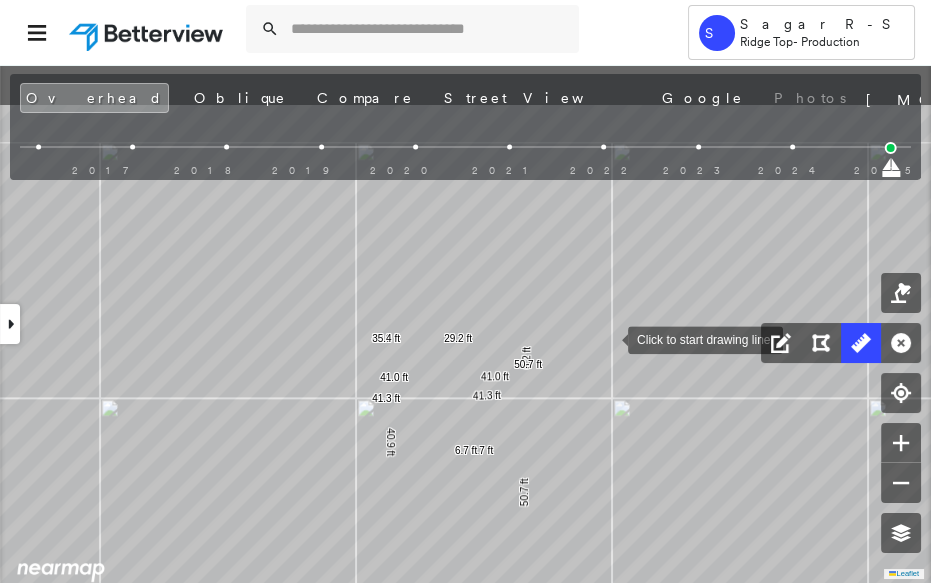drag, startPoint x: 598, startPoint y: 241, endPoint x: 557, endPoint y: 339, distance: 106.23088 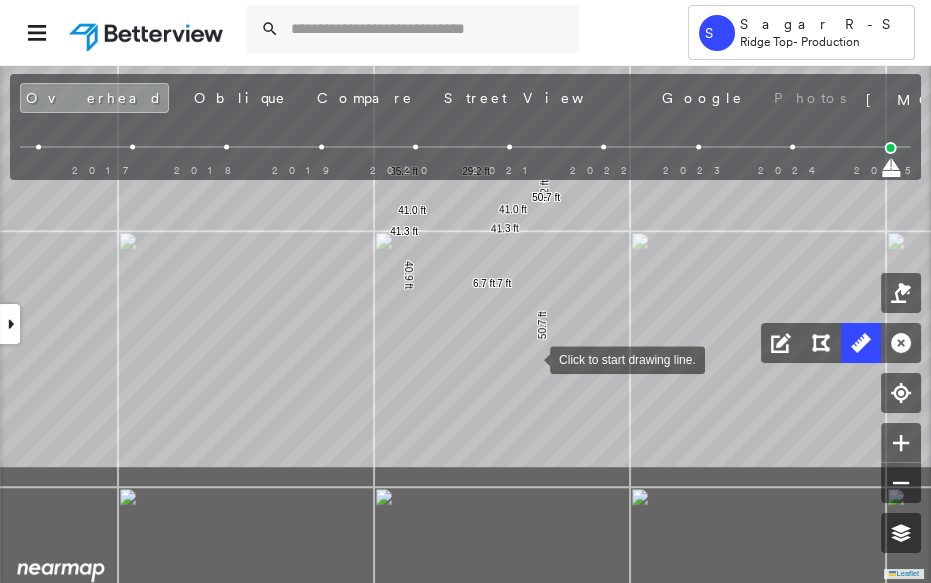 drag, startPoint x: 513, startPoint y: 527, endPoint x: 530, endPoint y: 359, distance: 168.85793 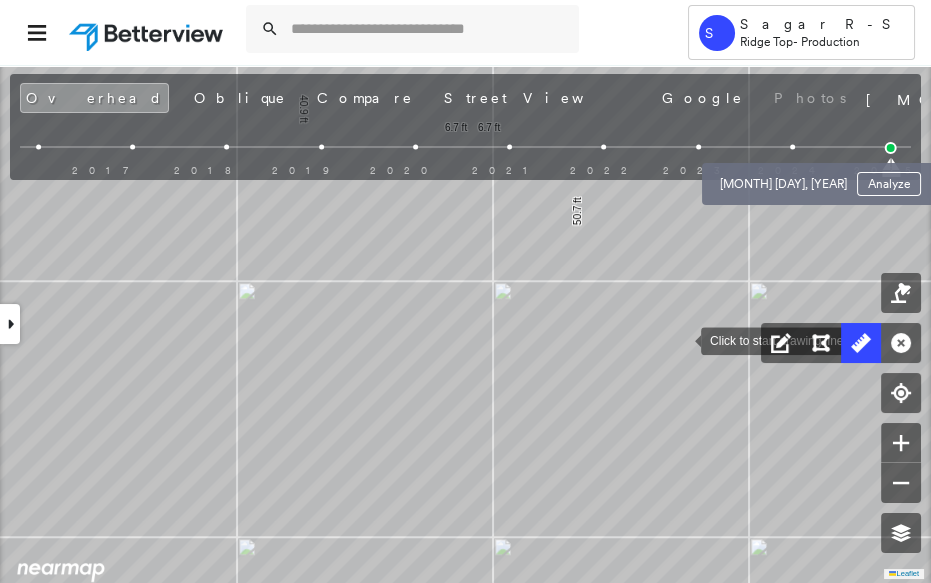 click at bounding box center (792, 147) 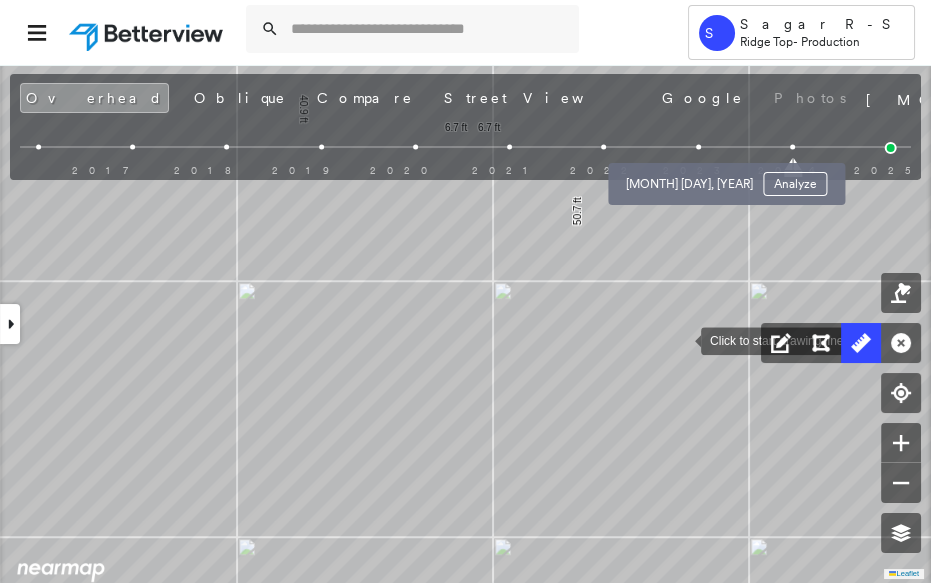 click at bounding box center [698, 147] 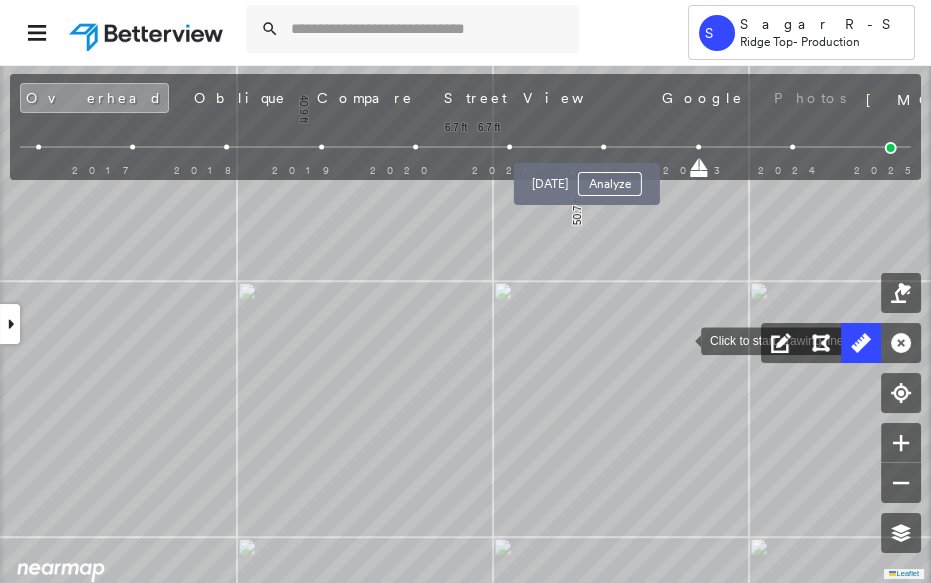 click at bounding box center [604, 147] 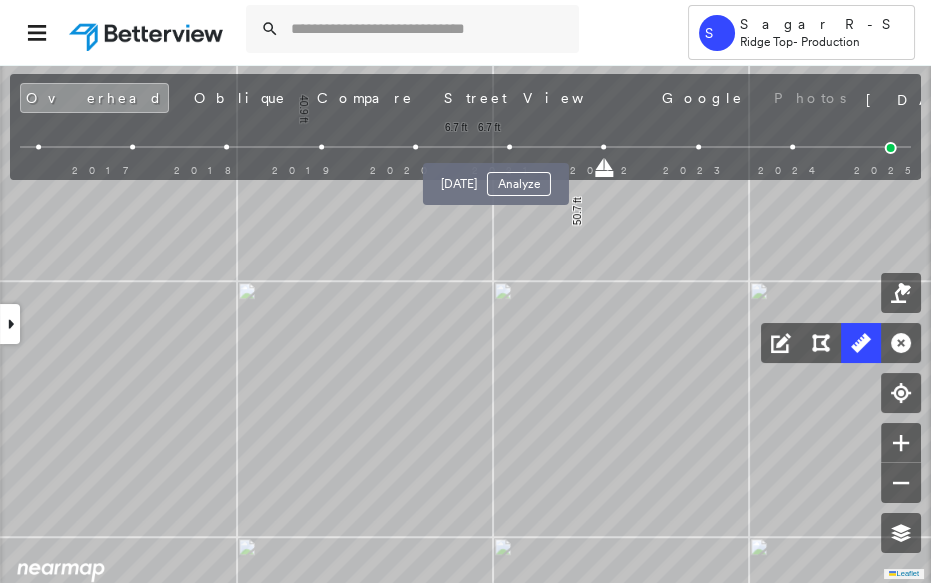 click at bounding box center [509, 147] 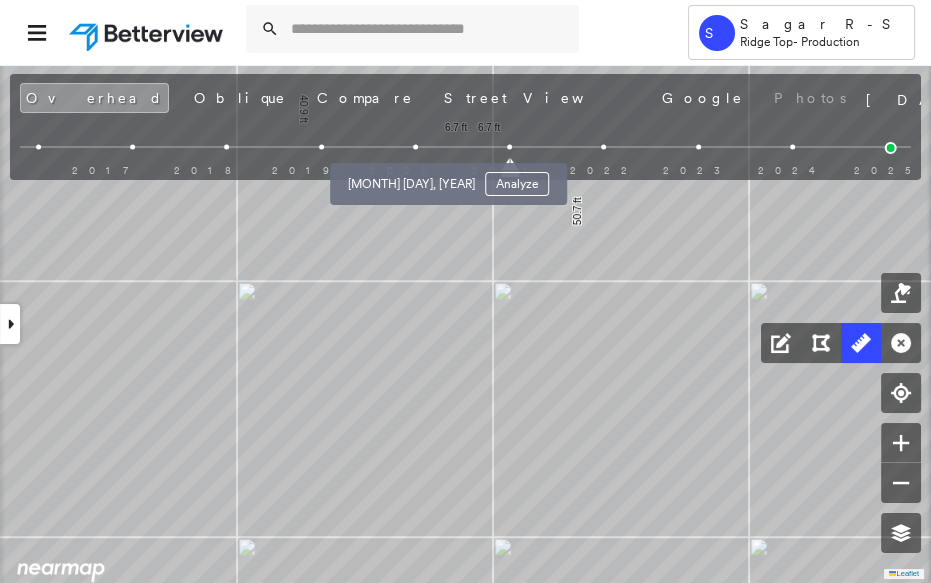 click at bounding box center (415, 147) 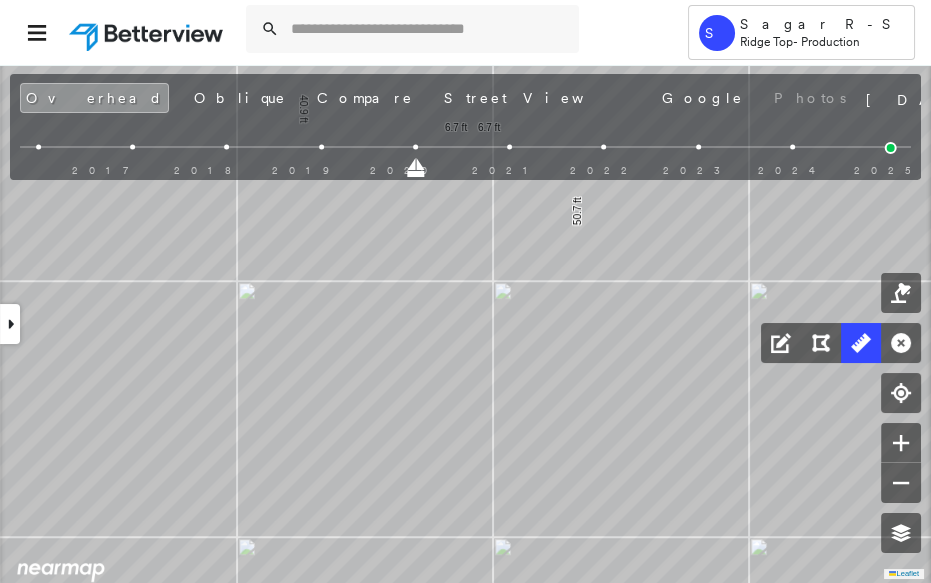 click at bounding box center [465, 147] 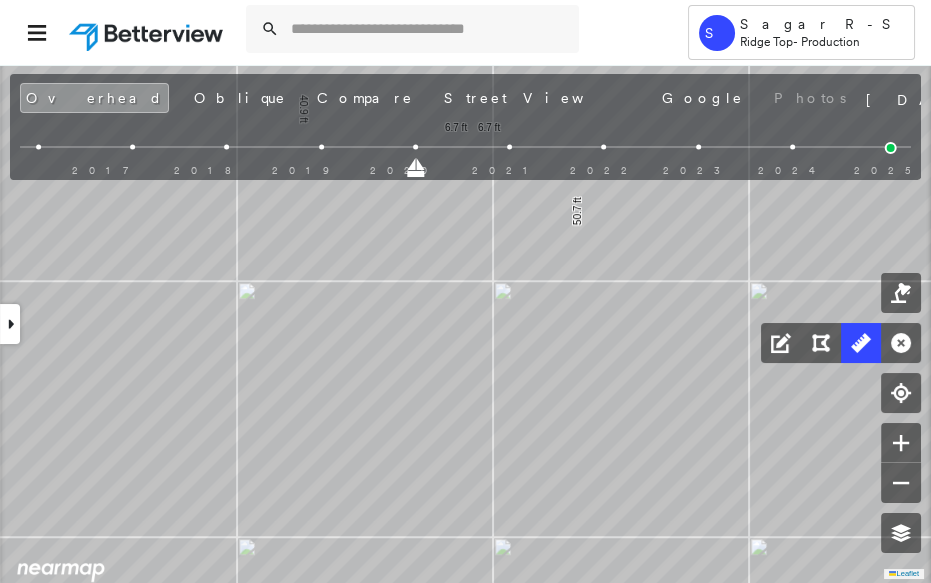 click at bounding box center (465, 147) 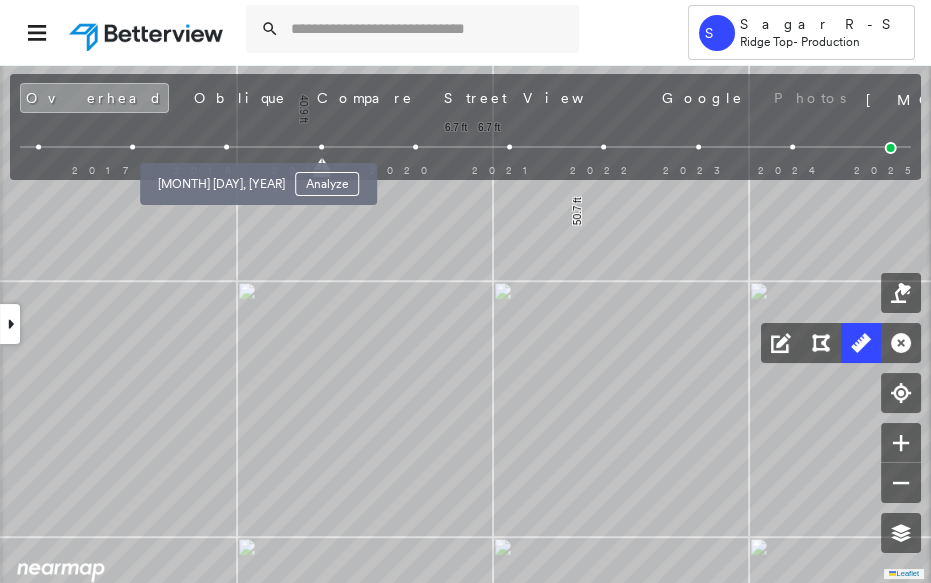 click at bounding box center (226, 147) 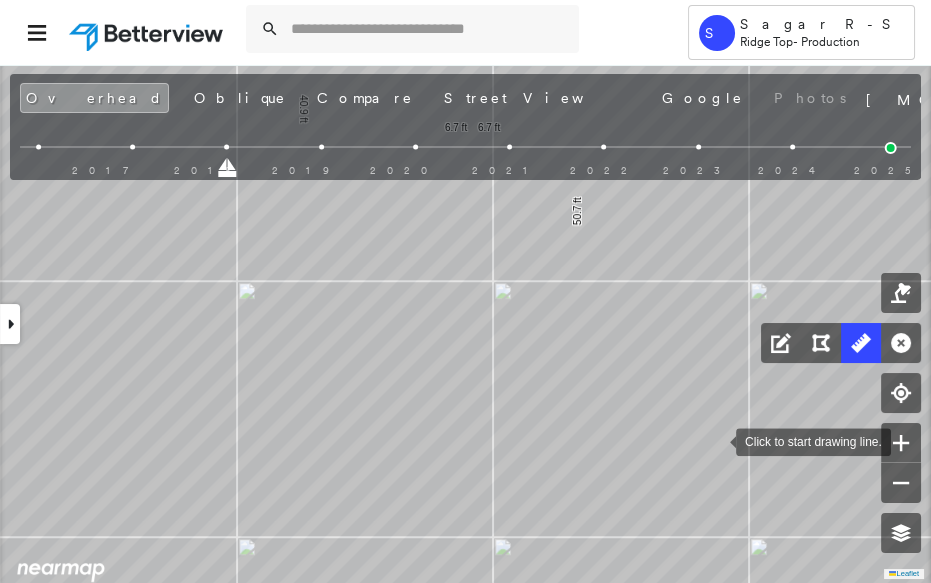 click at bounding box center (716, 440) 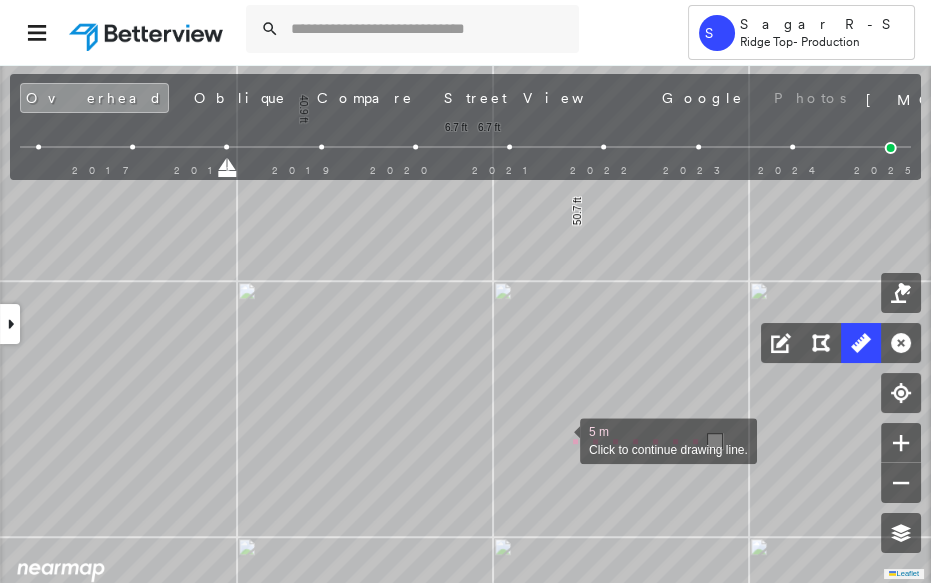 click at bounding box center (560, 439) 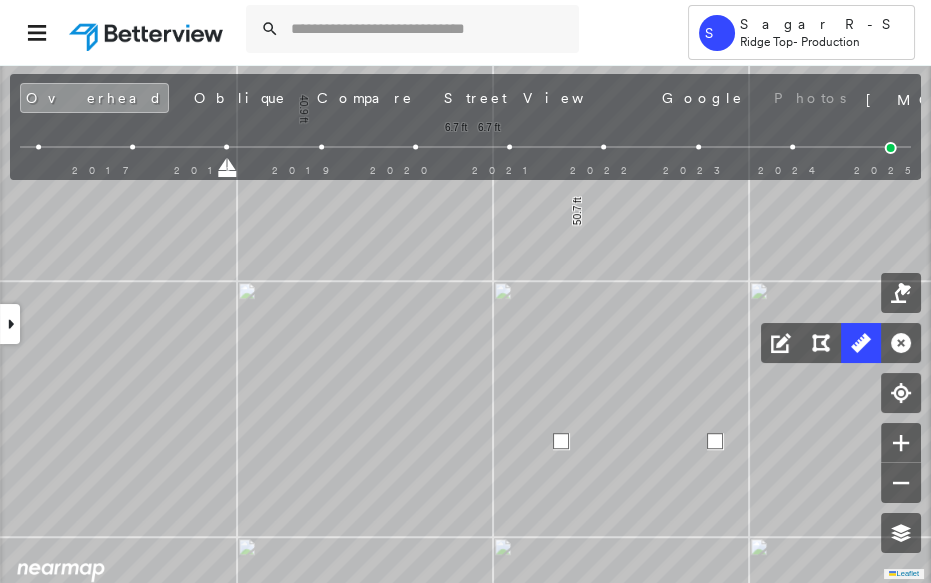 click at bounding box center [561, 441] 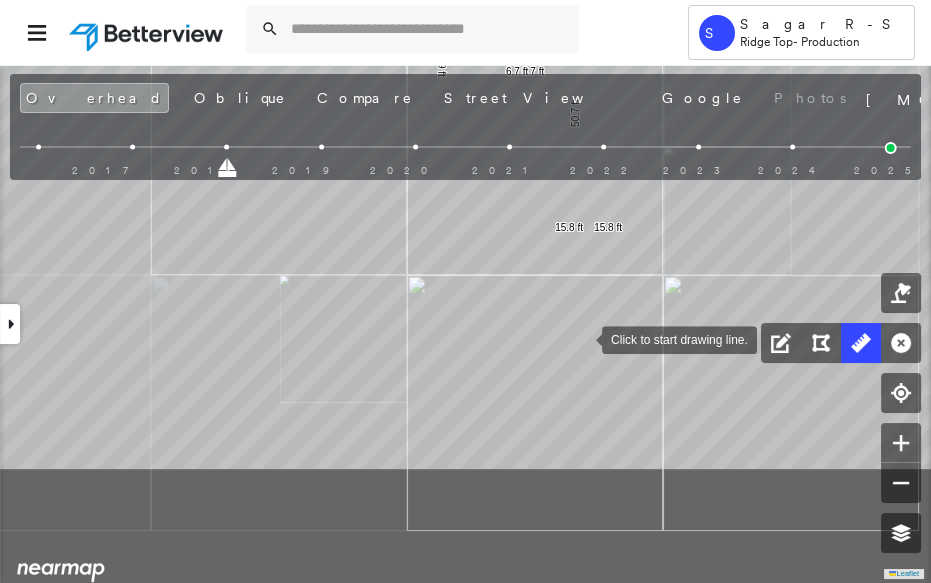 drag, startPoint x: 558, startPoint y: 487, endPoint x: 586, endPoint y: 347, distance: 142.77255 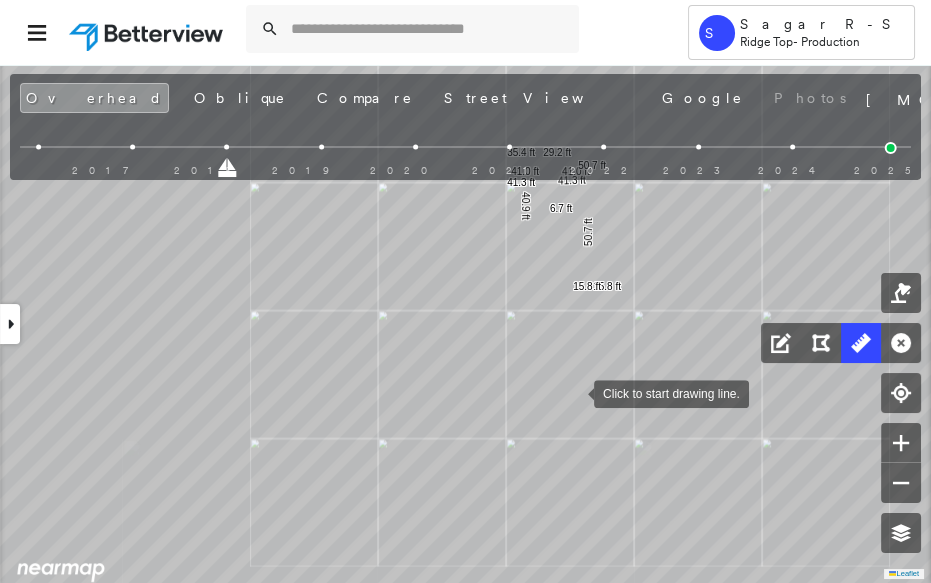 click on "41.0 ft 41.0 ft 41.3 ft 41.3 ft 40.9 ft 40.9 ft 29.2 ft 35.4 ft 50.7 ft 50.7 ft 6.7 ft 15.8 ft 15.8 ft Click to start drawing line." at bounding box center [229, 220] 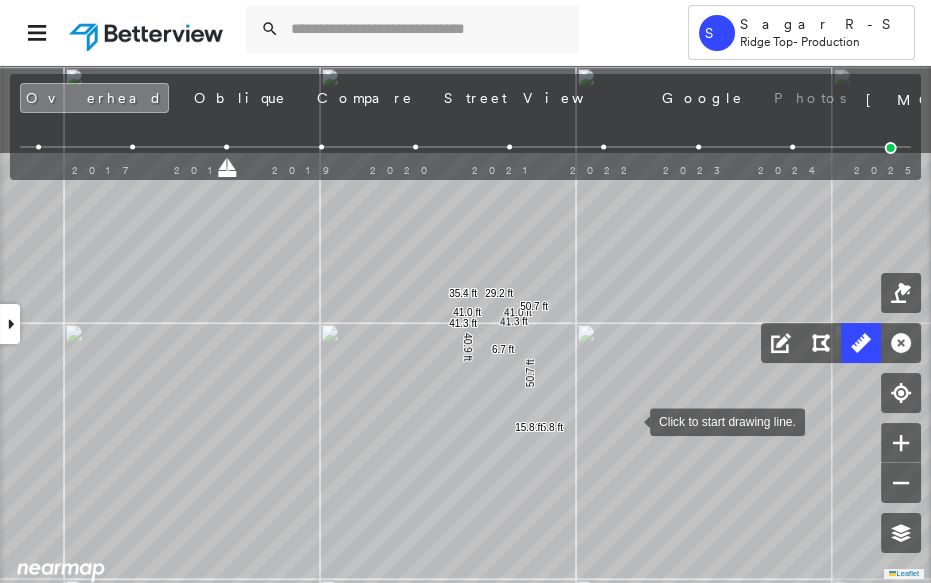 drag, startPoint x: 688, startPoint y: 278, endPoint x: 630, endPoint y: 414, distance: 147.85127 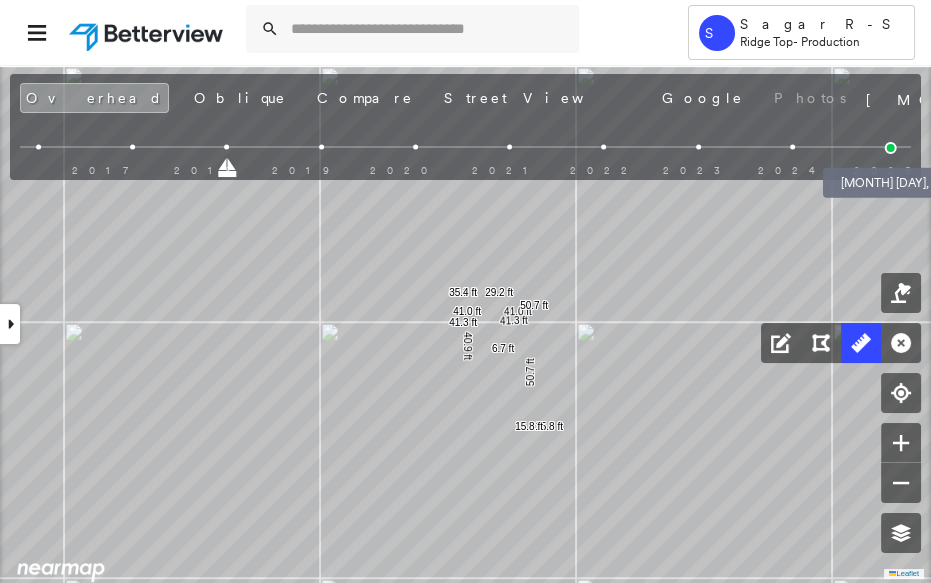 click at bounding box center [891, 148] 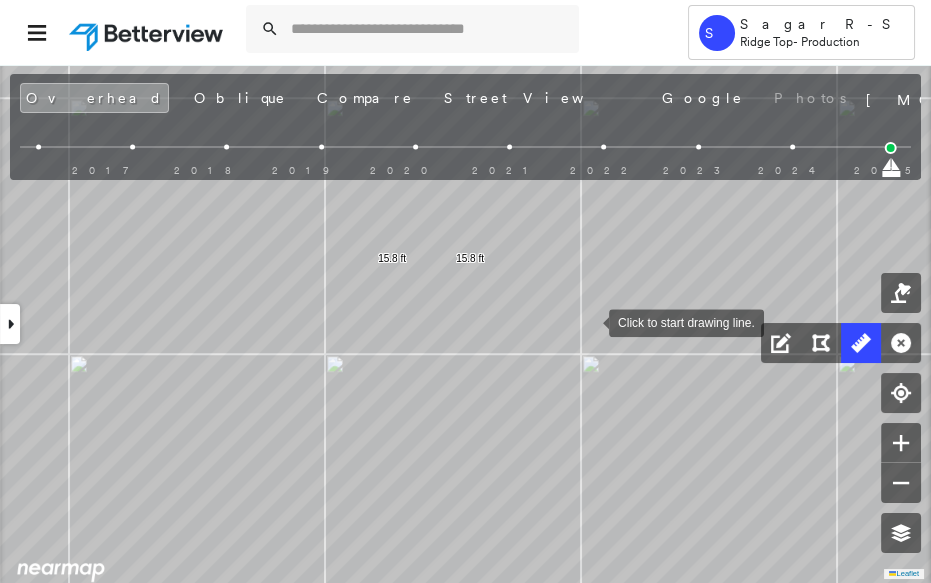 click at bounding box center [589, 321] 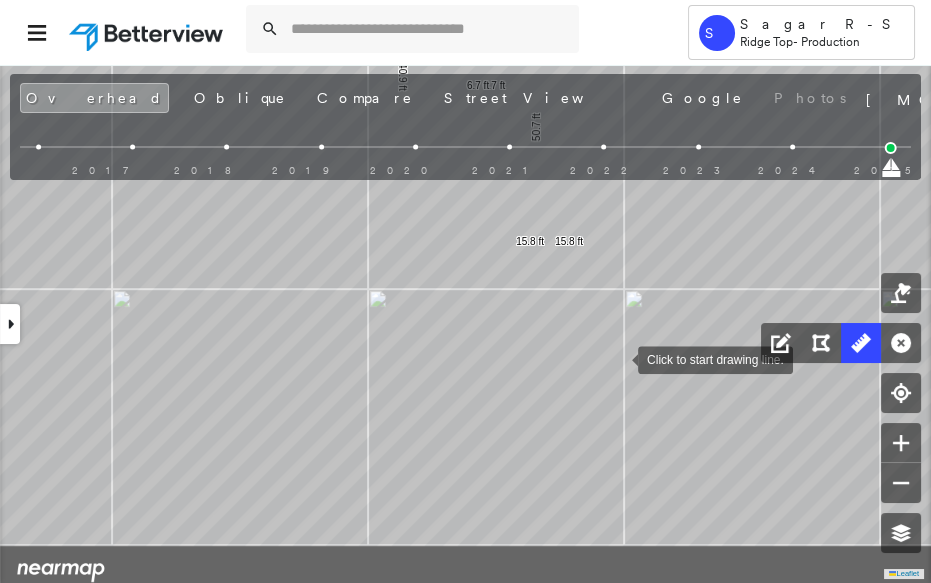 drag, startPoint x: 563, startPoint y: 458, endPoint x: 620, endPoint y: 350, distance: 122.1188 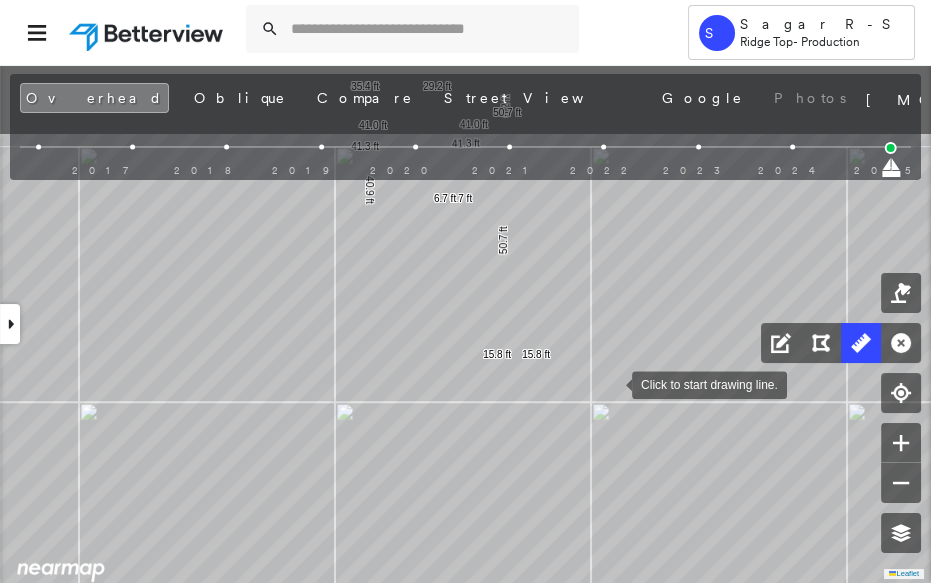 drag, startPoint x: 647, startPoint y: 260, endPoint x: 622, endPoint y: 373, distance: 115.73245 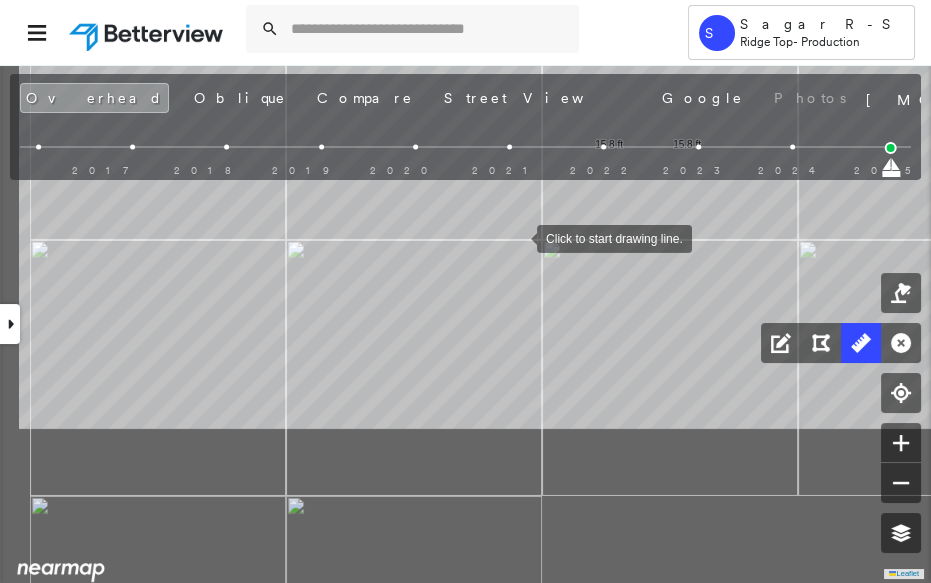 drag, startPoint x: 458, startPoint y: 361, endPoint x: 517, endPoint y: 238, distance: 136.41847 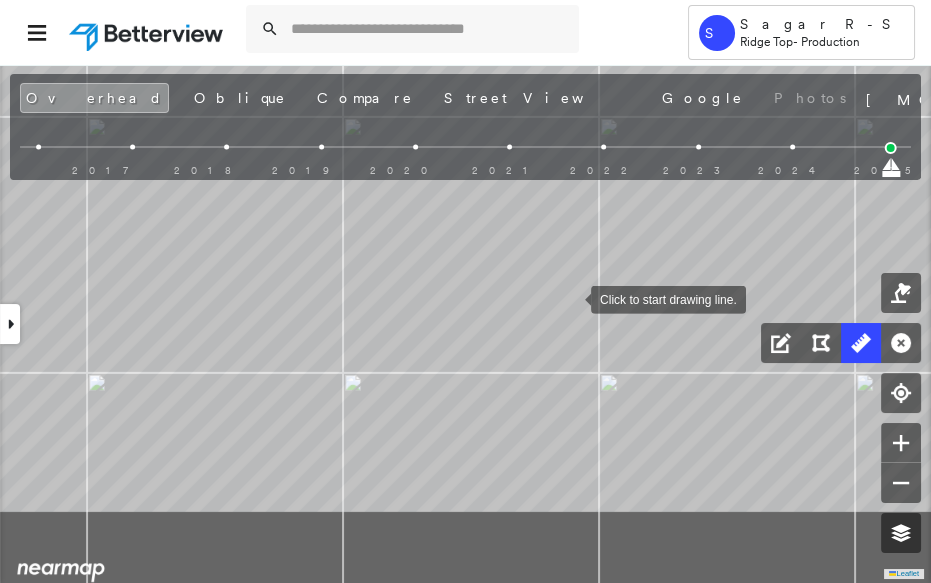 drag, startPoint x: 511, startPoint y: 420, endPoint x: 570, endPoint y: 298, distance: 135.51753 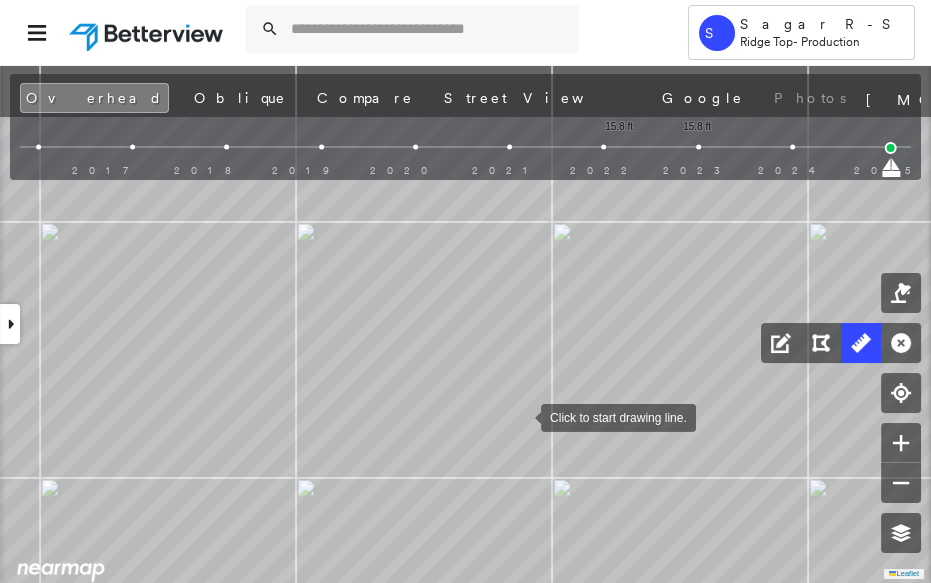 click at bounding box center [521, 416] 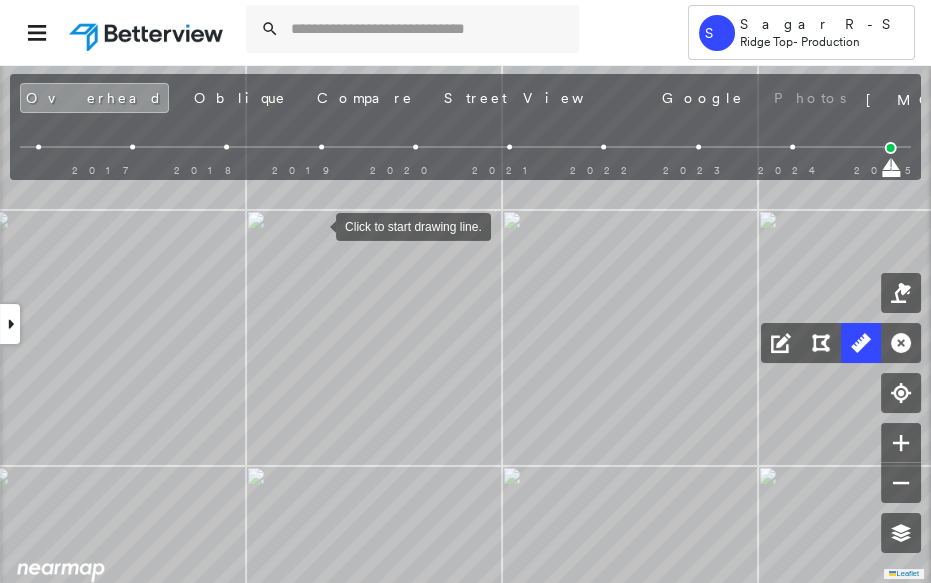 click at bounding box center [316, 225] 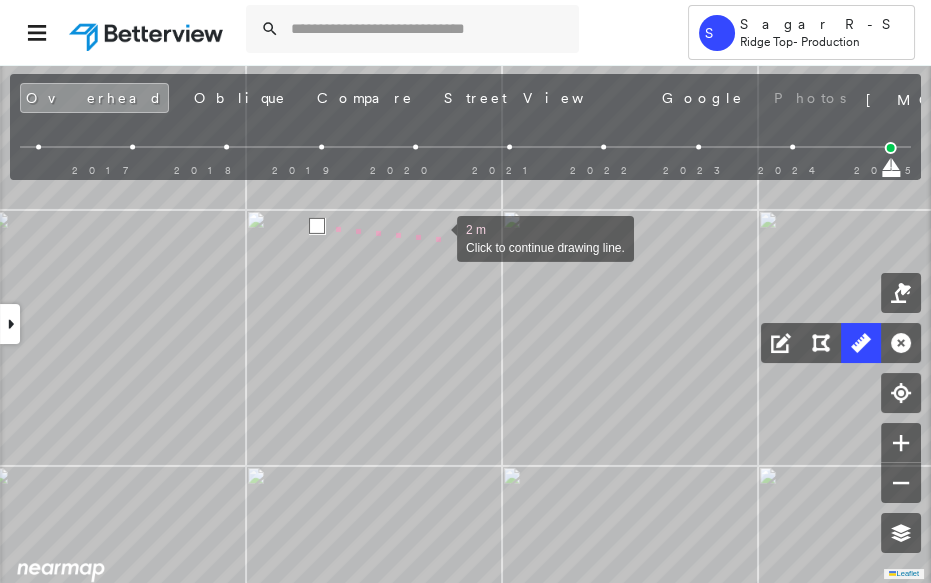 click at bounding box center [437, 237] 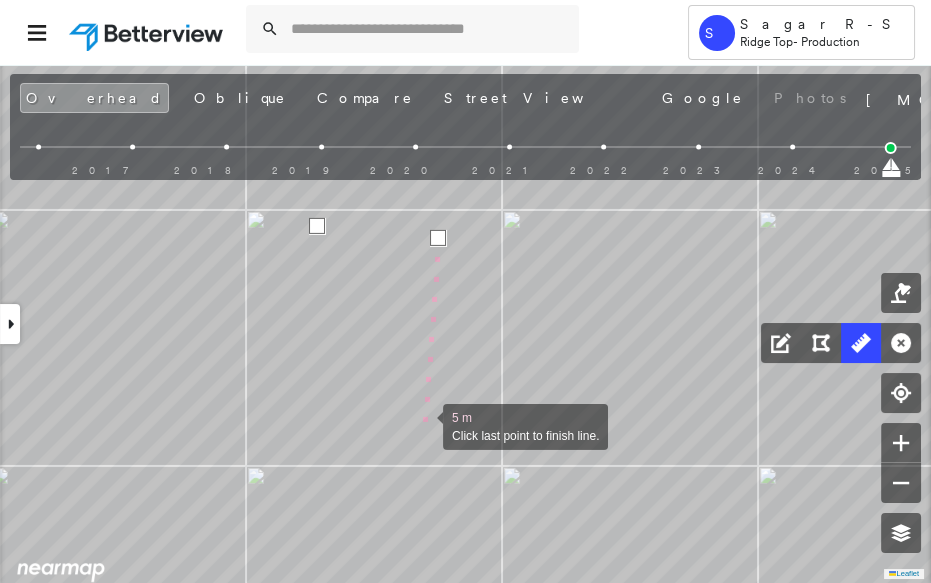 click at bounding box center (423, 425) 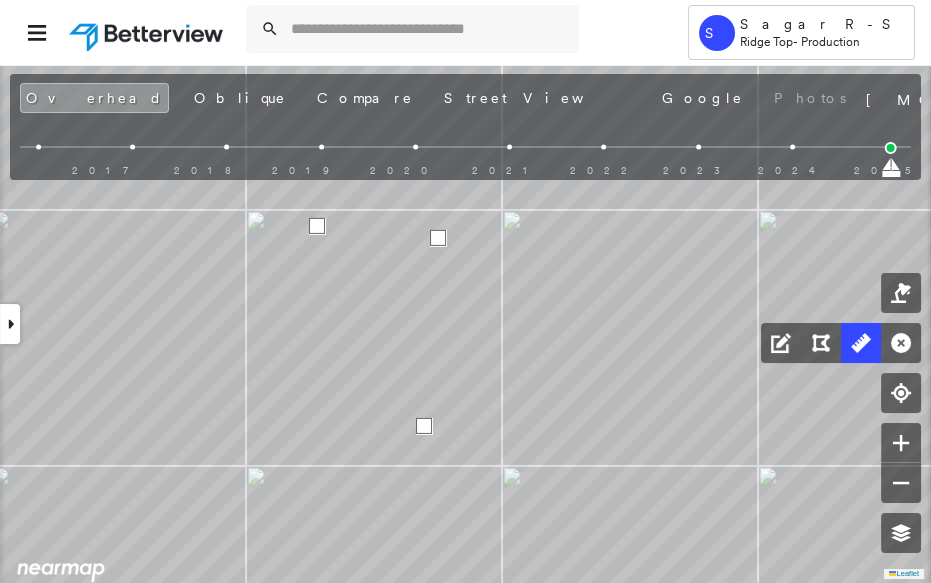 click at bounding box center (424, 426) 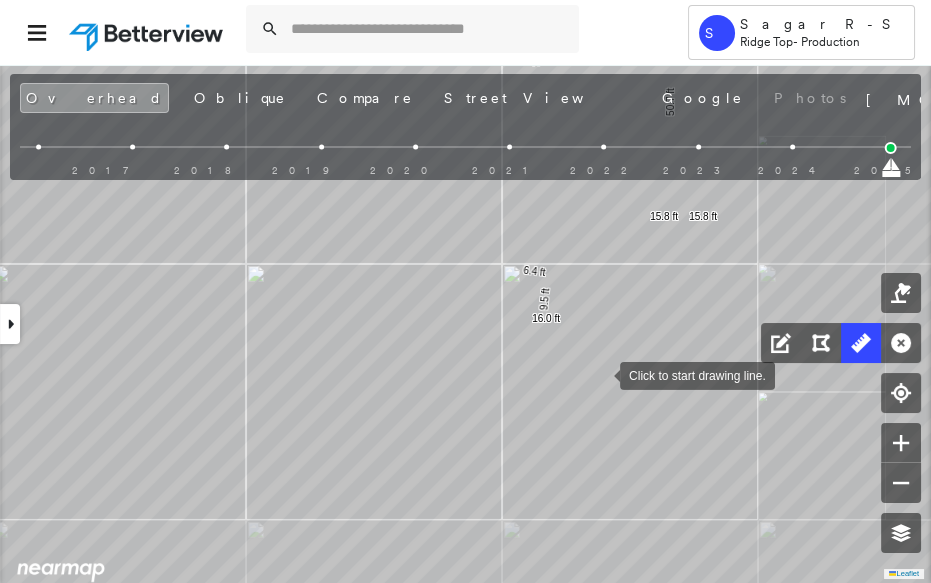 click at bounding box center [600, 374] 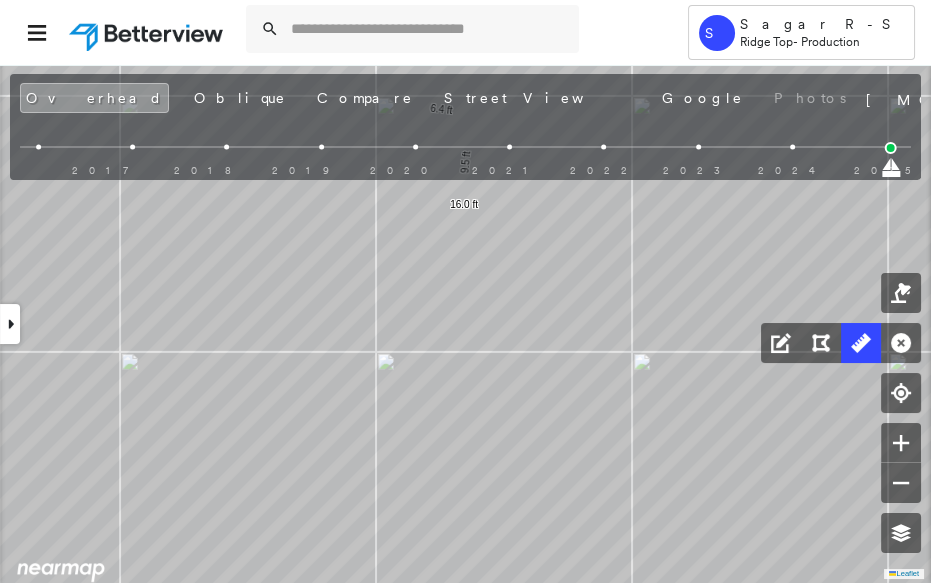 click at bounding box center [792, 147] 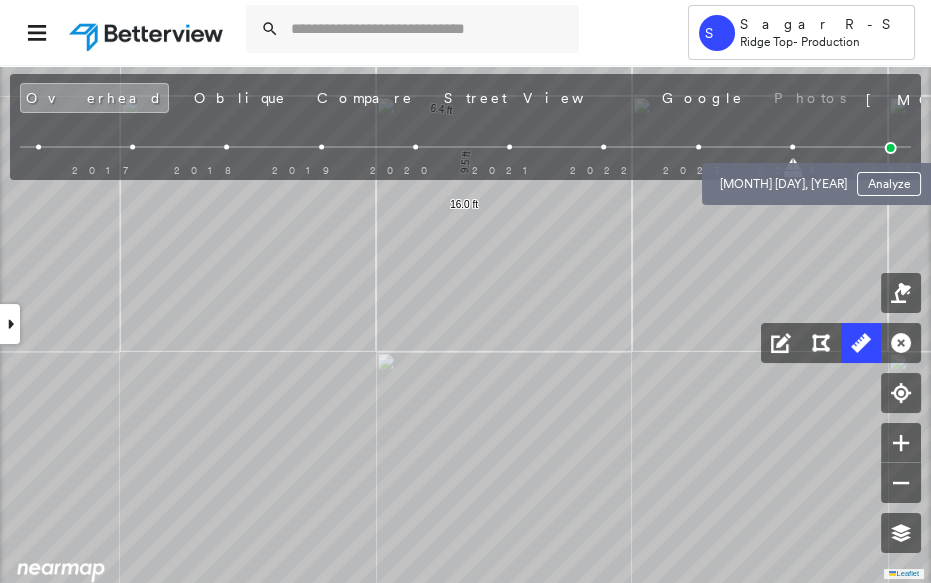 click on "2017 2018 2019 2020 2021 2022 2023 2024 2025" at bounding box center [465, 150] 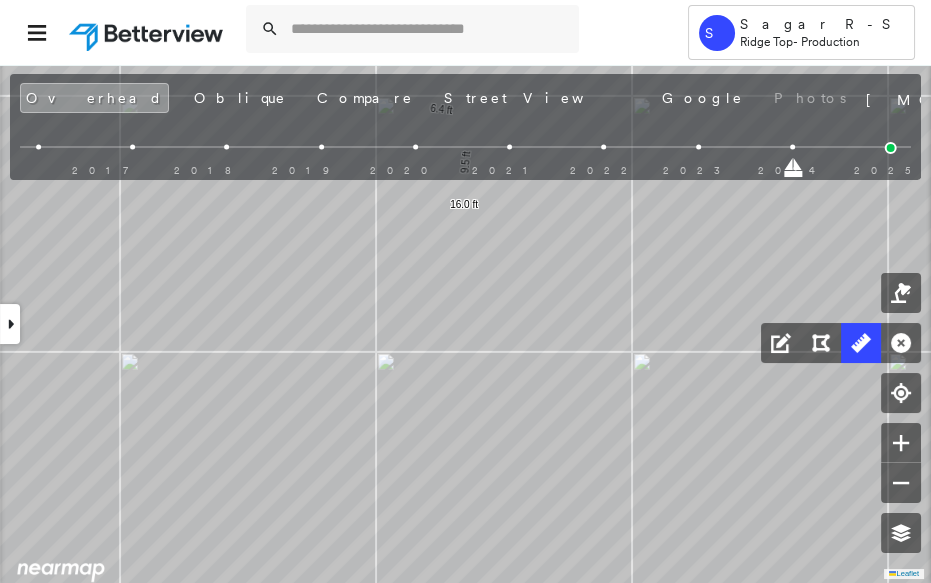 click at bounding box center [465, 147] 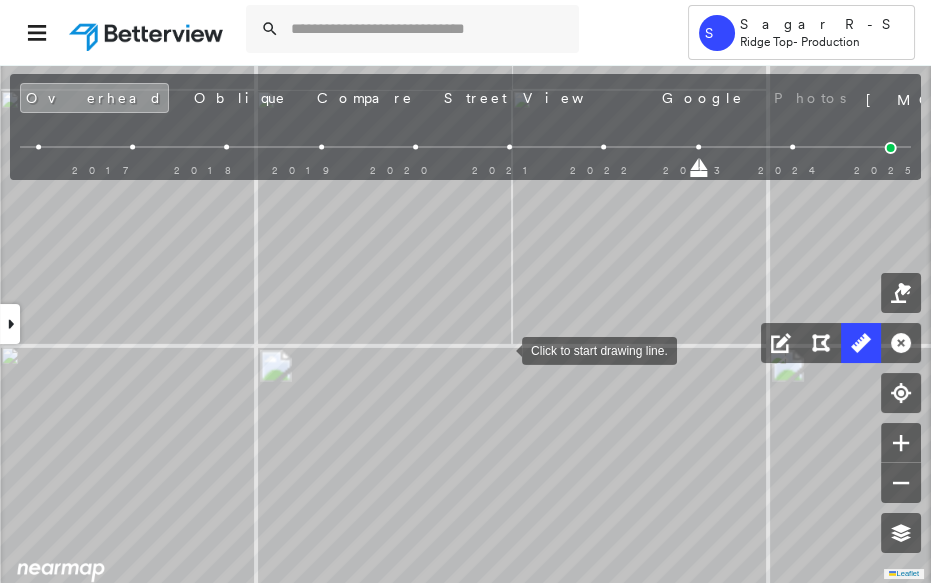 click at bounding box center (502, 349) 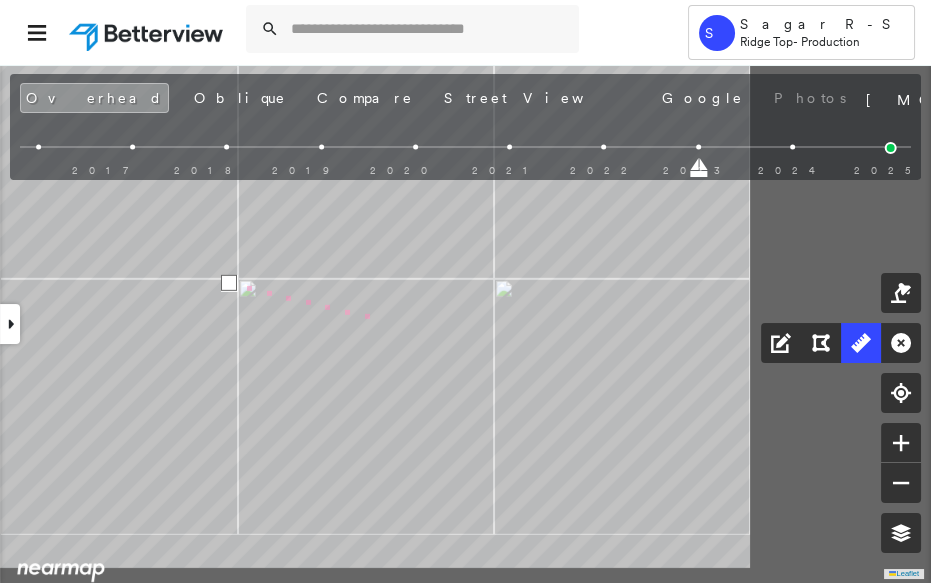 click on "41.0 ft 41.0 ft 41.3 ft 41.3 ft 40.9 ft 40.9 ft 6.2 ft 29.2 ft 35.4 ft 50.7 ft 50.7 ft 6.7 ft 6.7 ft 15.8 ft 15.8 ft 6.4 ft 9.5 ft 16.0 ft 2 m Click to continue drawing line." at bounding box center [50, 33] 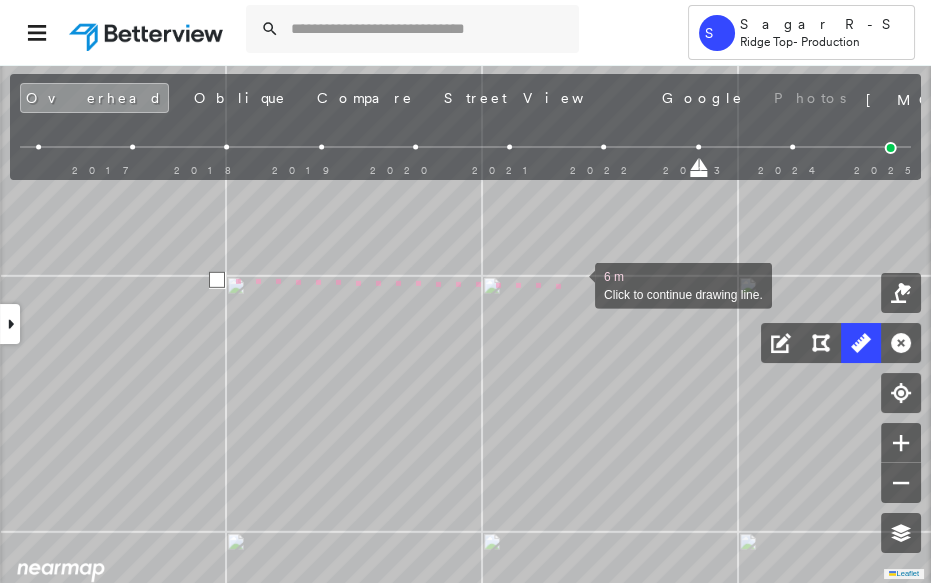 click at bounding box center (575, 284) 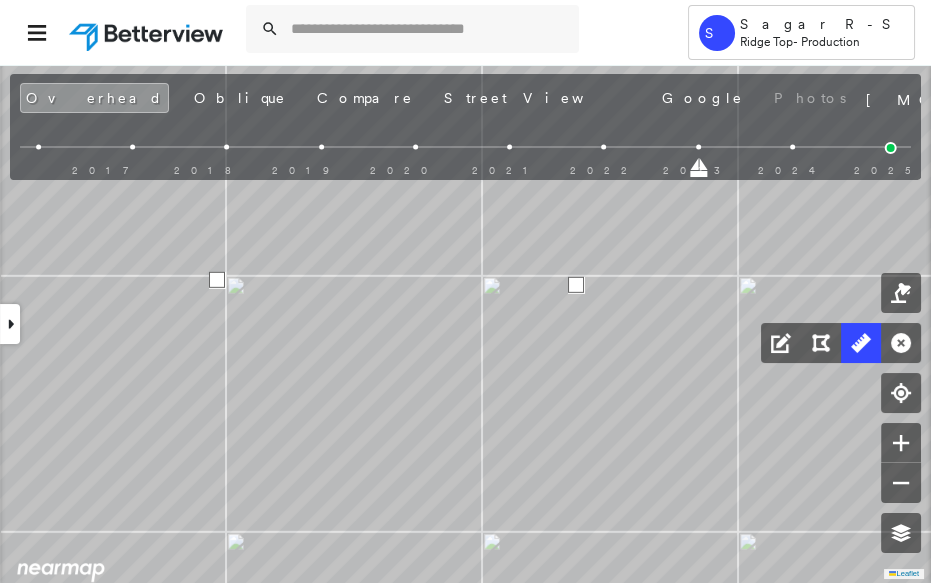 click at bounding box center [576, 285] 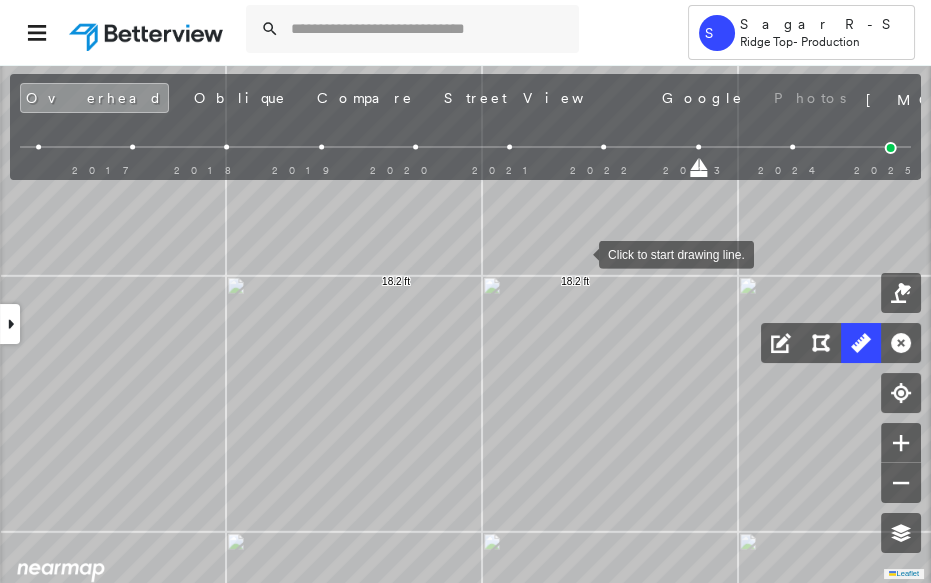 click at bounding box center (579, 253) 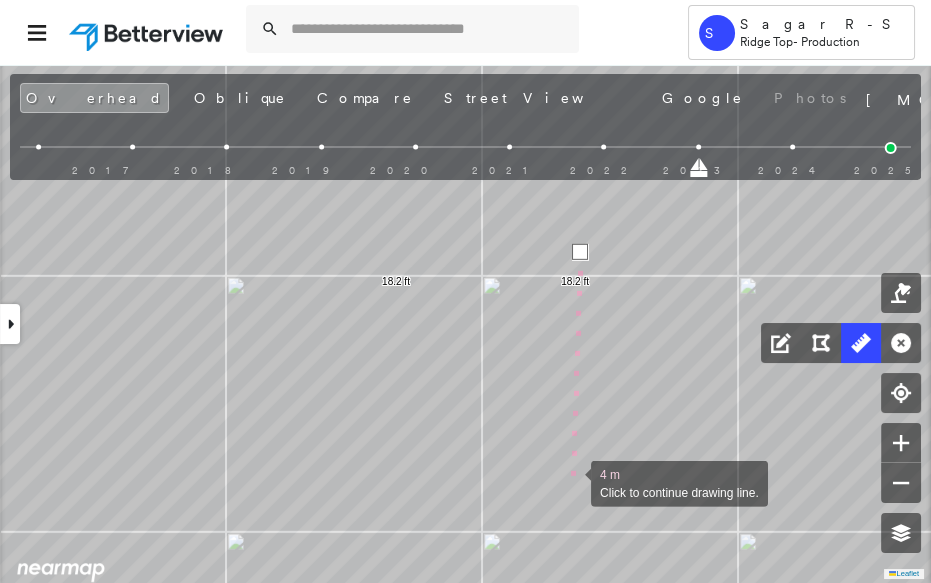 click at bounding box center [571, 482] 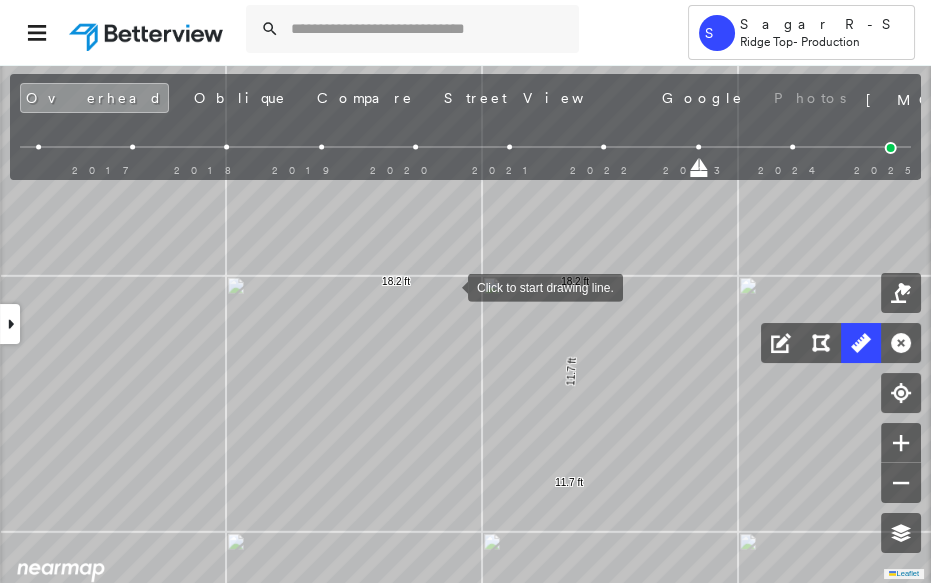 click at bounding box center (448, 286) 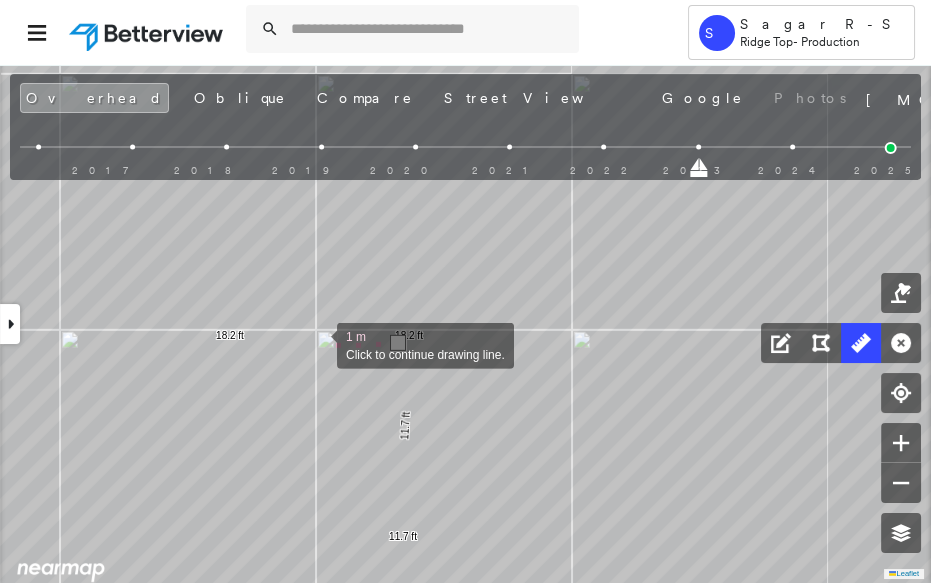 click at bounding box center (317, 344) 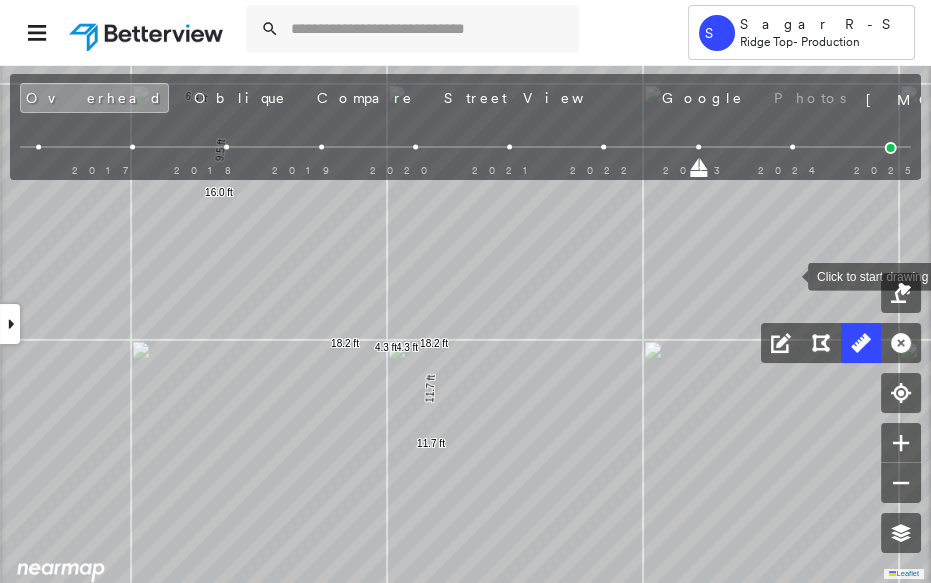 click at bounding box center [891, 148] 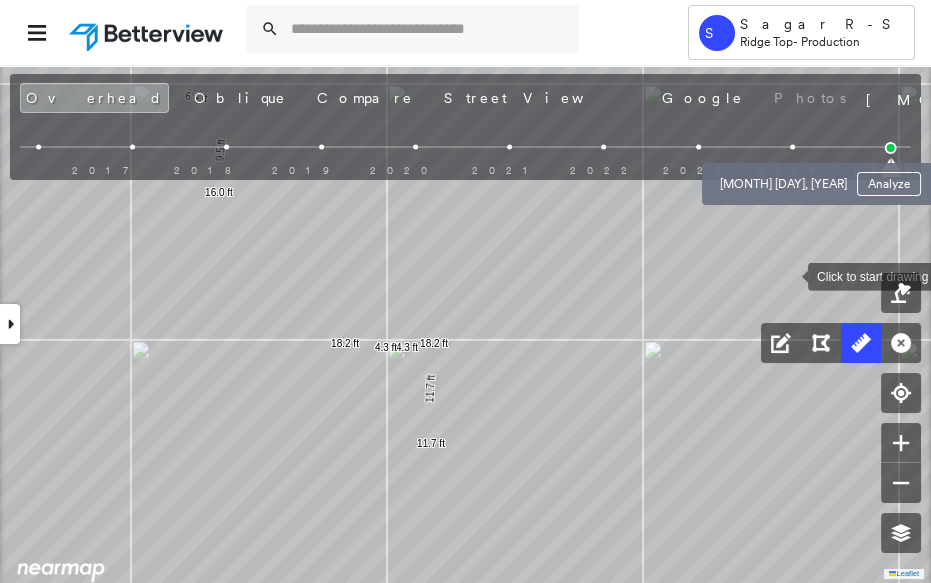 click at bounding box center (792, 147) 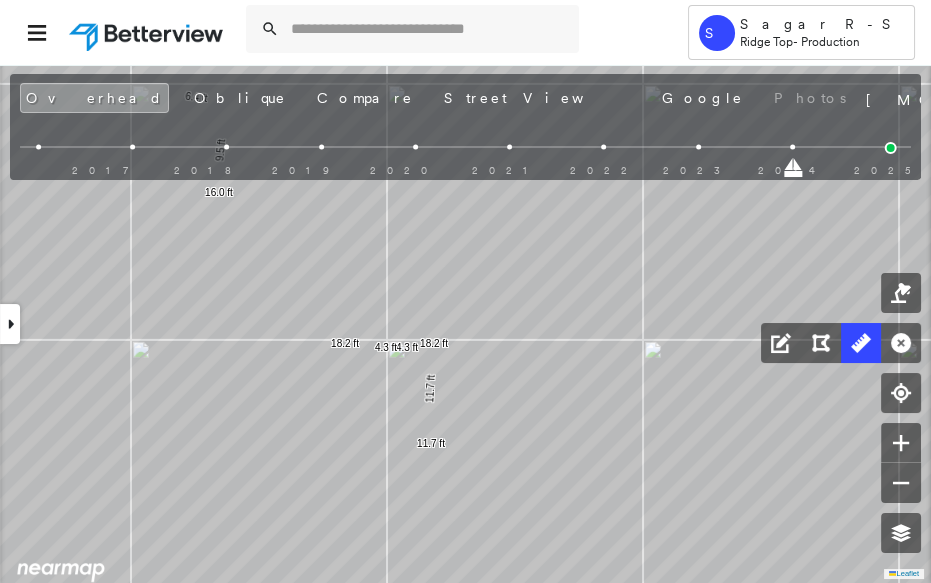 click at bounding box center [698, 147] 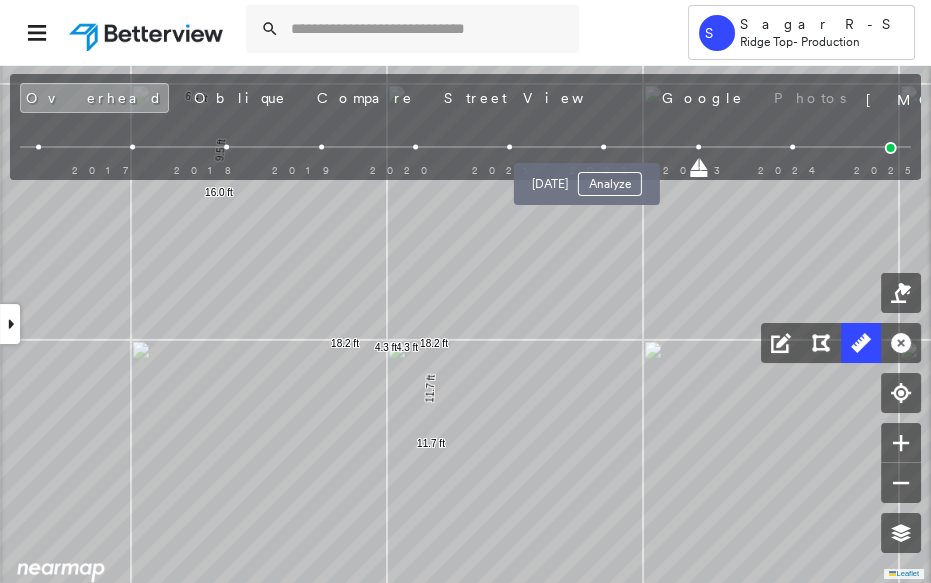 click at bounding box center [604, 147] 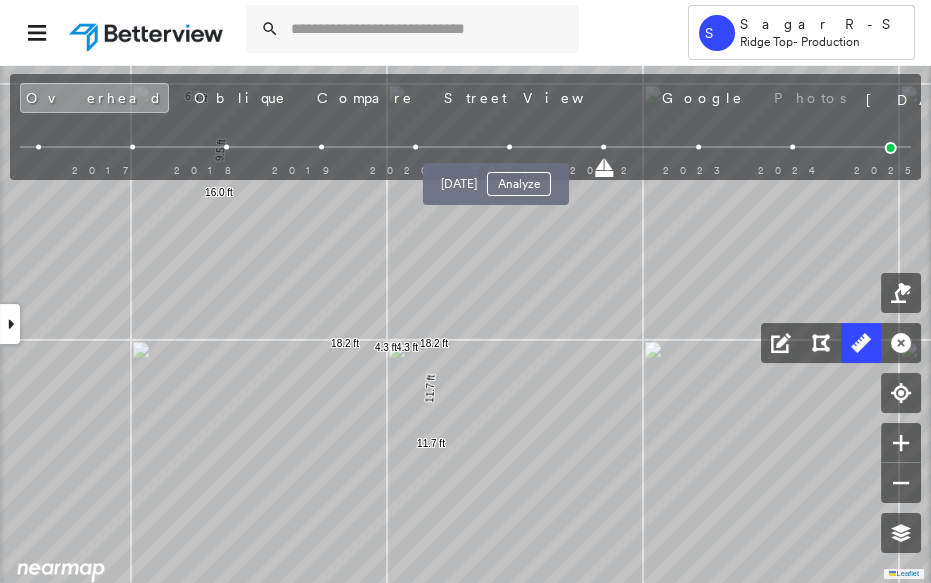 click at bounding box center (509, 147) 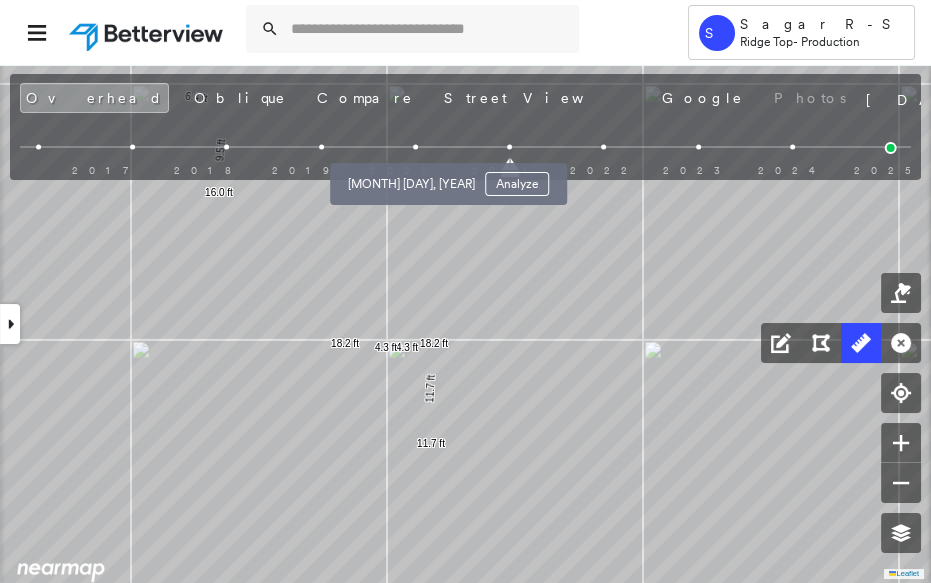 click at bounding box center [415, 147] 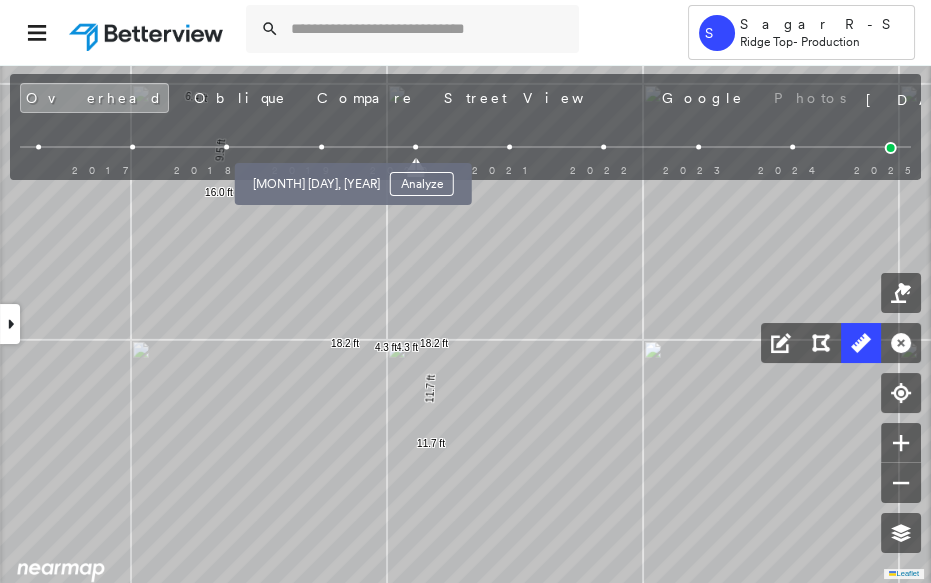 click at bounding box center (321, 147) 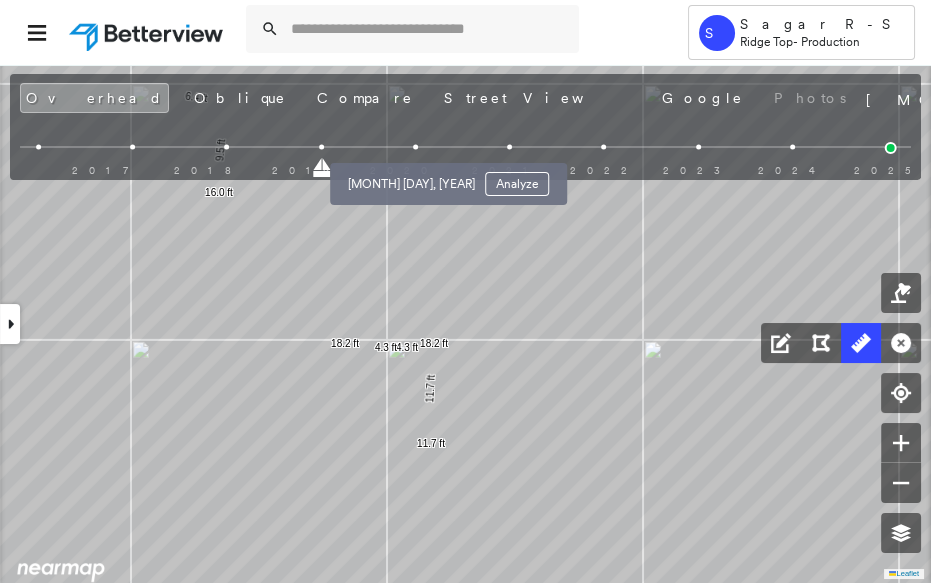 click at bounding box center [415, 147] 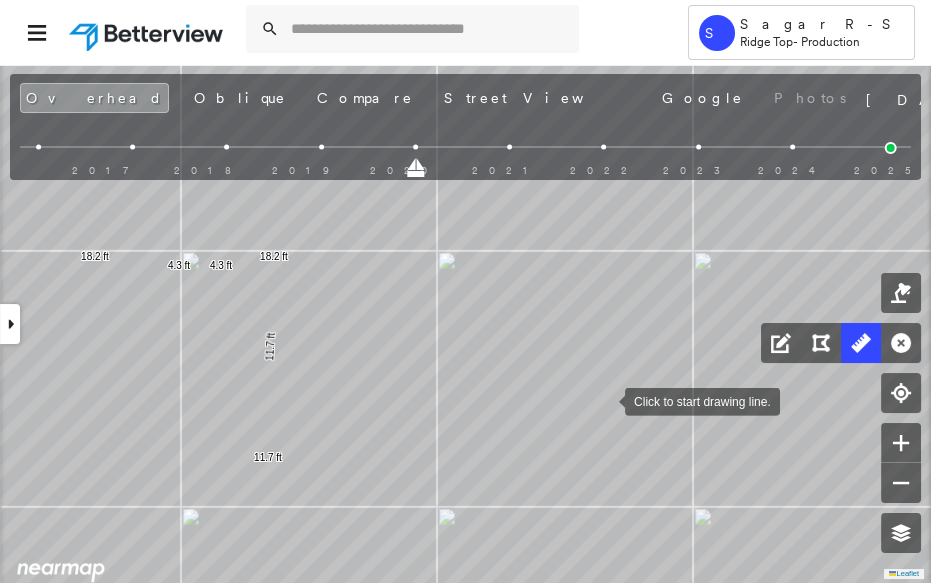 click at bounding box center [605, 400] 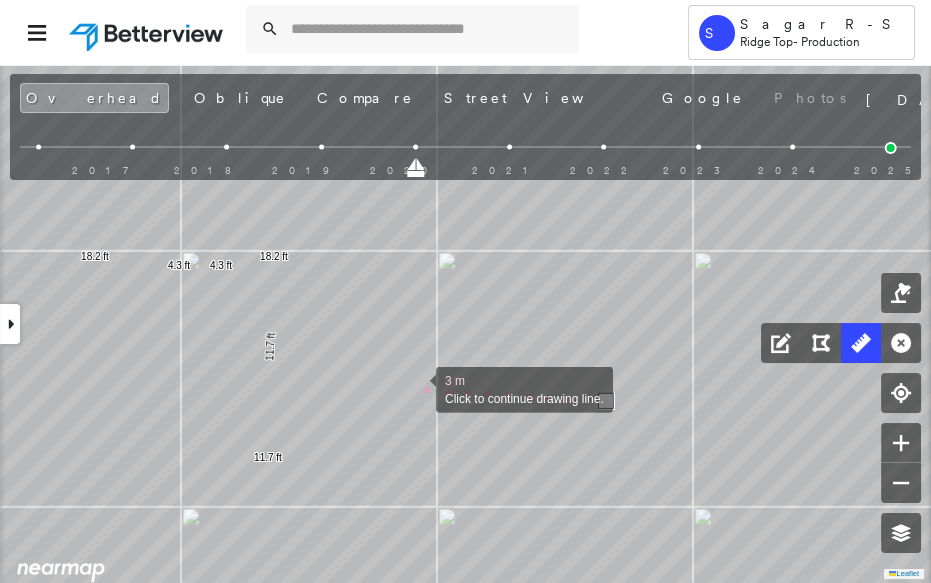 click at bounding box center (416, 388) 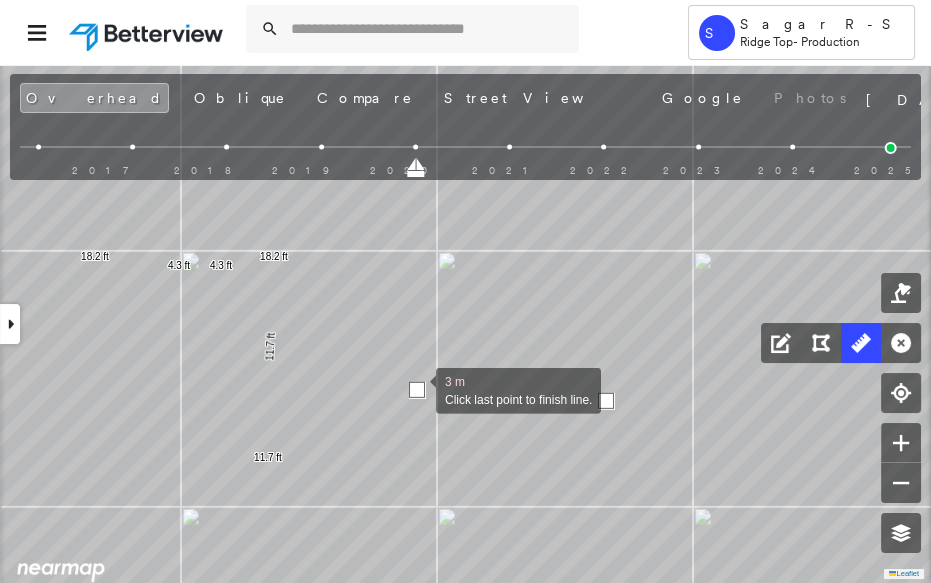 click at bounding box center (417, 390) 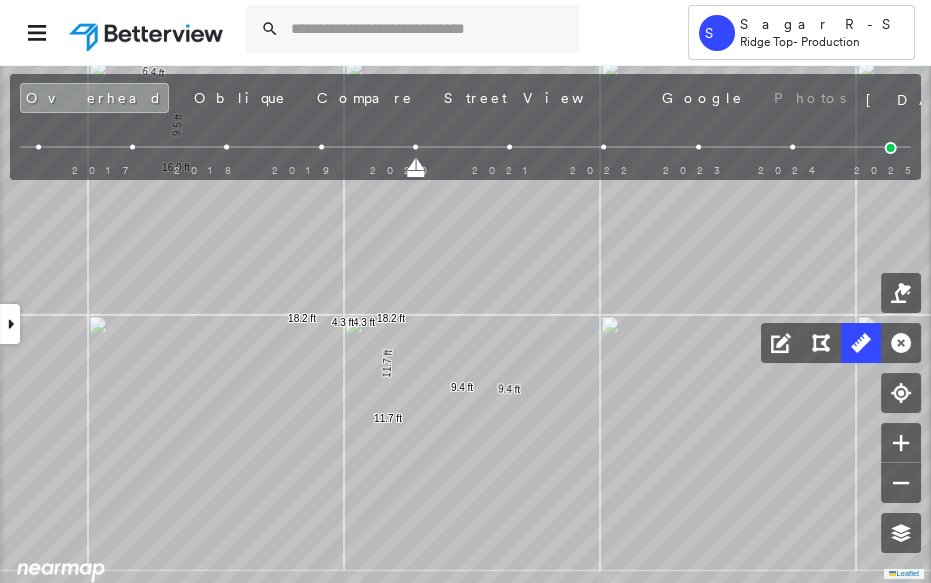 drag, startPoint x: 885, startPoint y: 142, endPoint x: 751, endPoint y: 169, distance: 136.69308 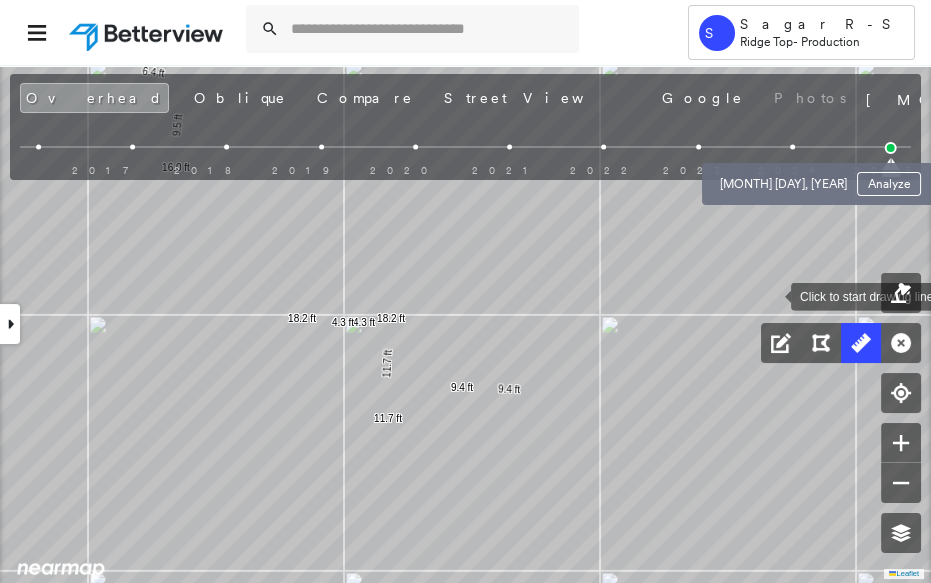 click at bounding box center [792, 147] 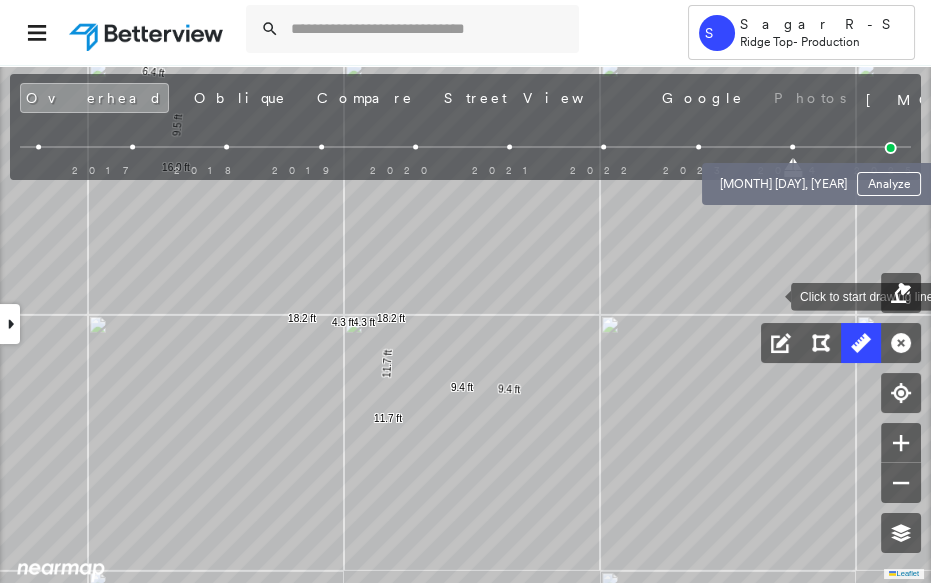 click at bounding box center (698, 147) 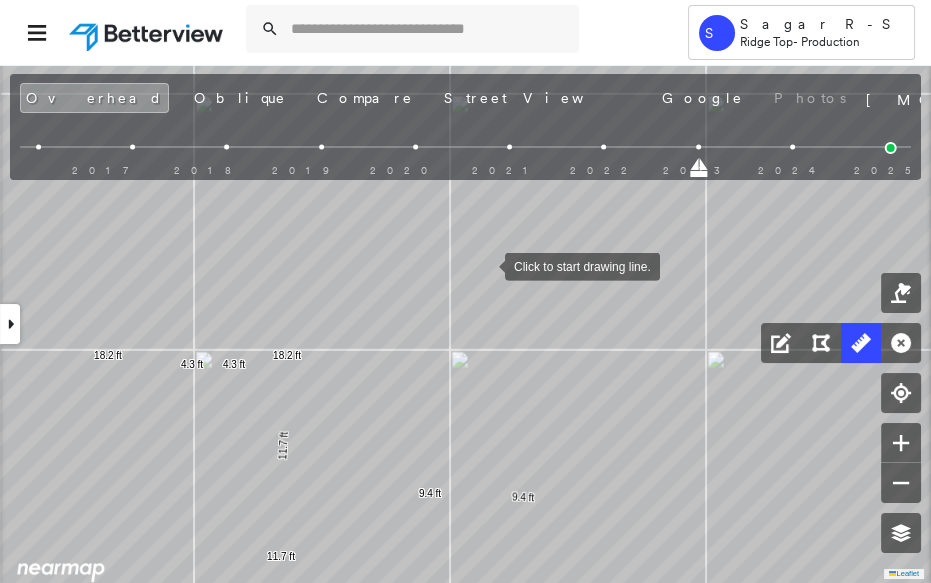 click at bounding box center (485, 265) 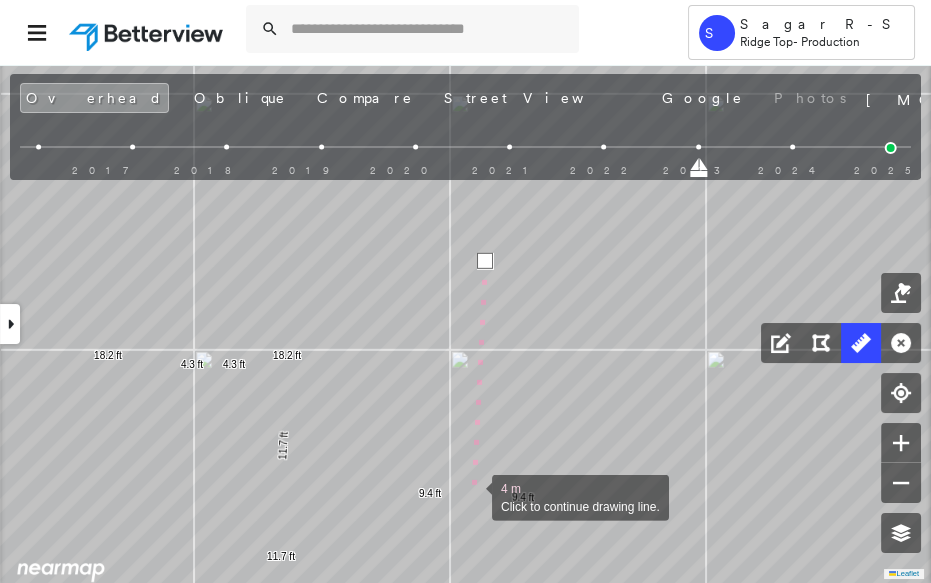 click at bounding box center [472, 496] 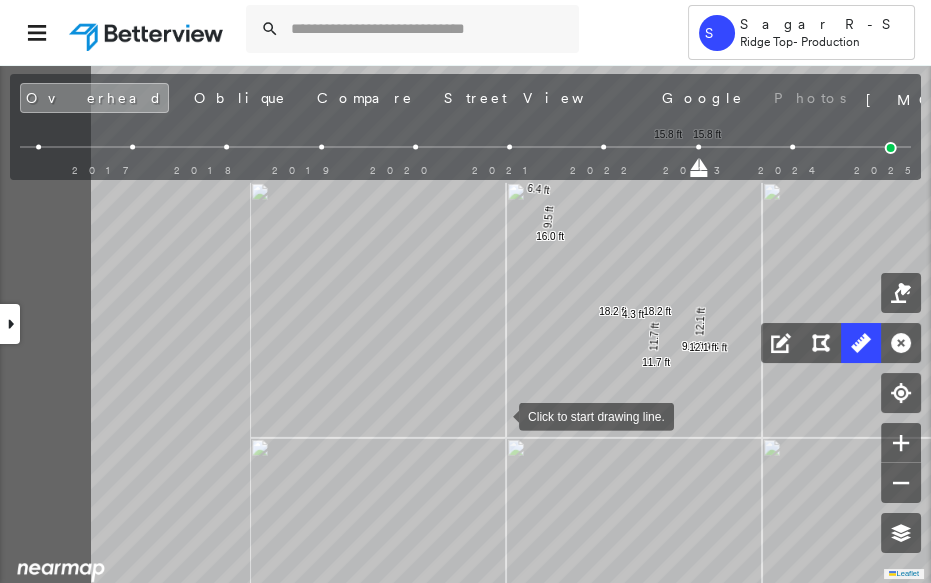 drag, startPoint x: 315, startPoint y: 400, endPoint x: 496, endPoint y: 412, distance: 181.39735 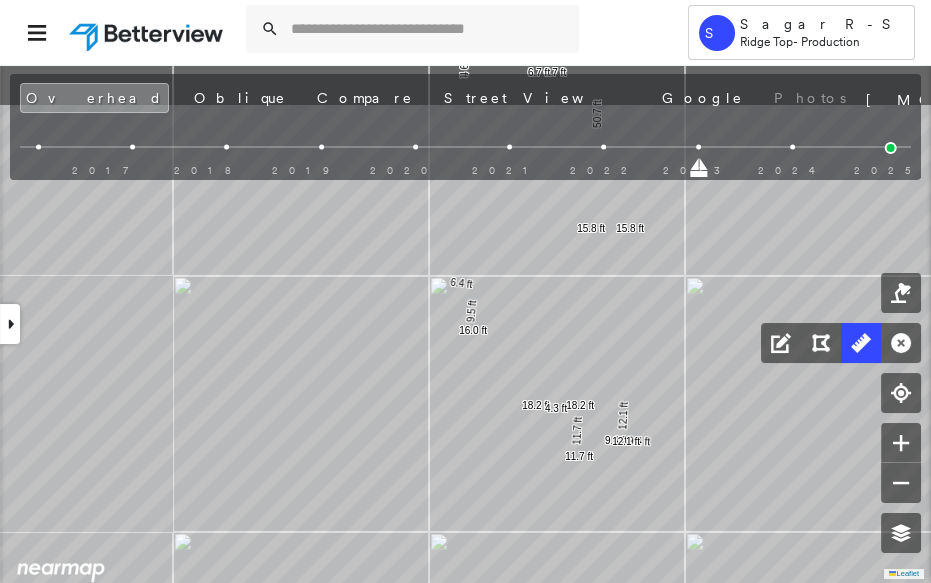drag, startPoint x: 444, startPoint y: 340, endPoint x: 400, endPoint y: 412, distance: 84.38009 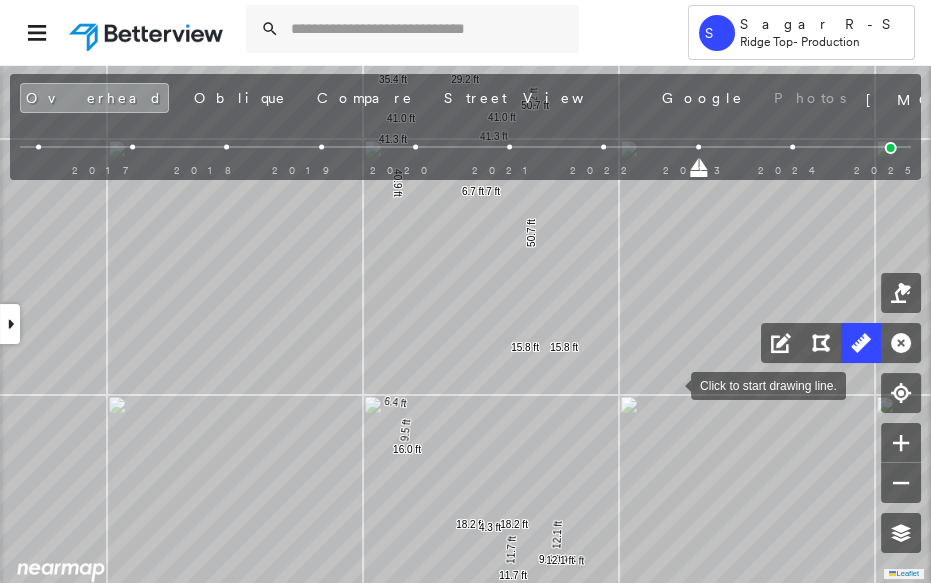 drag, startPoint x: 703, startPoint y: 325, endPoint x: 636, endPoint y: 395, distance: 96.89685 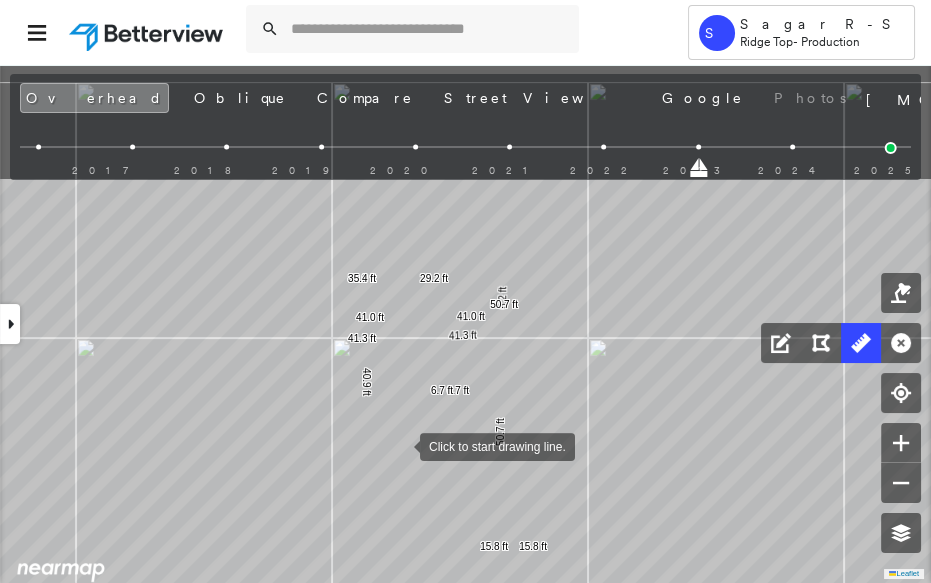 drag, startPoint x: 390, startPoint y: 276, endPoint x: 401, endPoint y: 444, distance: 168.35974 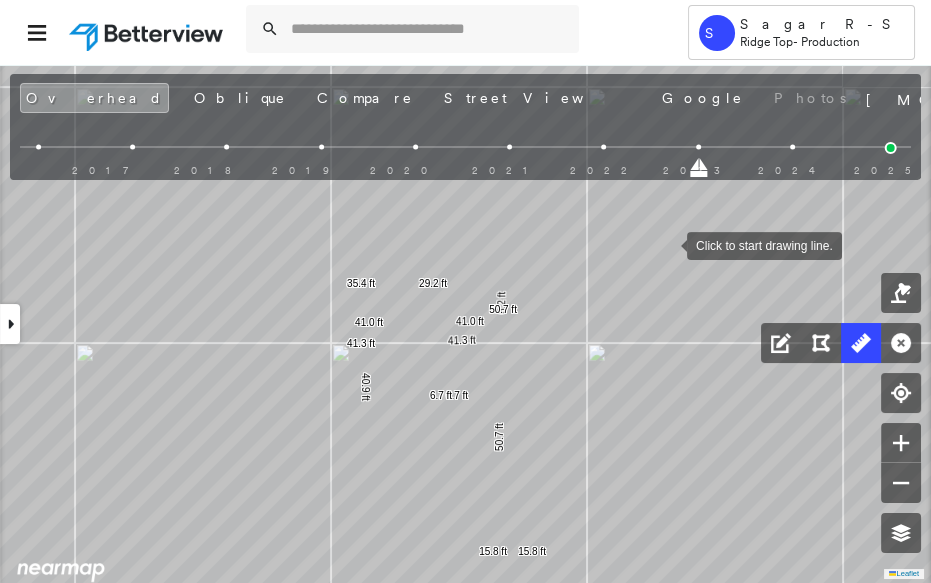 drag, startPoint x: 671, startPoint y: 236, endPoint x: 651, endPoint y: 289, distance: 56.648037 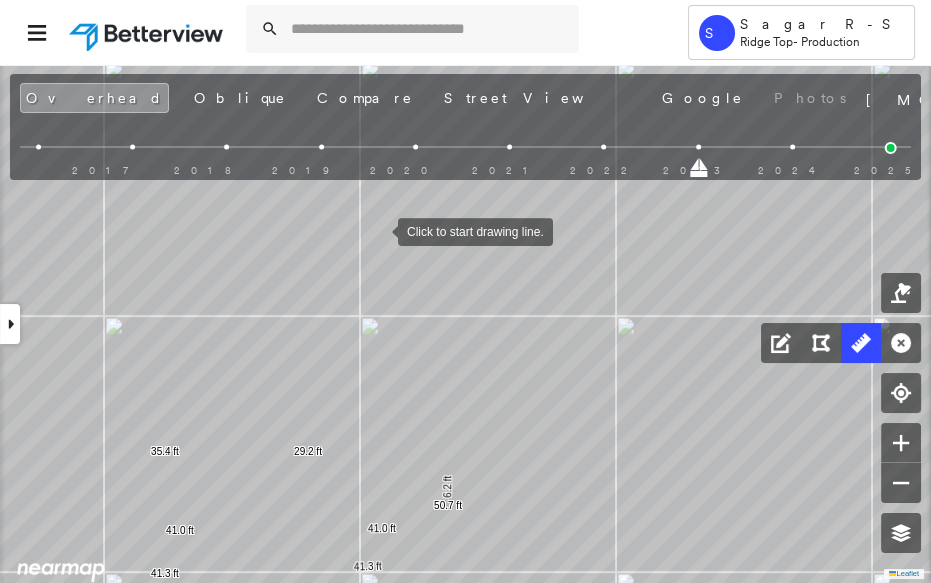 click at bounding box center [378, 230] 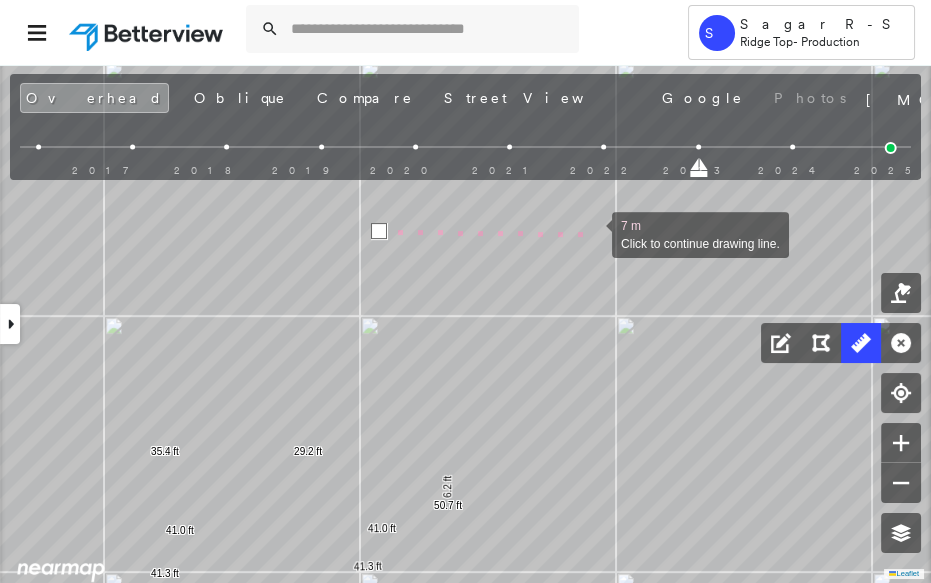 click at bounding box center [592, 233] 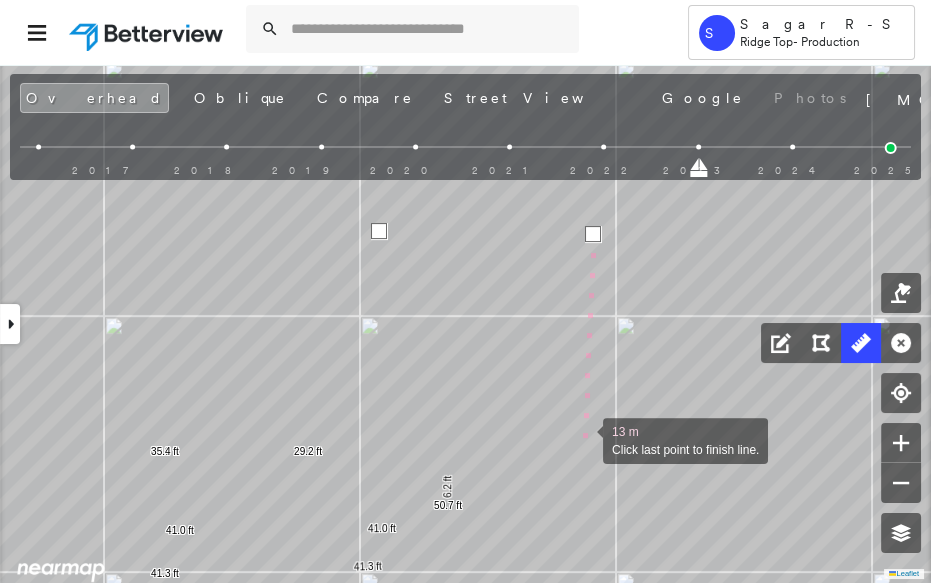 click at bounding box center (583, 439) 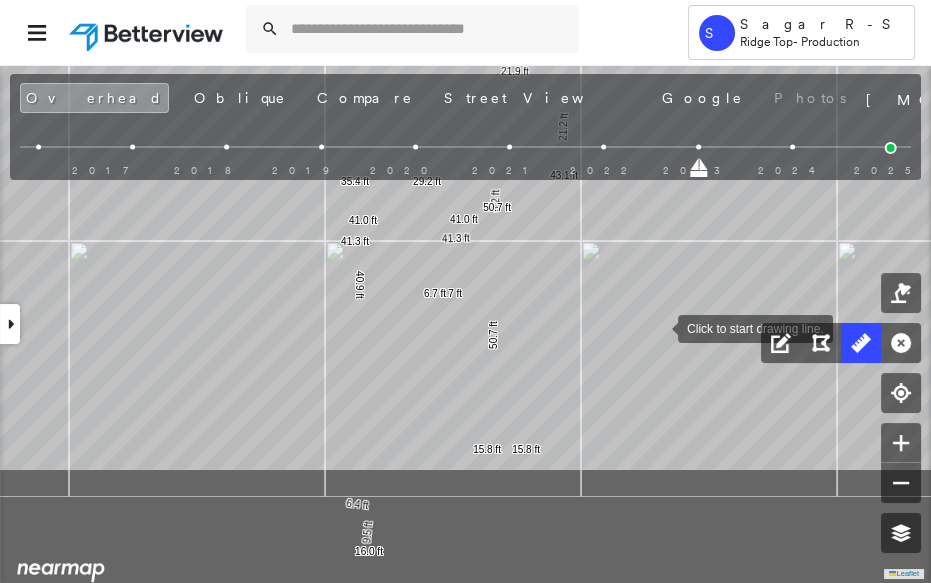 drag, startPoint x: 620, startPoint y: 453, endPoint x: 658, endPoint y: 328, distance: 130.64838 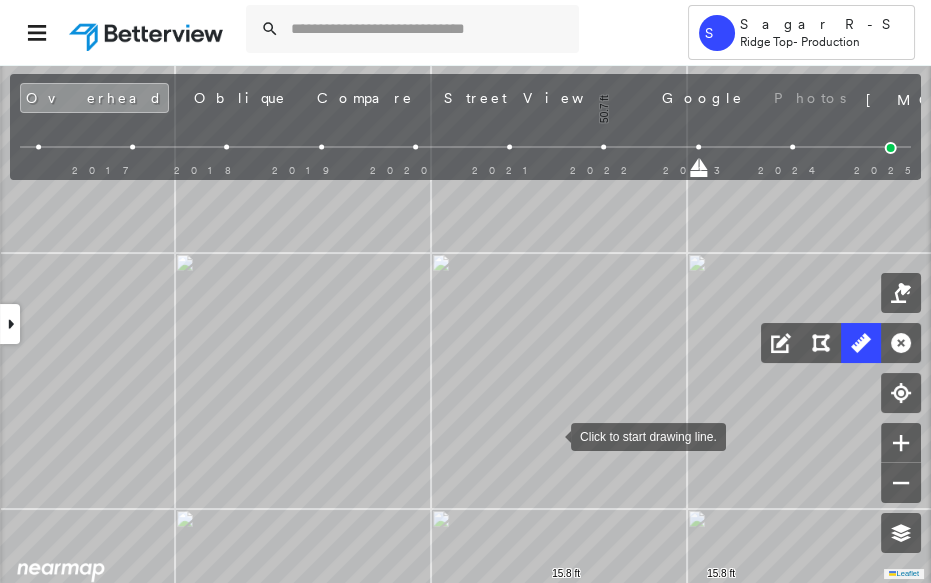 click at bounding box center [551, 435] 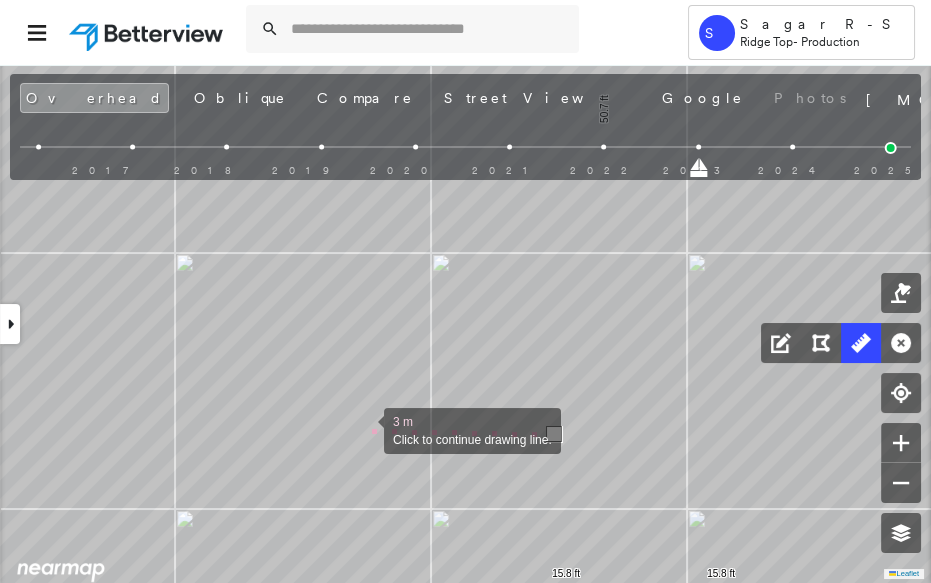 click at bounding box center (364, 429) 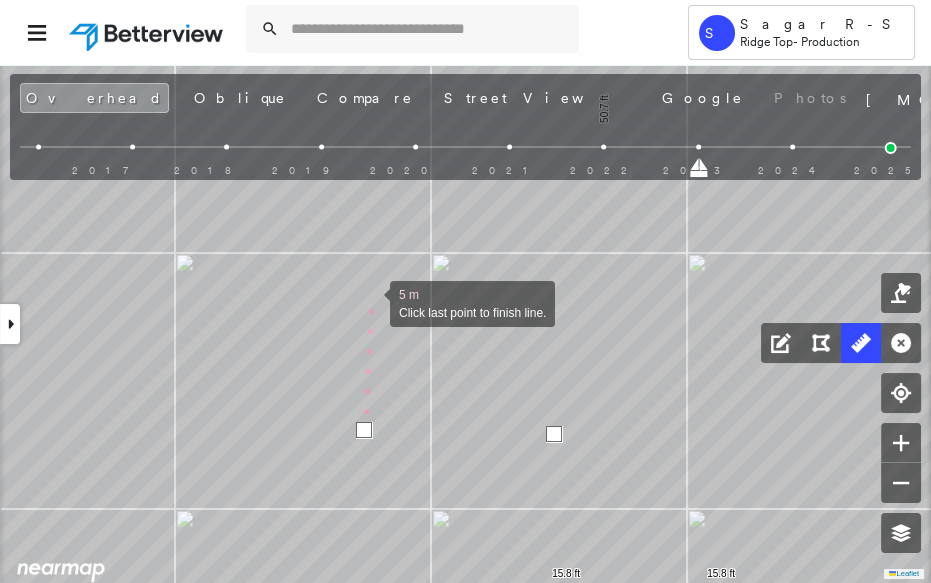 click at bounding box center [370, 302] 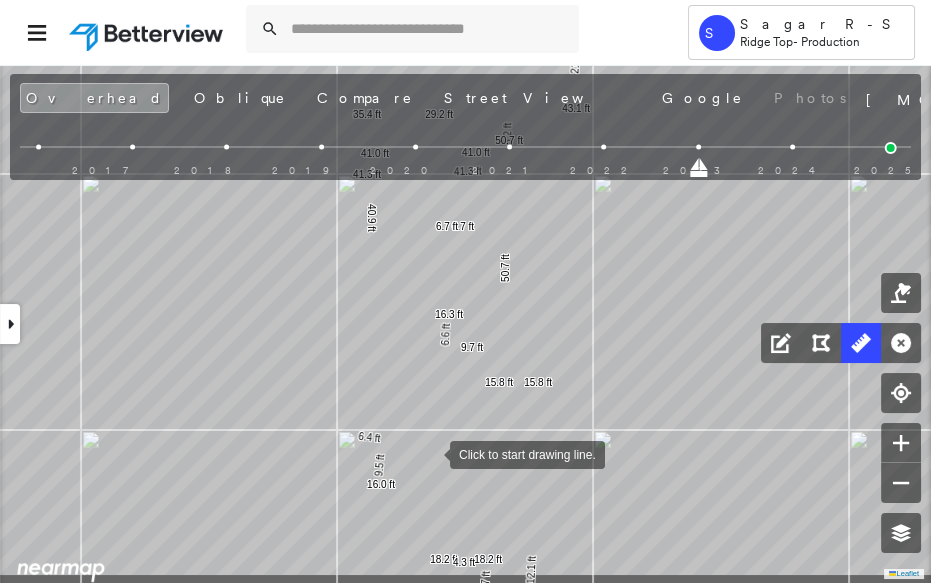 drag, startPoint x: 404, startPoint y: 523, endPoint x: 429, endPoint y: 430, distance: 96.30161 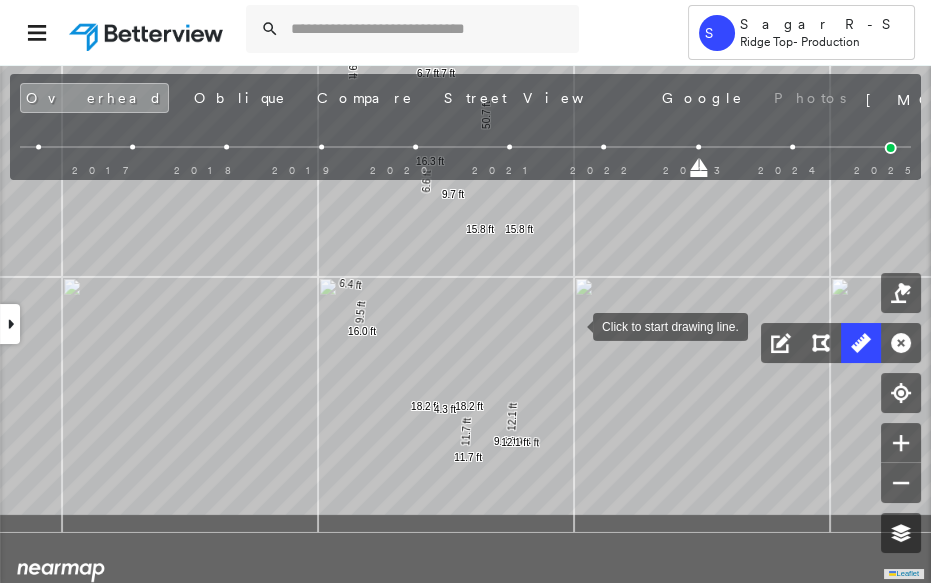 drag, startPoint x: 600, startPoint y: 455, endPoint x: 573, endPoint y: 328, distance: 129.83836 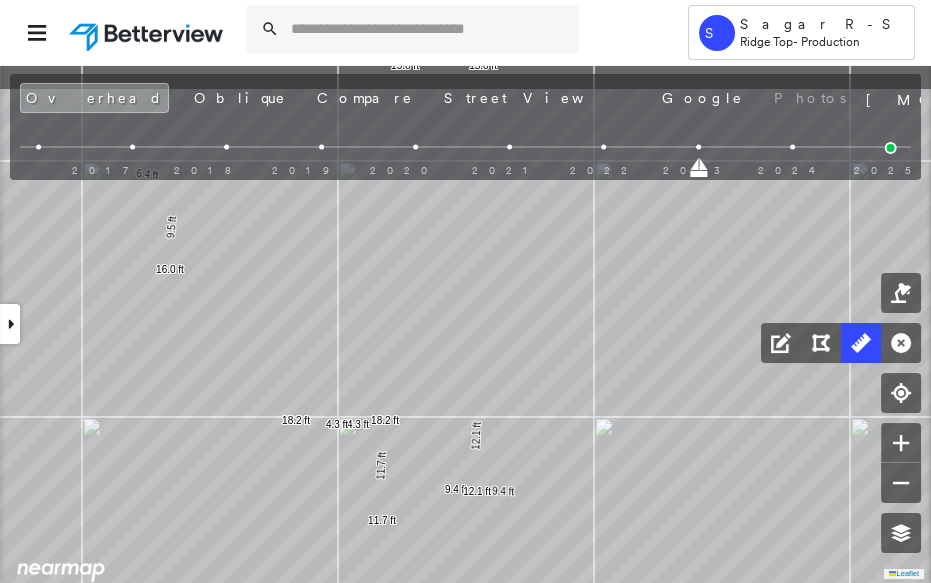 drag, startPoint x: 610, startPoint y: 335, endPoint x: 630, endPoint y: 532, distance: 198.01262 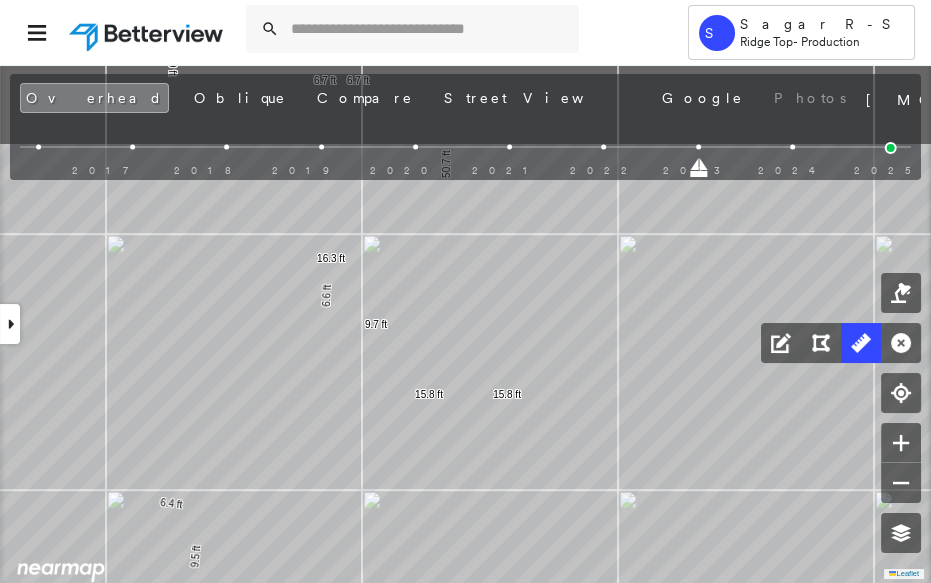 drag, startPoint x: 604, startPoint y: 280, endPoint x: 617, endPoint y: 455, distance: 175.4822 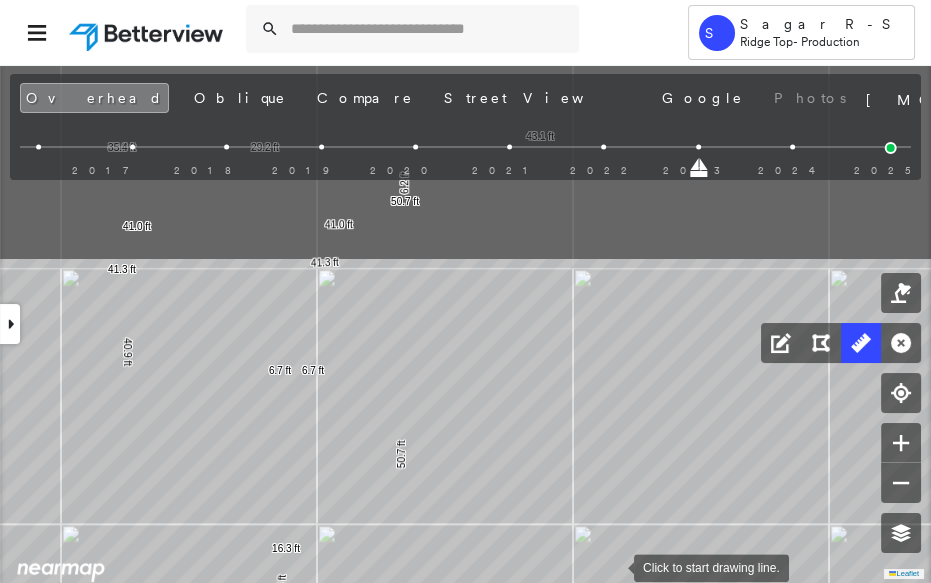 drag, startPoint x: 668, startPoint y: 317, endPoint x: 614, endPoint y: 564, distance: 252.83394 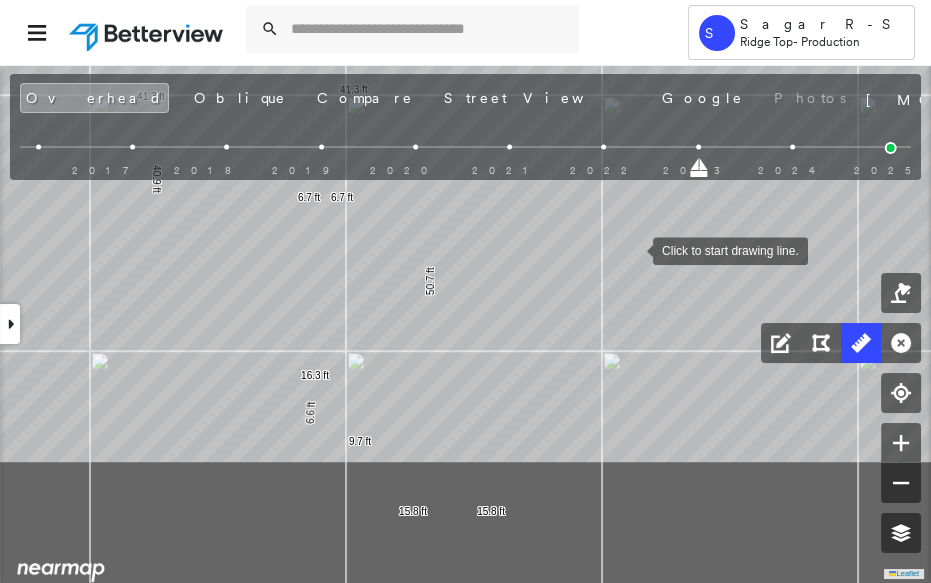 drag, startPoint x: 604, startPoint y: 388, endPoint x: 634, endPoint y: 250, distance: 141.22322 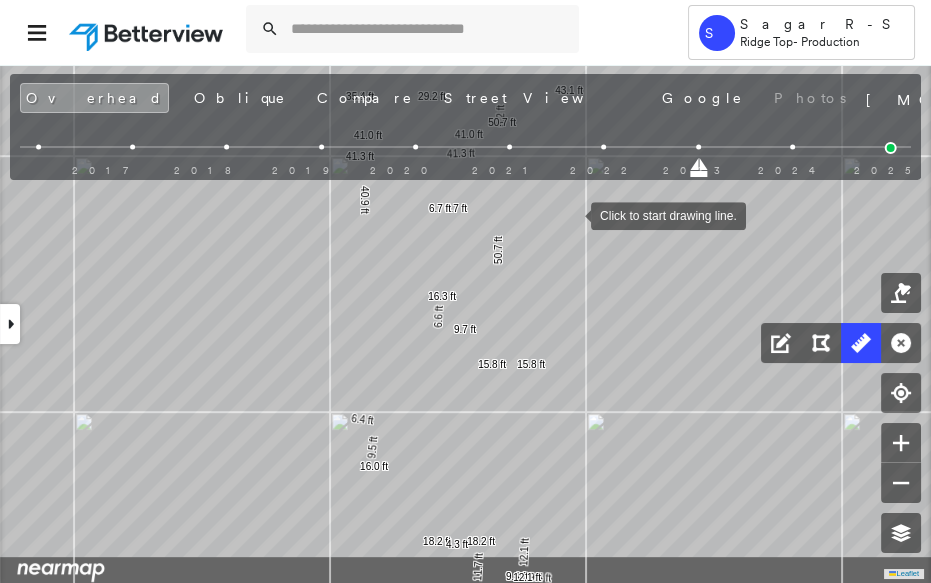 drag, startPoint x: 538, startPoint y: 359, endPoint x: 571, endPoint y: 215, distance: 147.73286 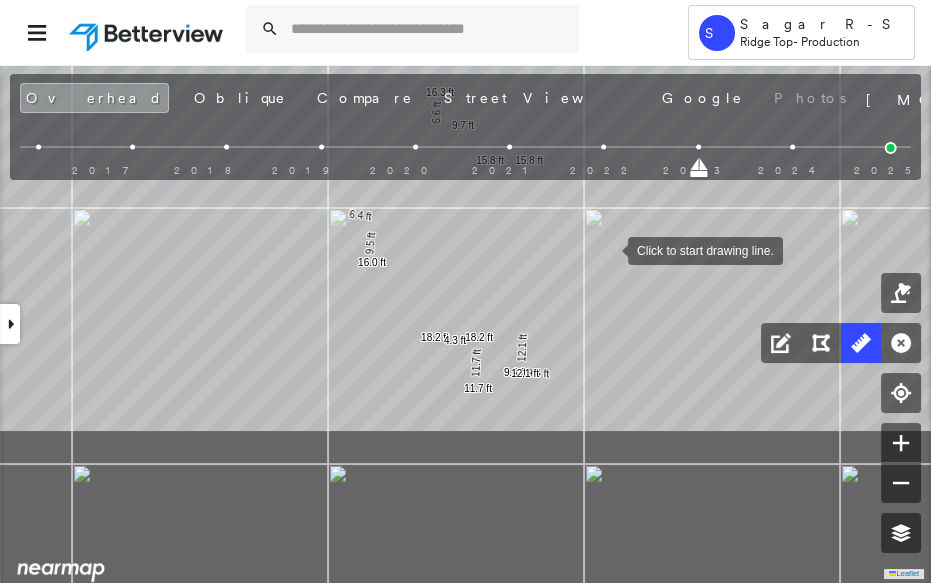 drag, startPoint x: 605, startPoint y: 447, endPoint x: 608, endPoint y: 249, distance: 198.02272 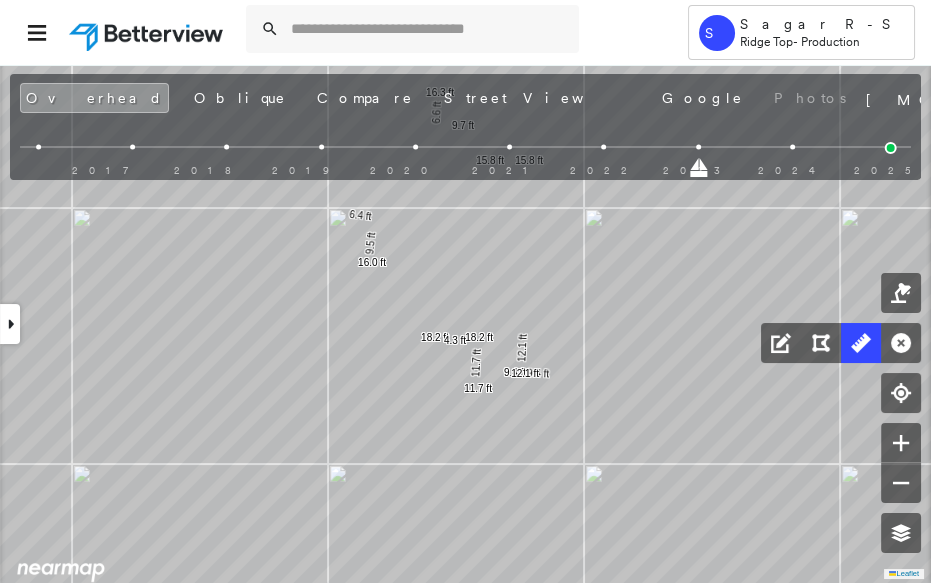 click at bounding box center [891, 148] 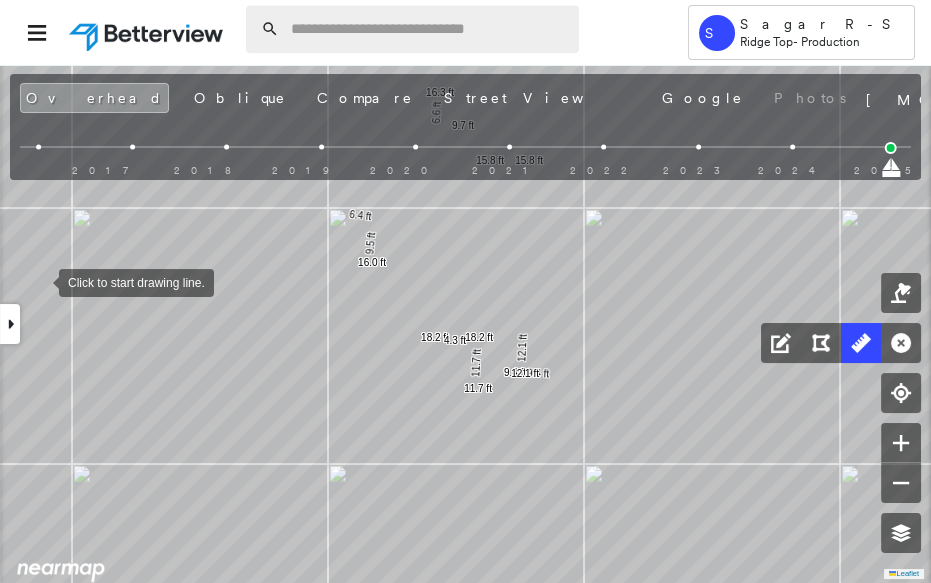 click at bounding box center [429, 29] 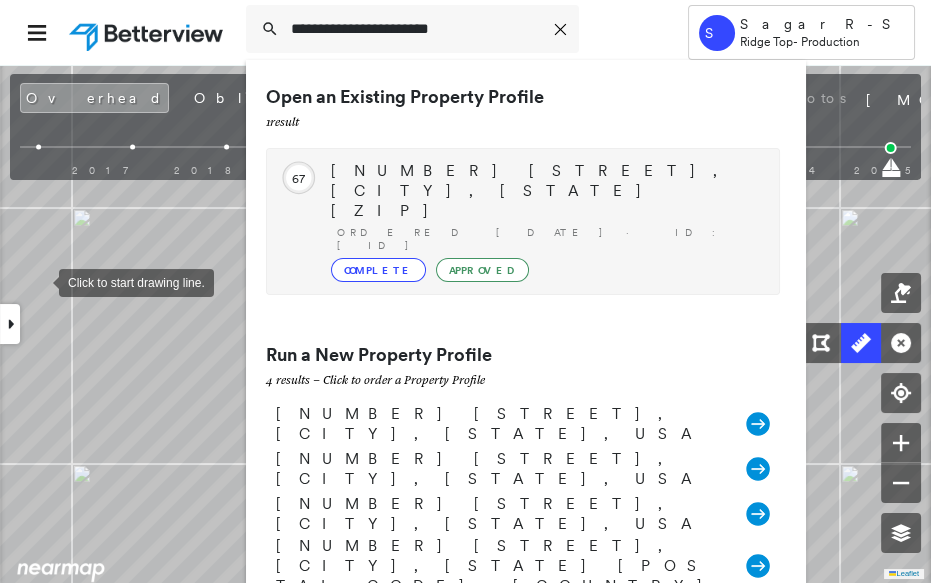 type on "**********" 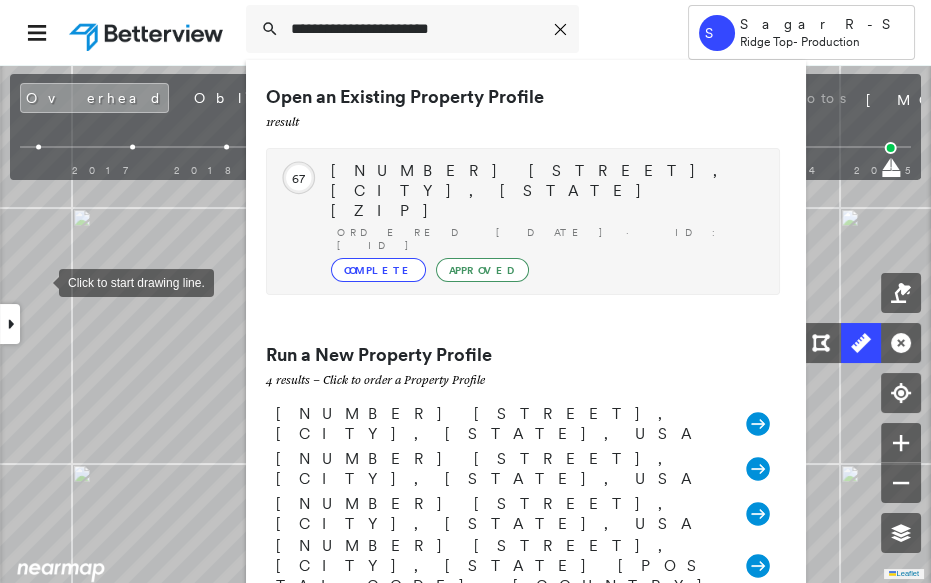 click on "[NUMBER] [STREET], [CITY], [STATE] [ZIP]" at bounding box center (545, 191) 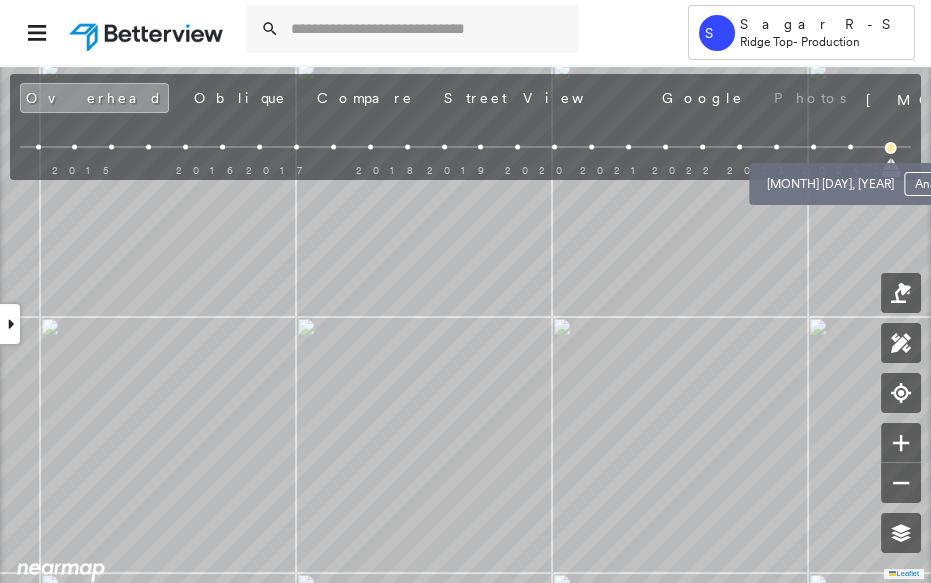 click at bounding box center (850, 147) 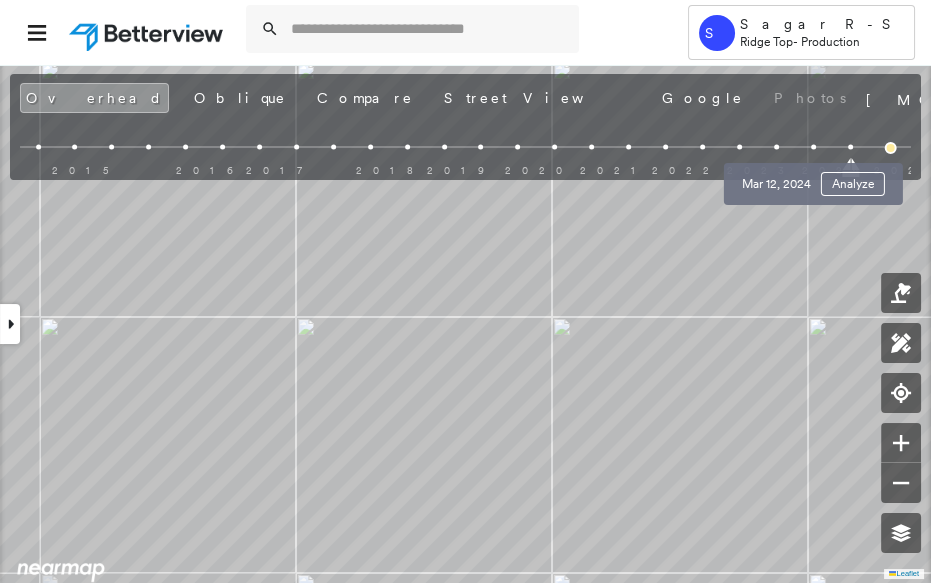 click at bounding box center [813, 147] 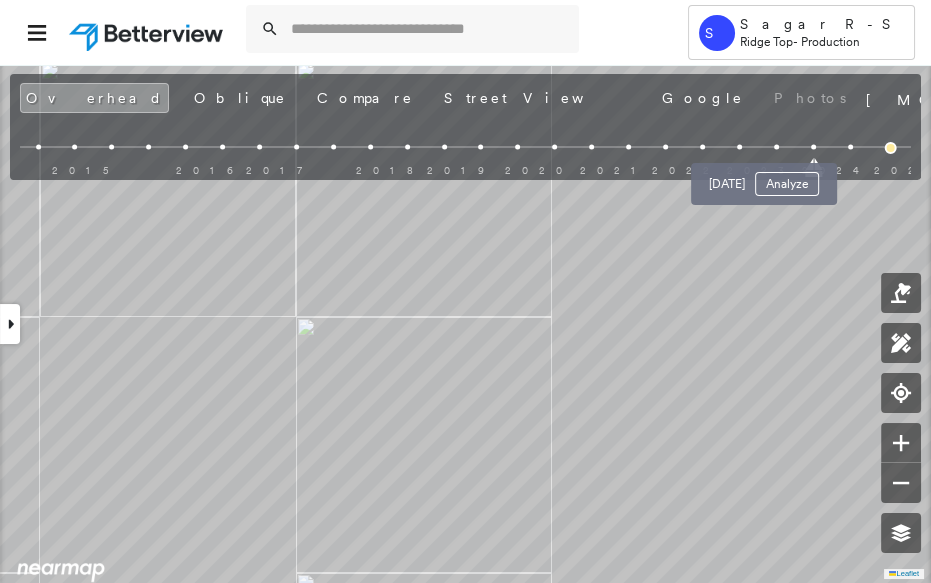 click at bounding box center [776, 147] 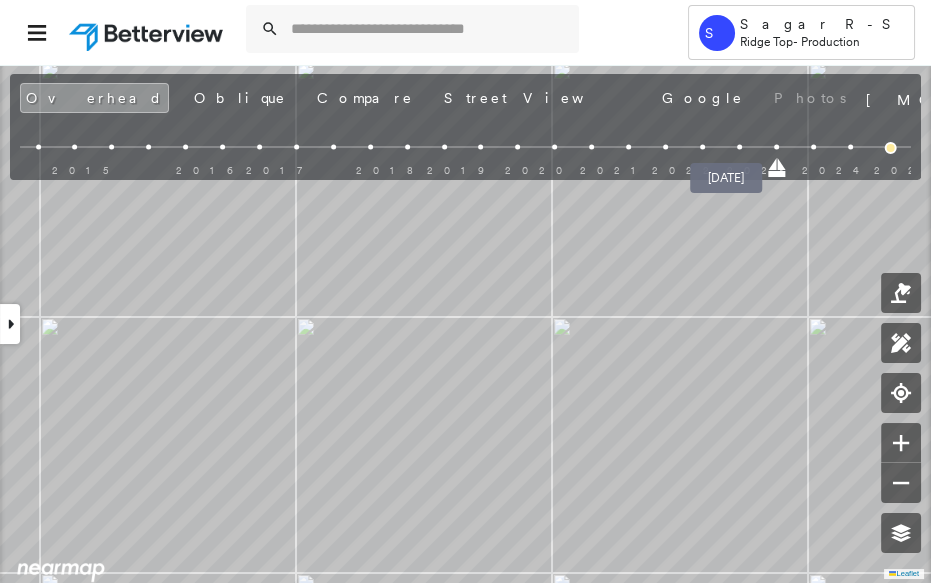 click at bounding box center [739, 147] 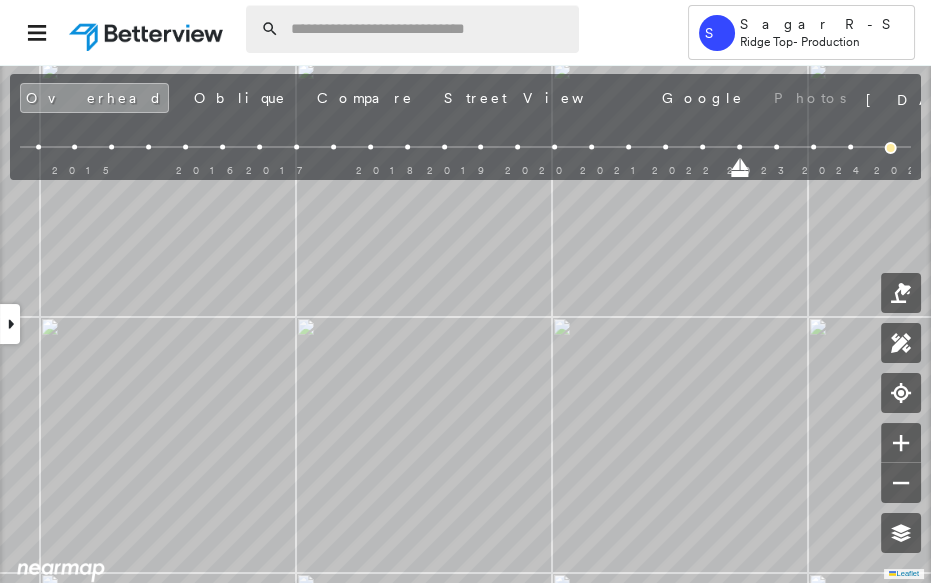 click at bounding box center [429, 29] 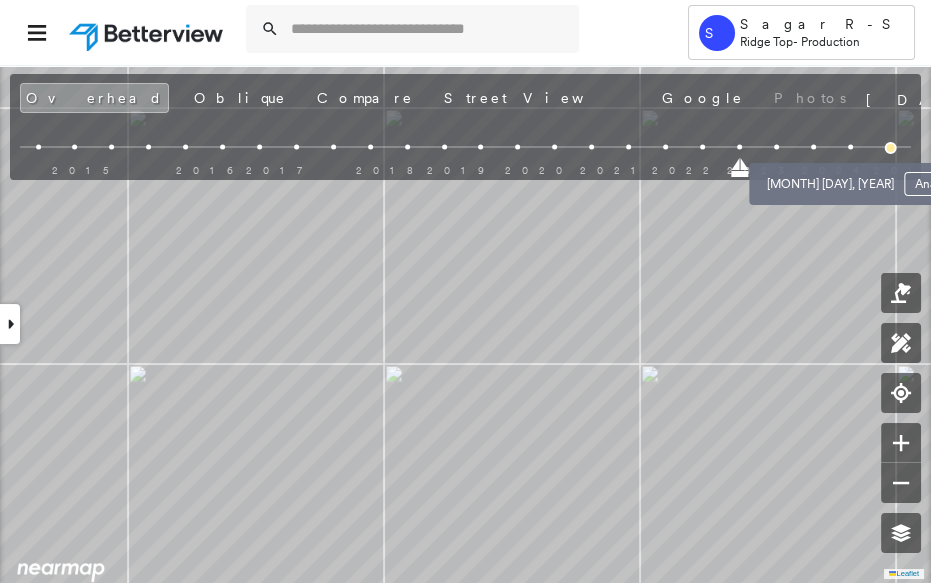 click at bounding box center [850, 147] 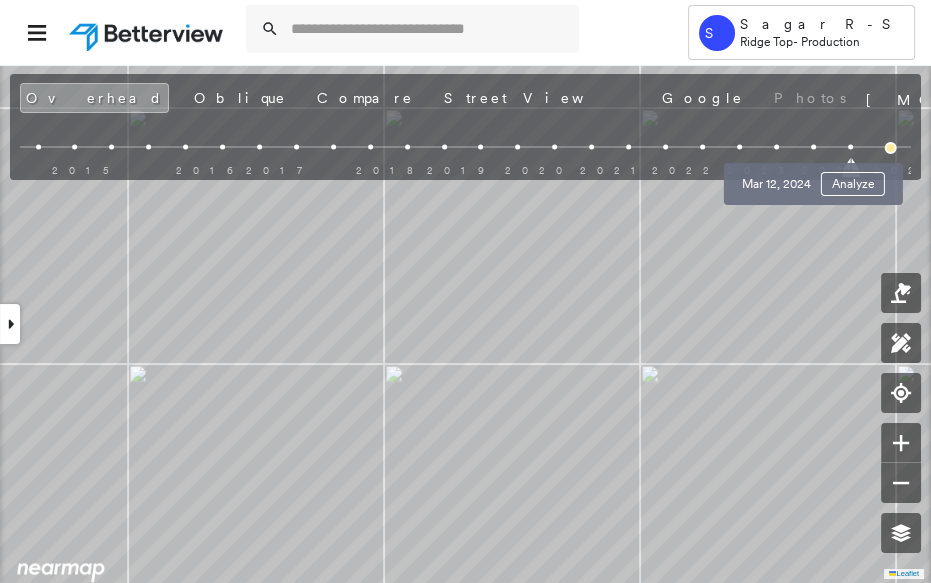click at bounding box center [813, 147] 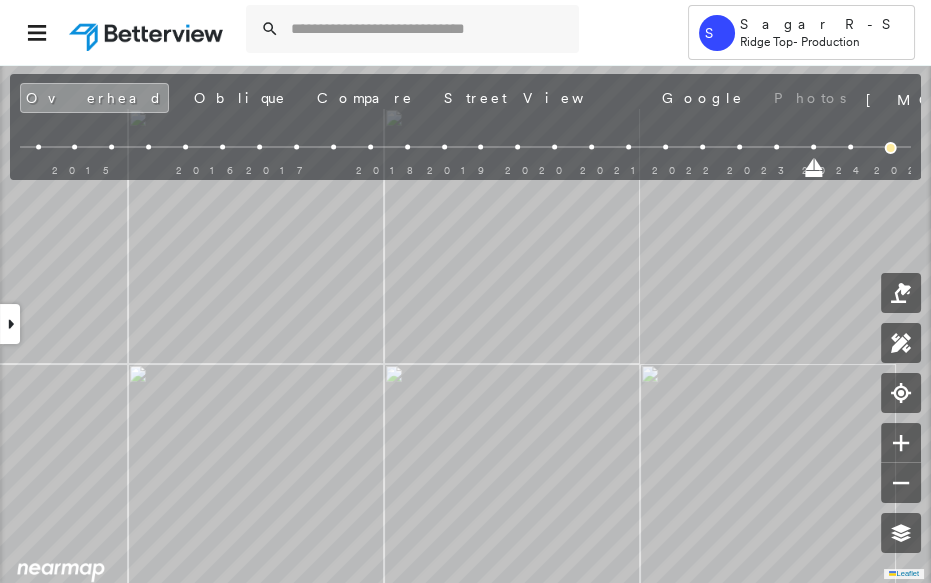 click on "2015 2016 2017 2018 2019 2020 2021 2022 2023 2024 2025" at bounding box center (465, 150) 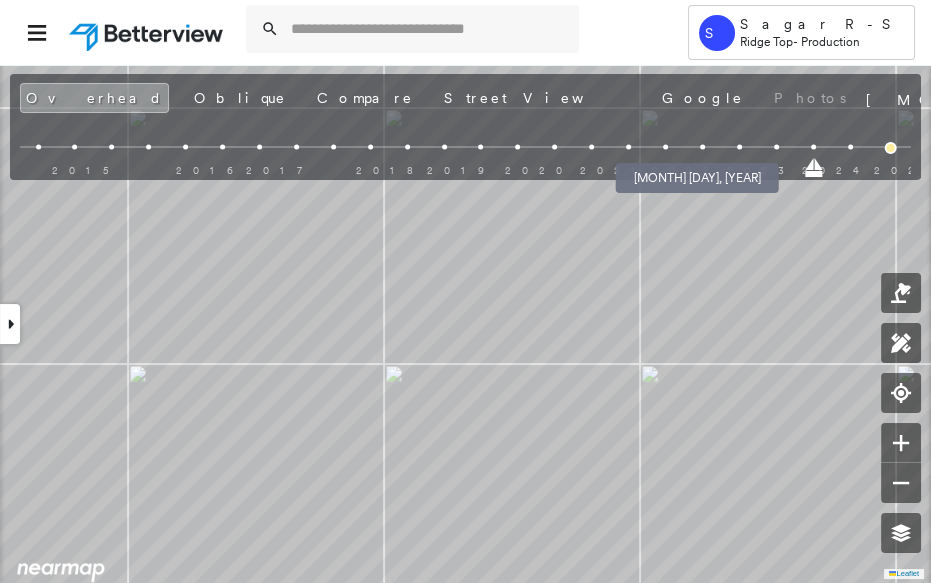 click at bounding box center (702, 147) 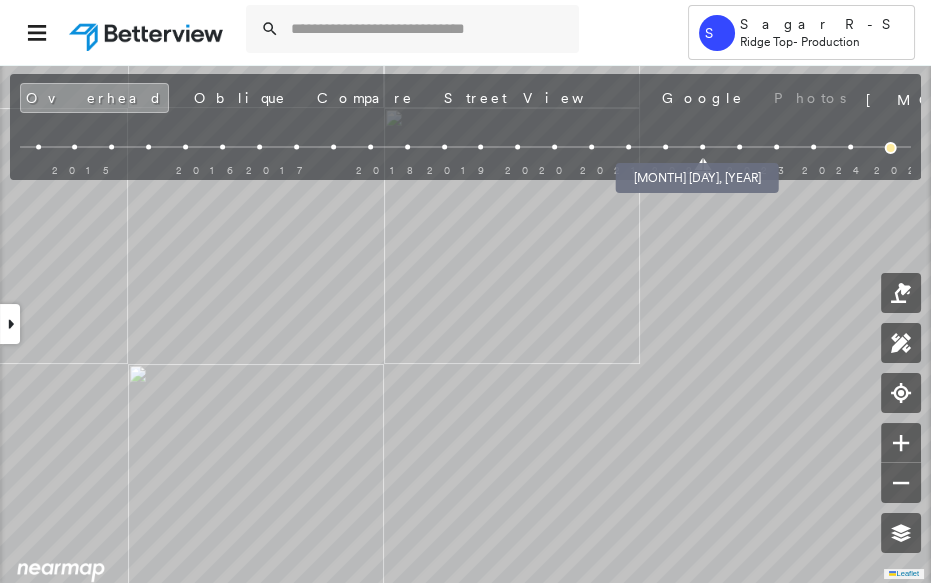 click at bounding box center (665, 147) 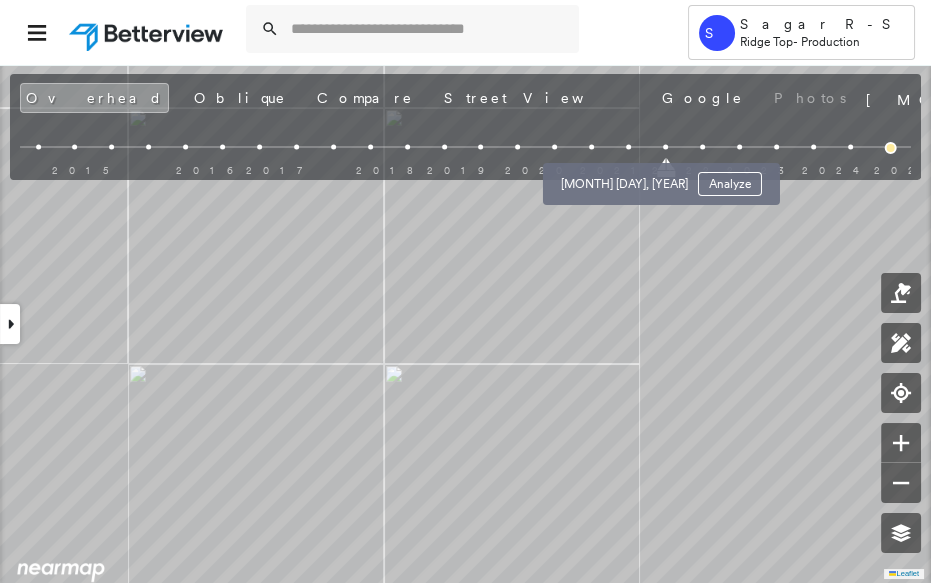 click at bounding box center (628, 147) 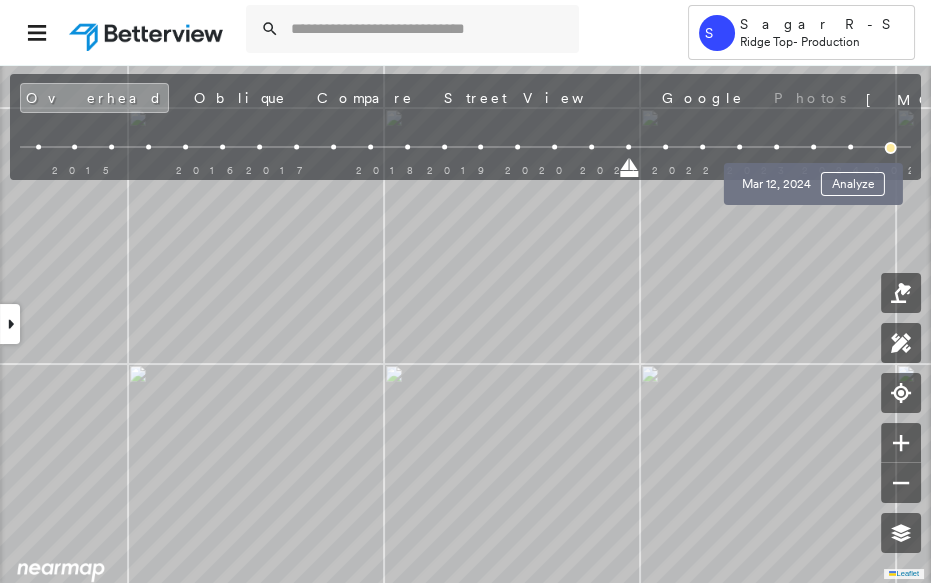 click at bounding box center (813, 147) 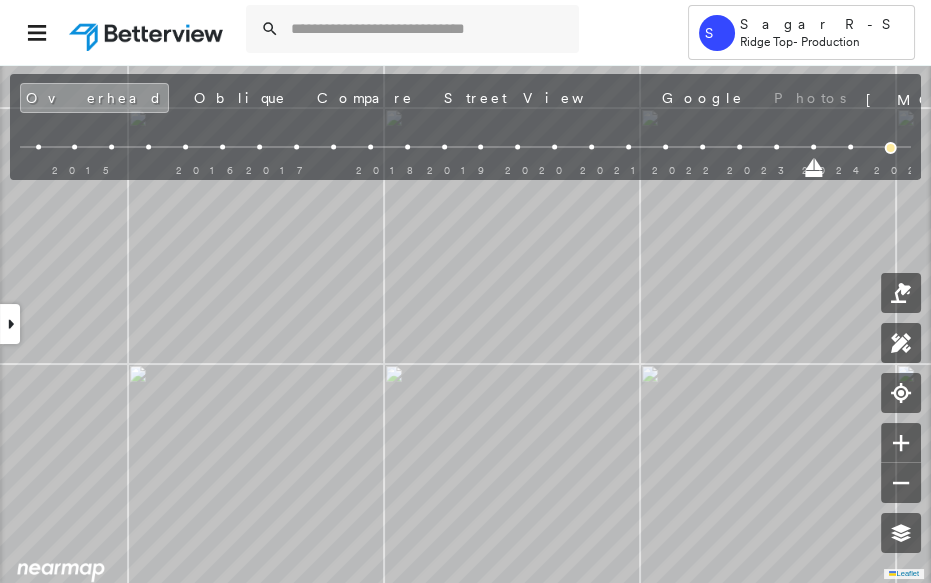 click on "2015 2016 2017 2018 2019 2020 2021 2022 2023 2024 2025" at bounding box center (465, 150) 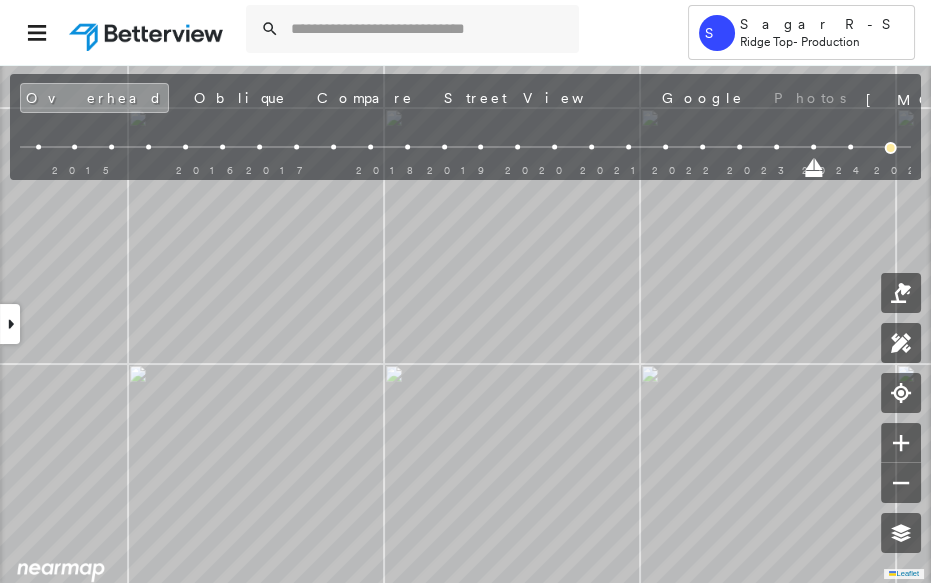 click at bounding box center [776, 147] 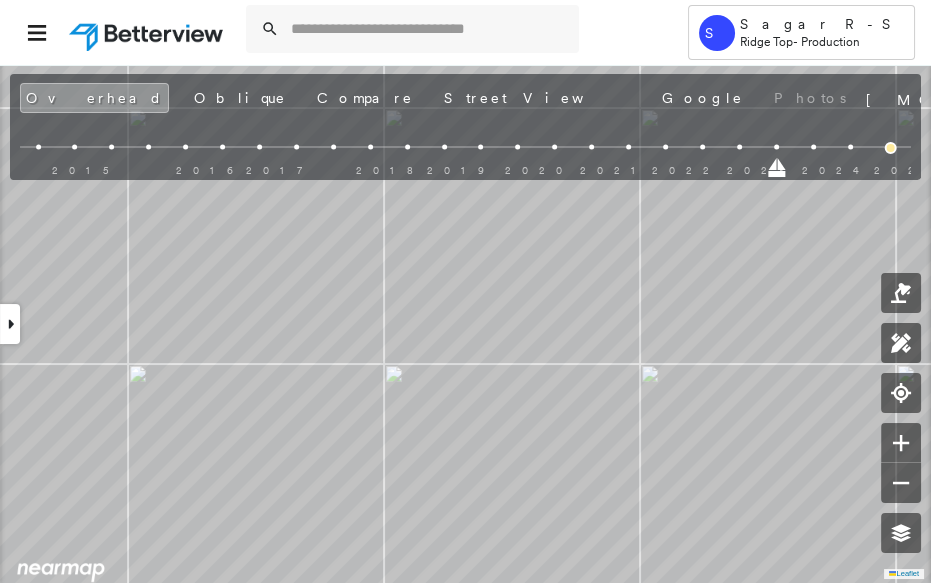 click at bounding box center [891, 148] 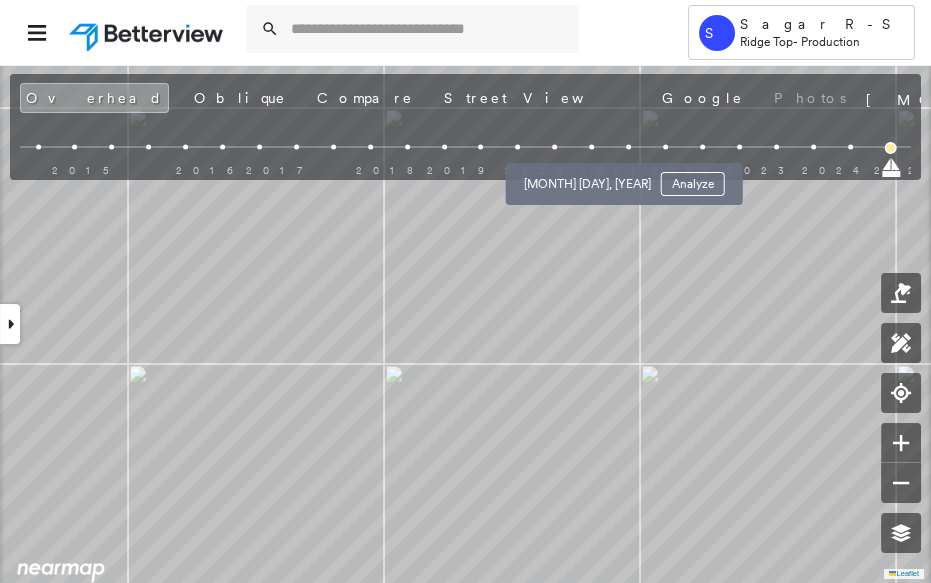 click at bounding box center [591, 147] 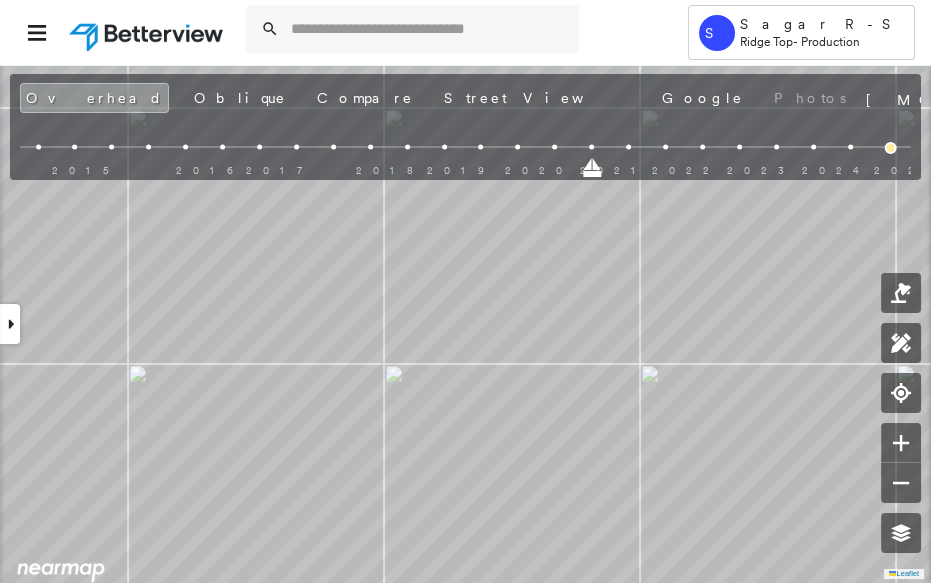 click at bounding box center [554, 147] 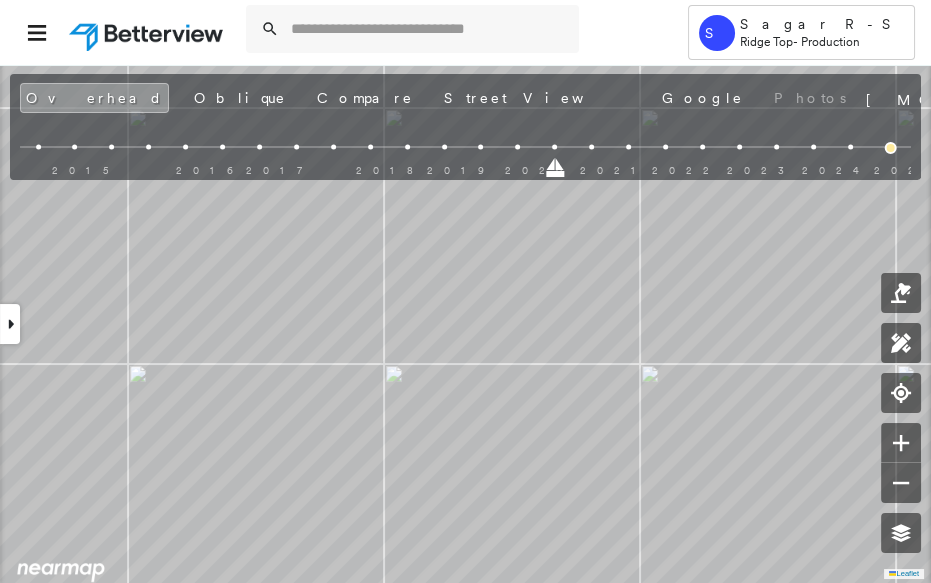 click at bounding box center [517, 147] 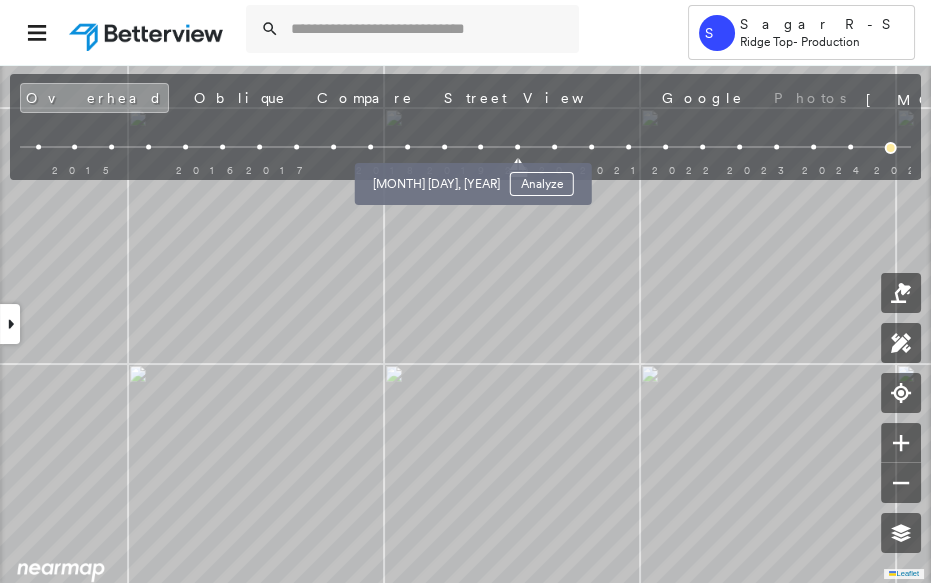click at bounding box center [444, 147] 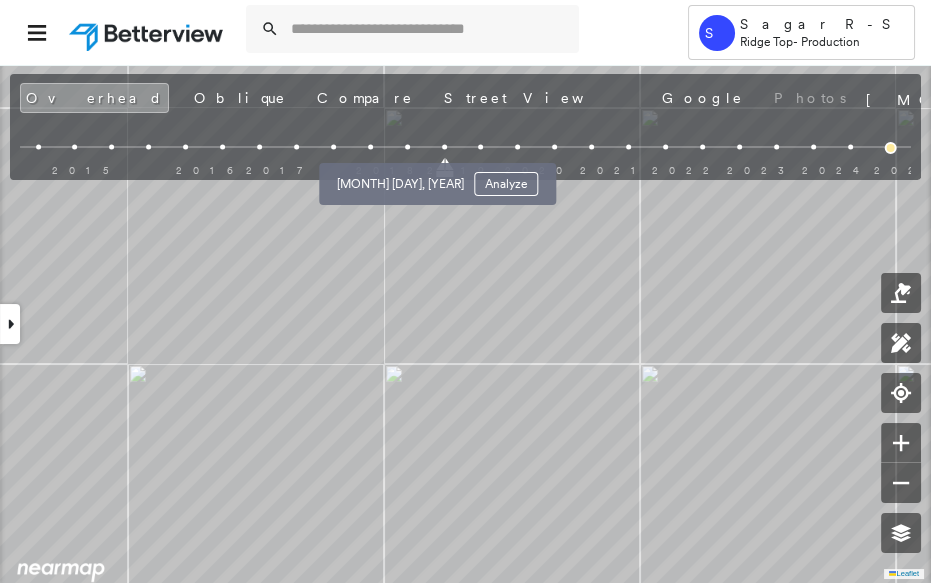 click at bounding box center [407, 147] 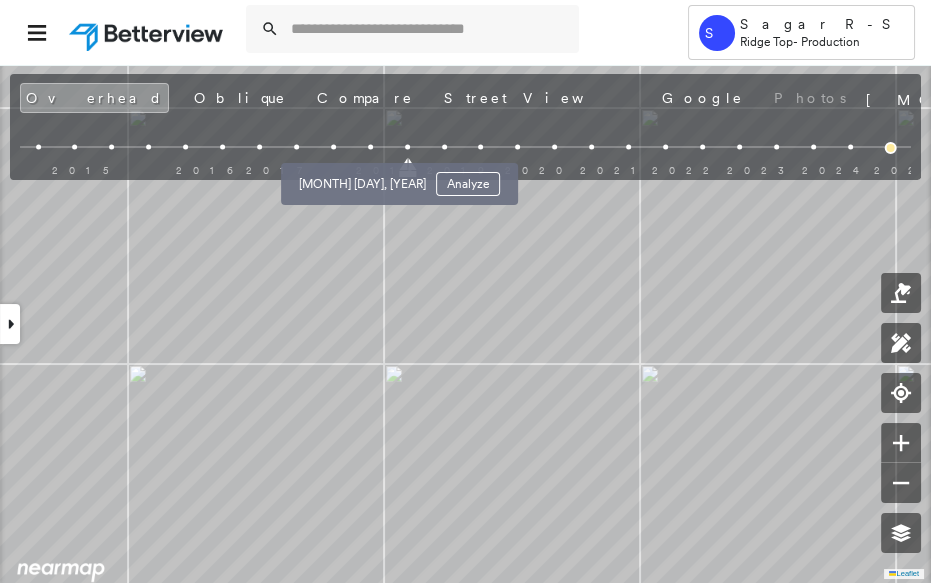 click at bounding box center [370, 147] 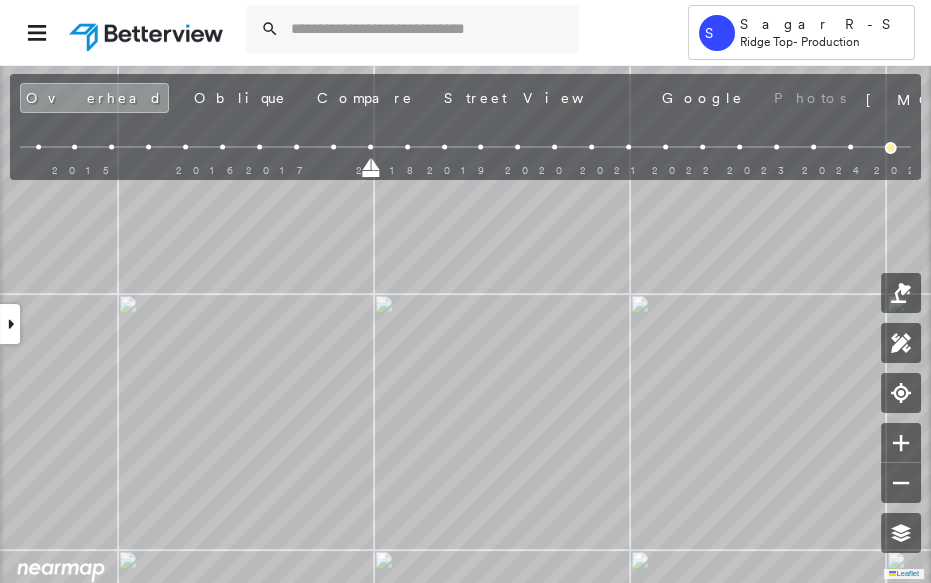 click at bounding box center (850, 147) 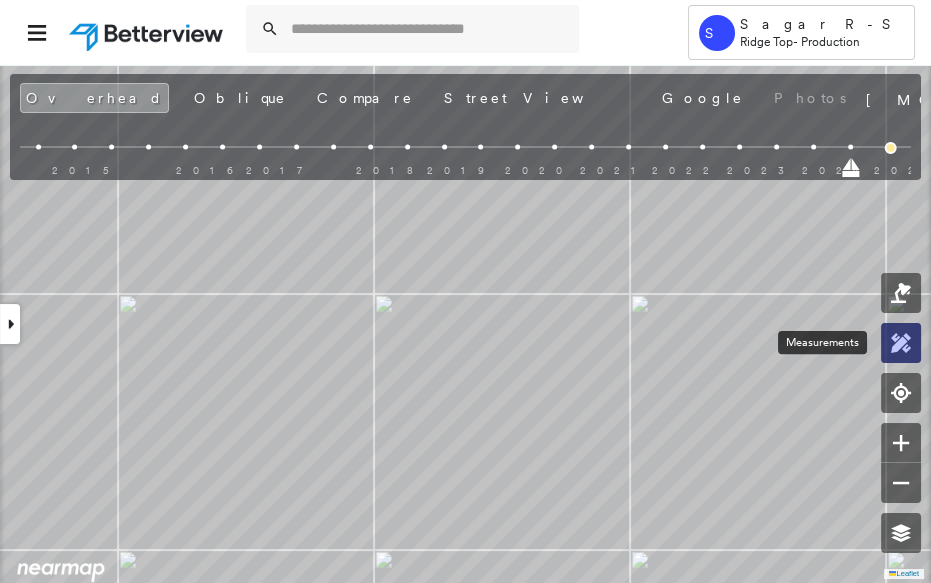 click 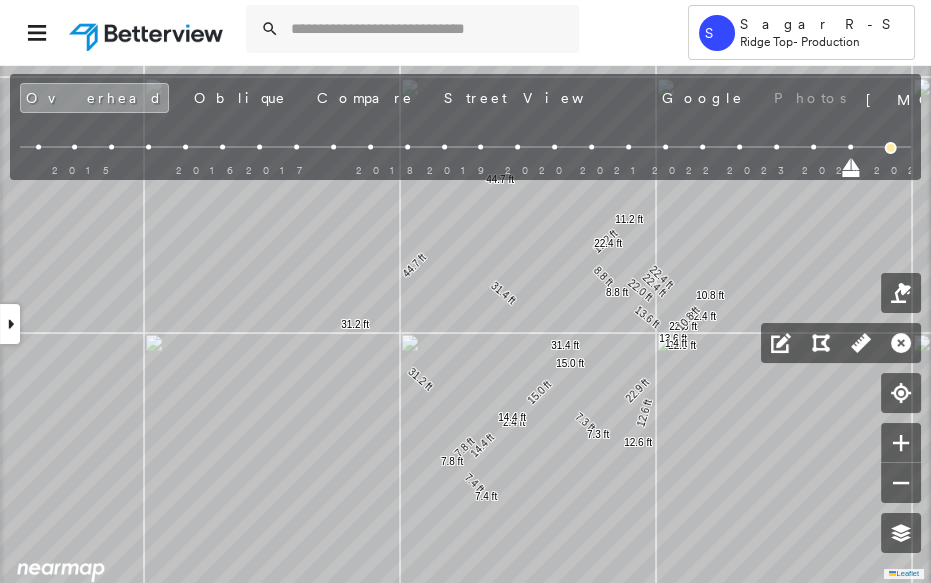 click 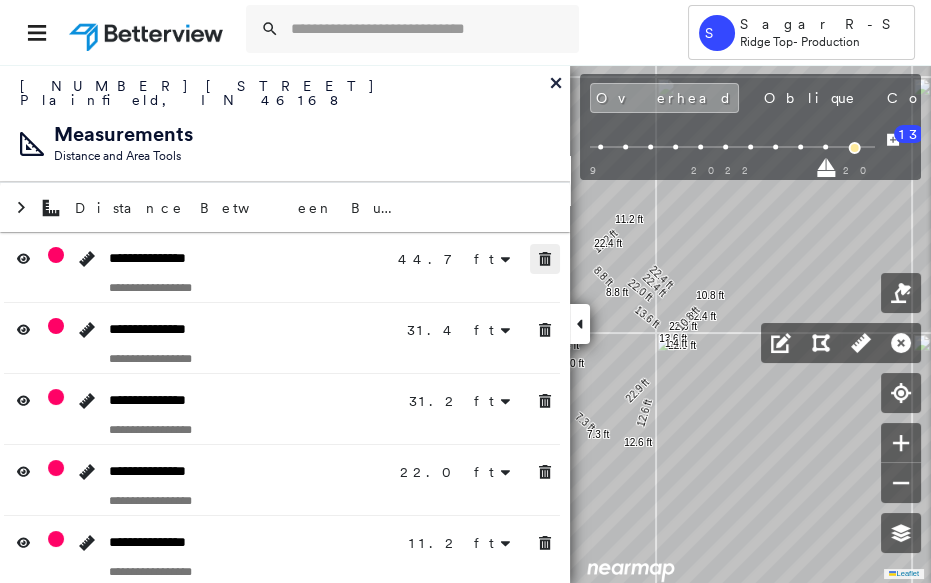 click 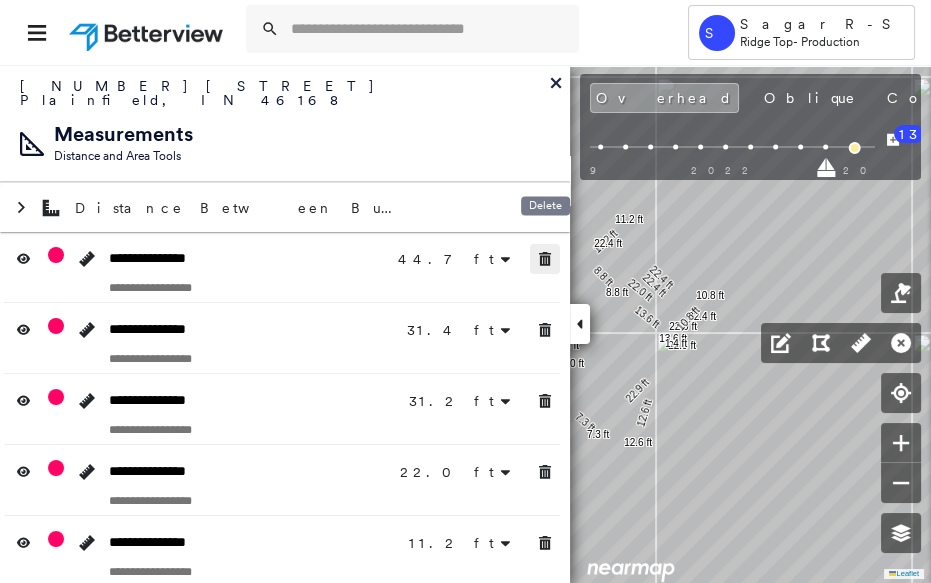 click 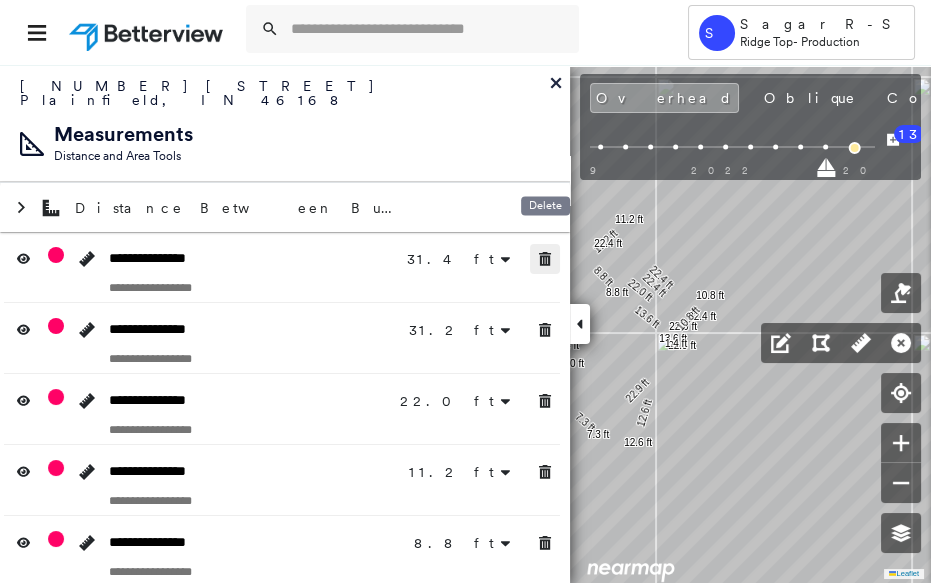 click 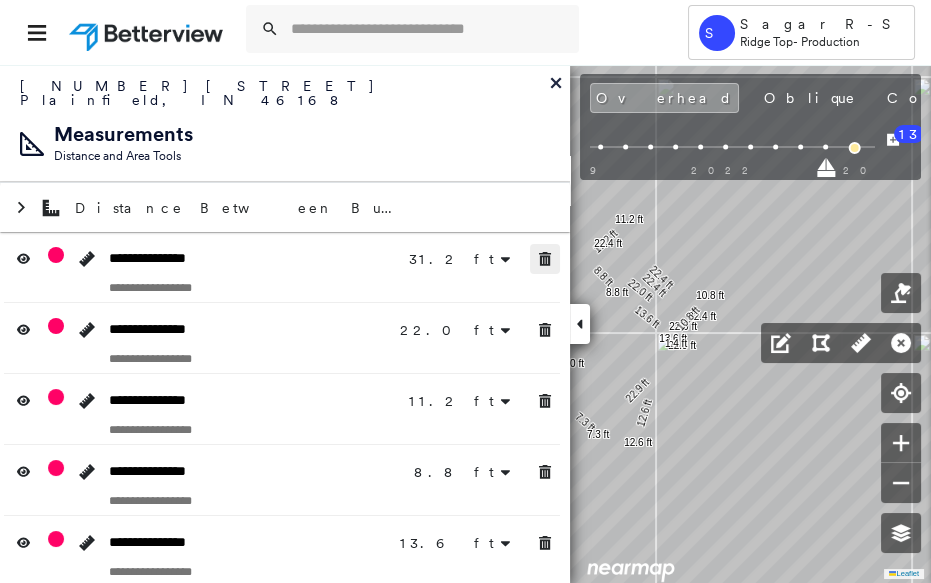 click 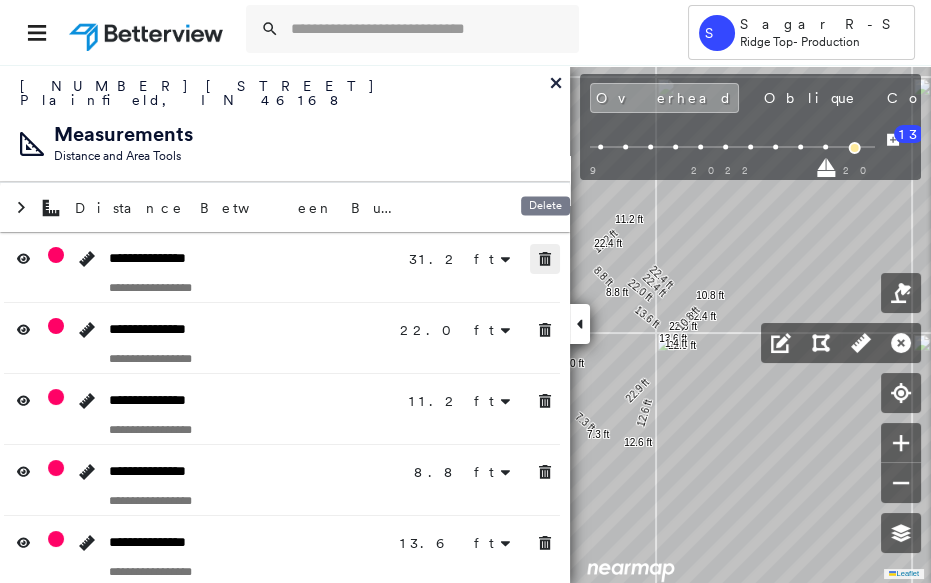 click 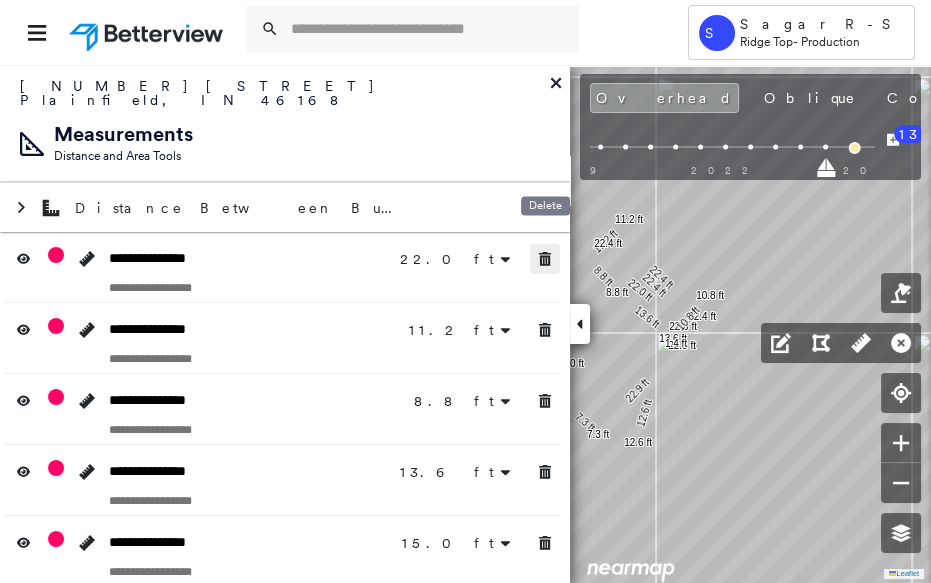 click at bounding box center (545, 259) 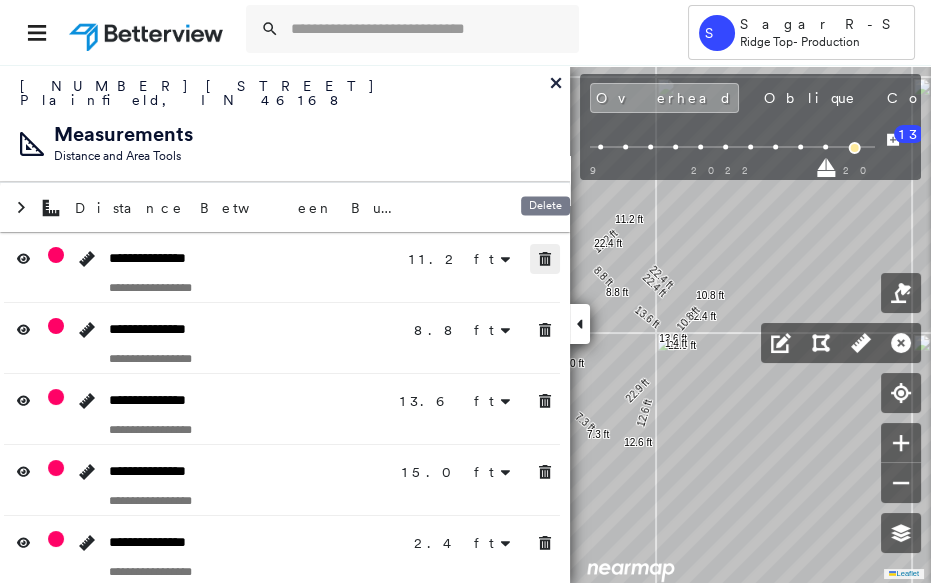 click at bounding box center (545, 259) 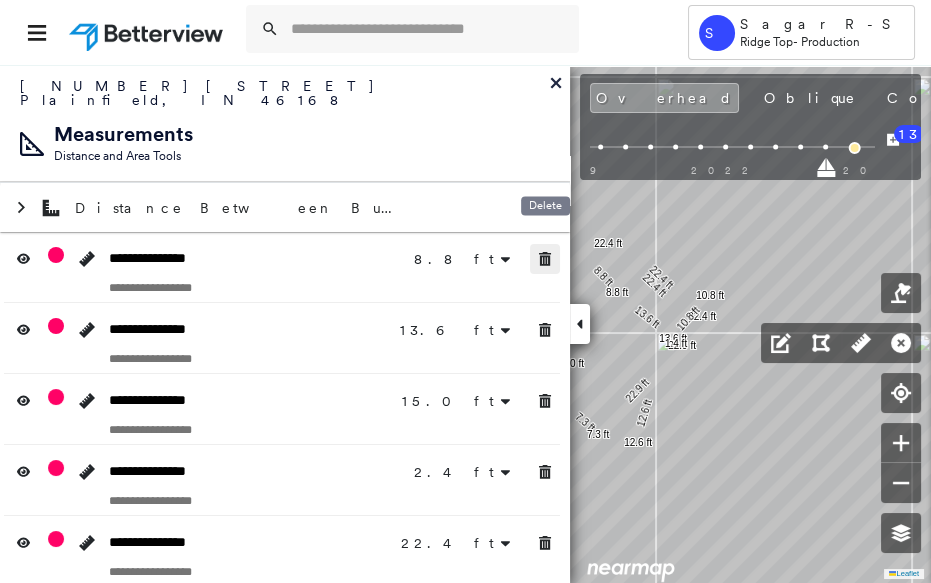 click at bounding box center (545, 259) 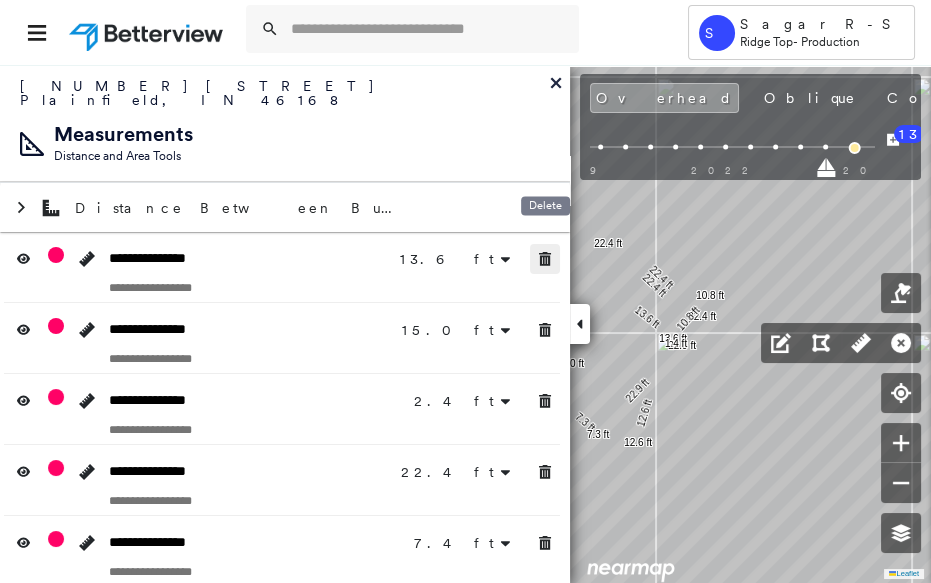 click at bounding box center (545, 259) 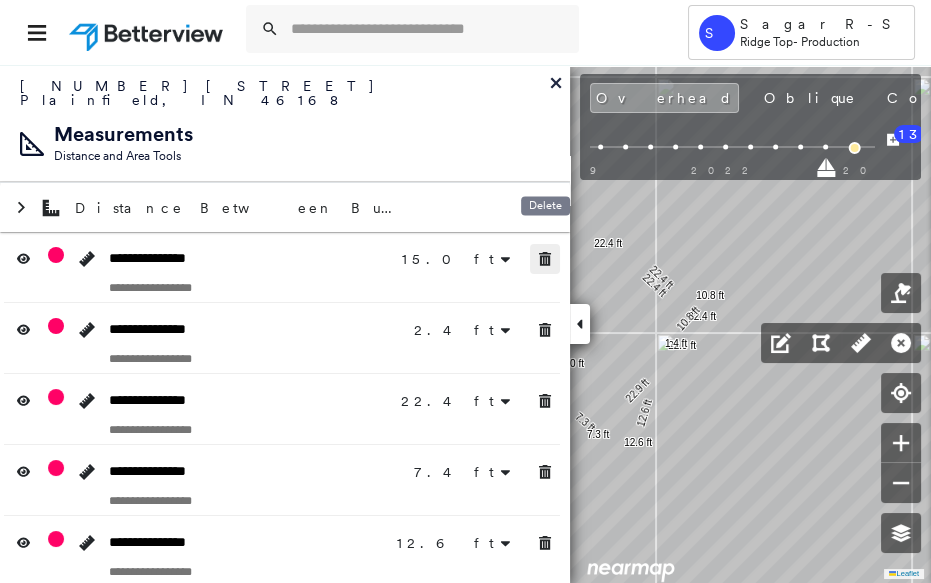 click 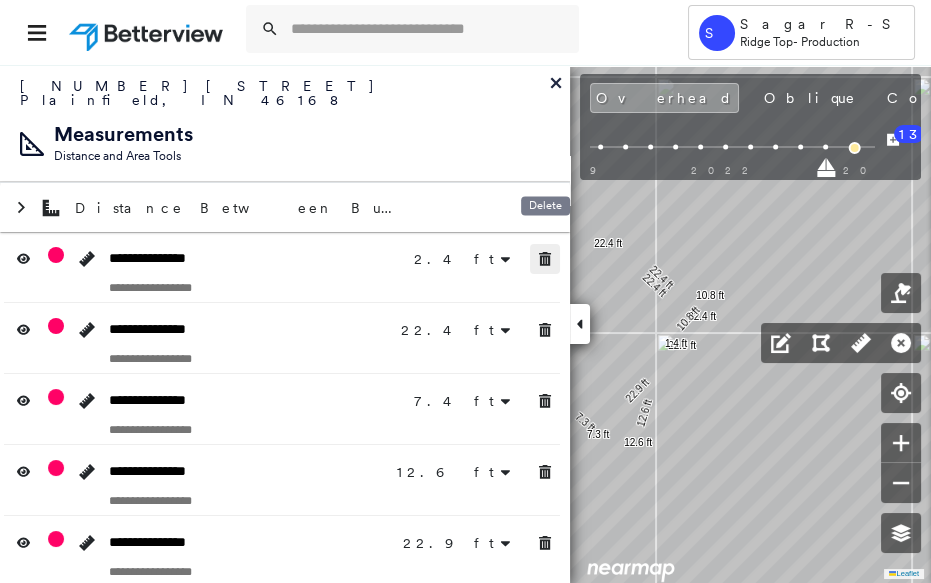 click 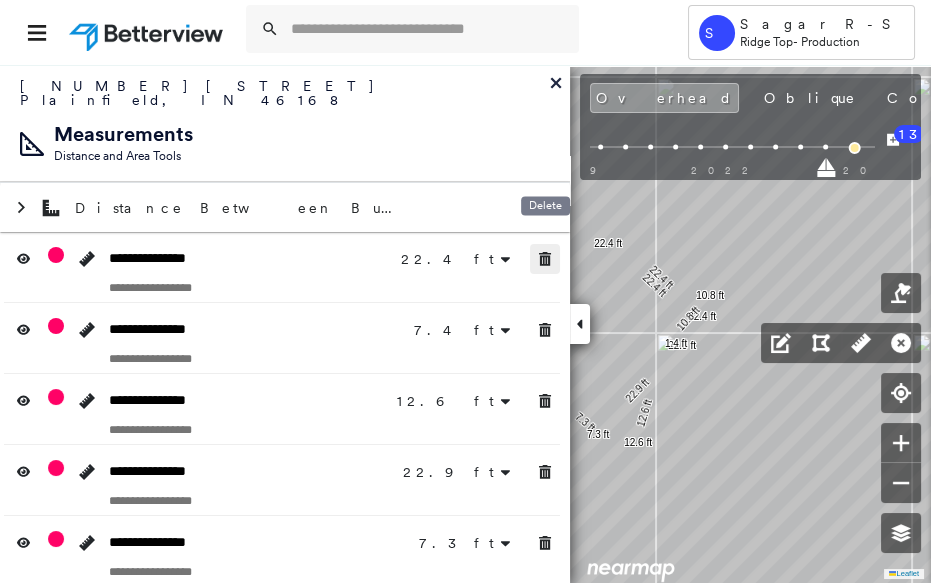 click 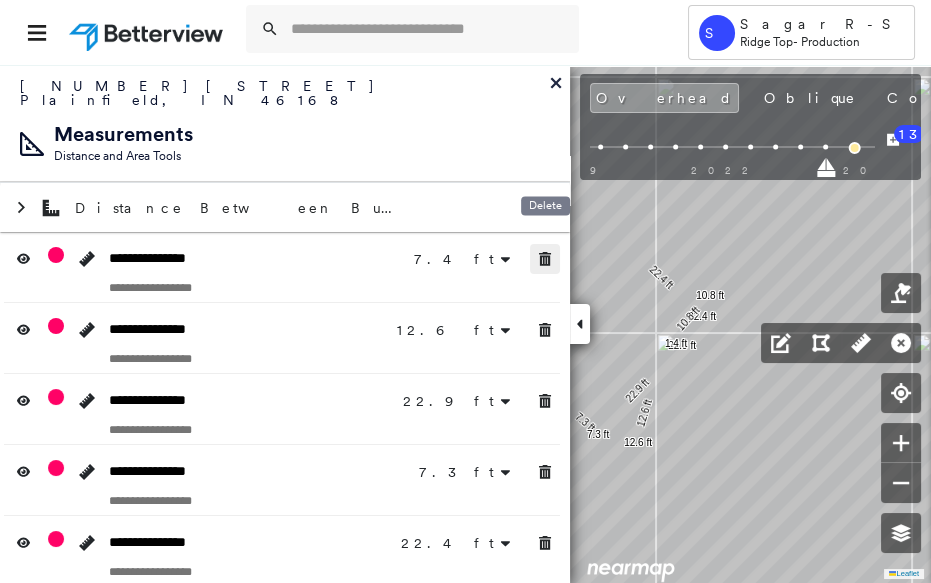 click 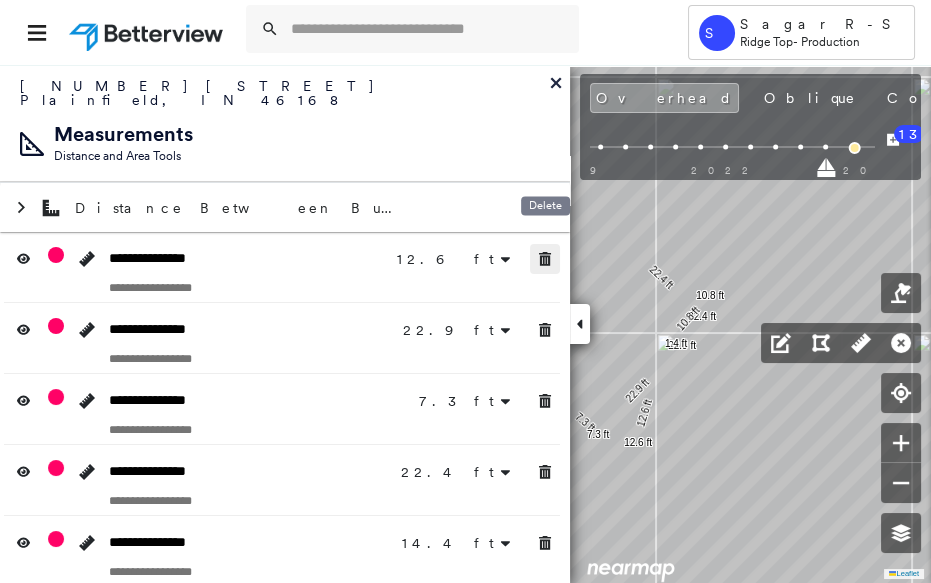 click 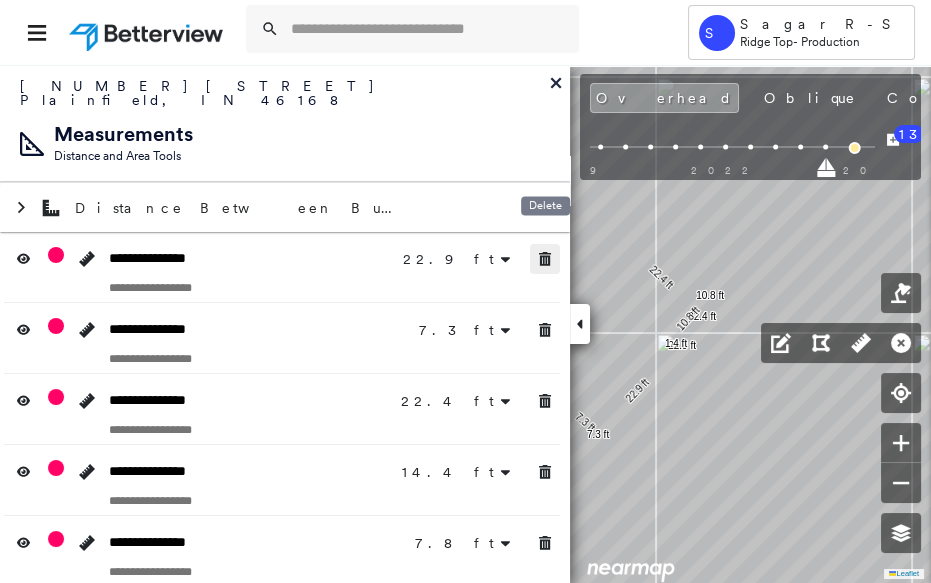 click 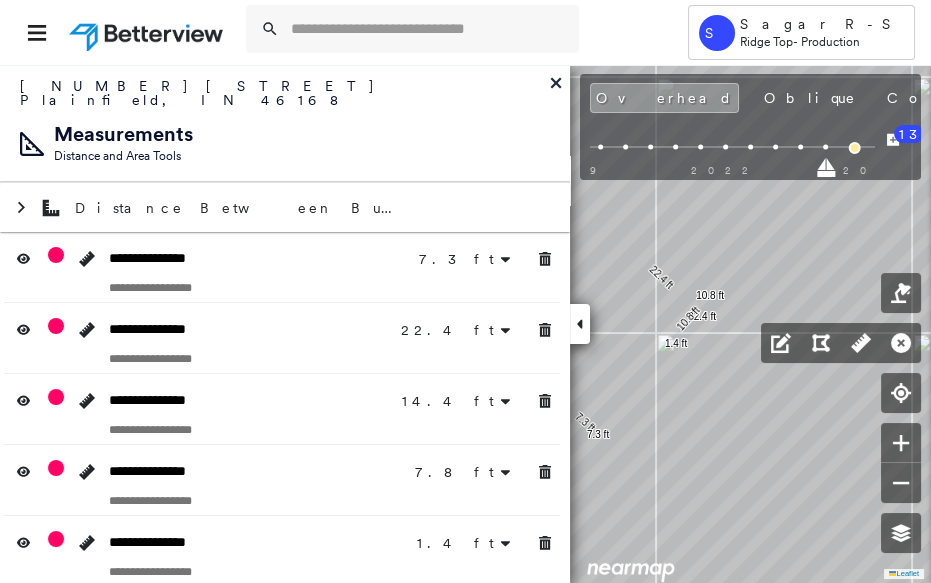 click 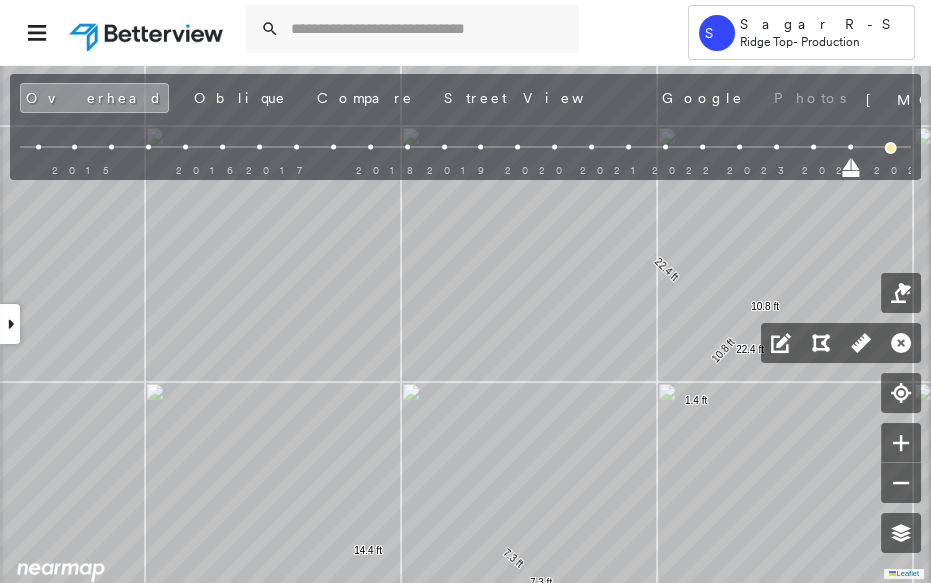 click 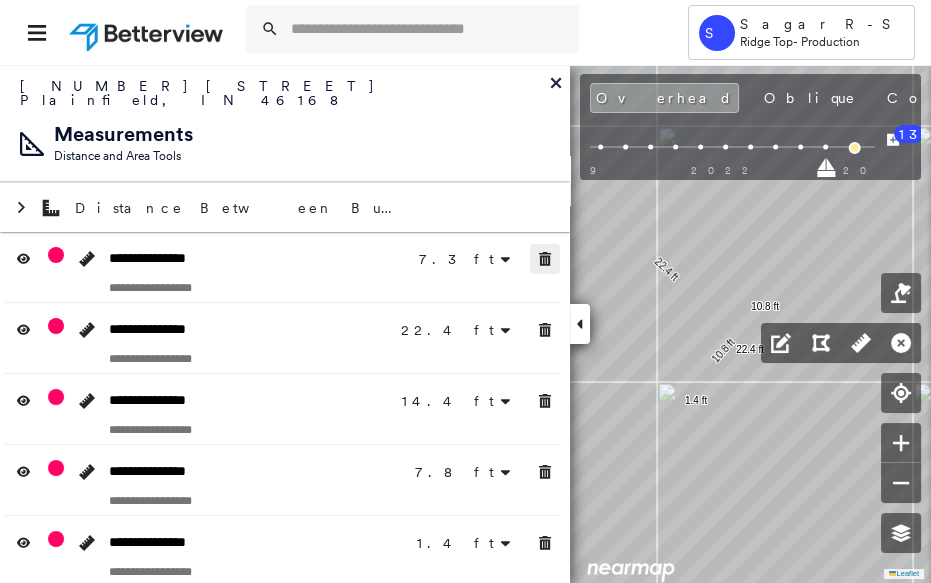 click at bounding box center [545, 259] 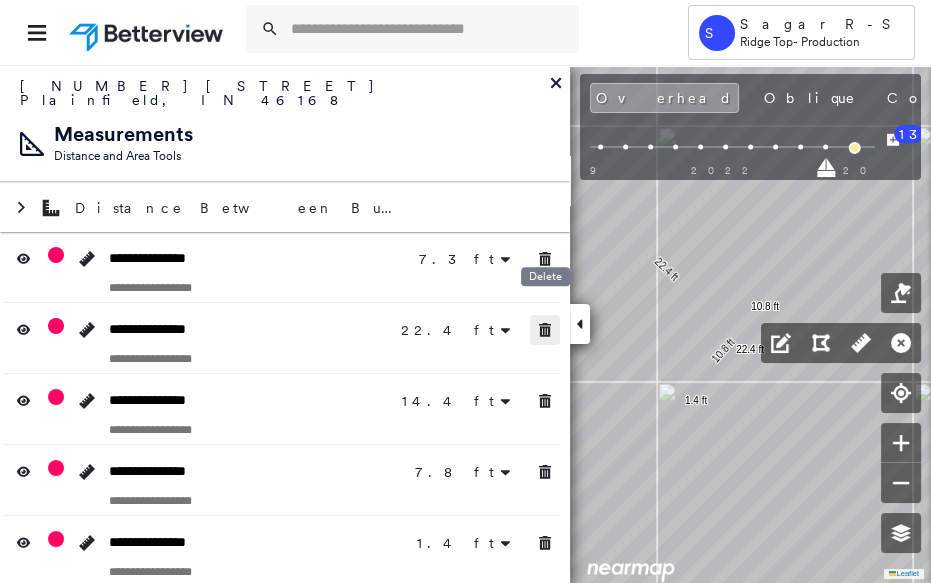 click at bounding box center (545, 330) 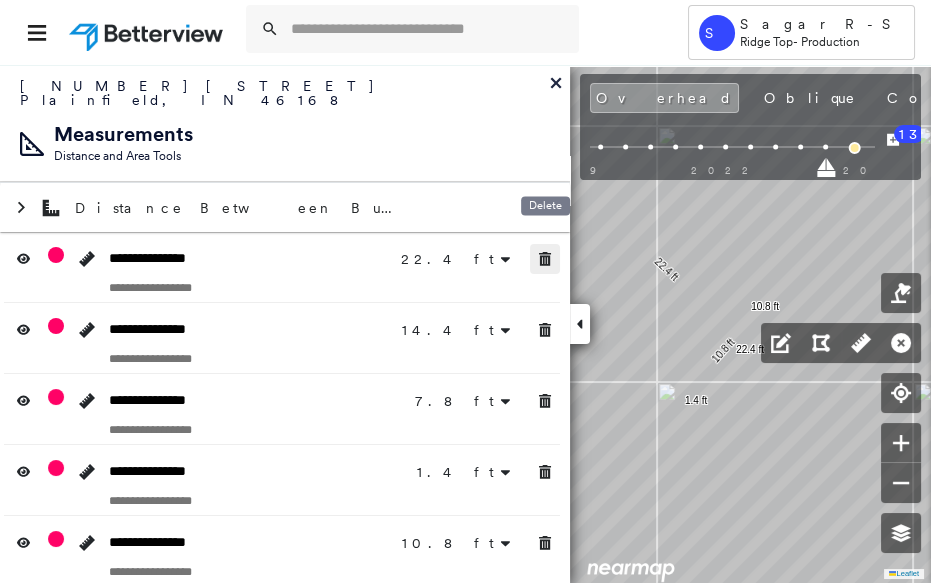 click 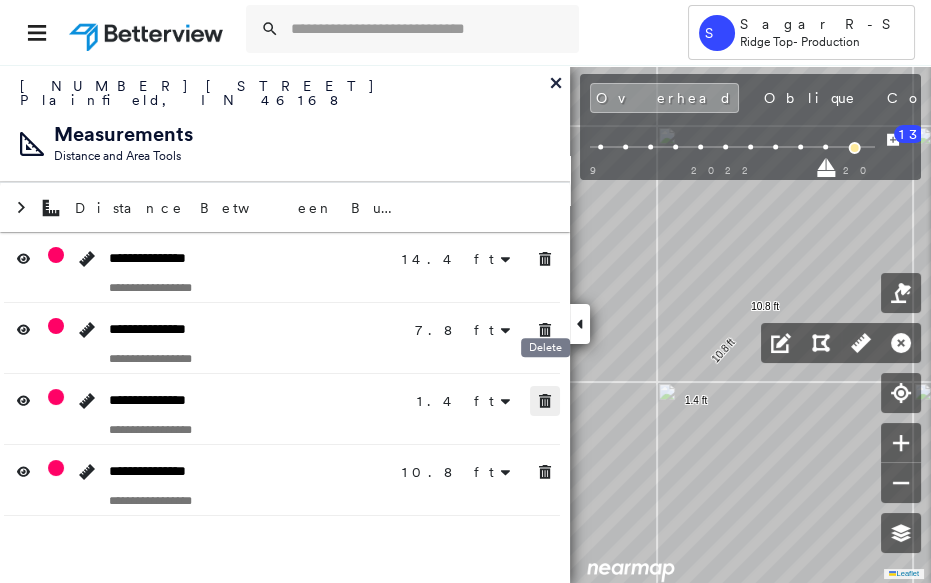 click 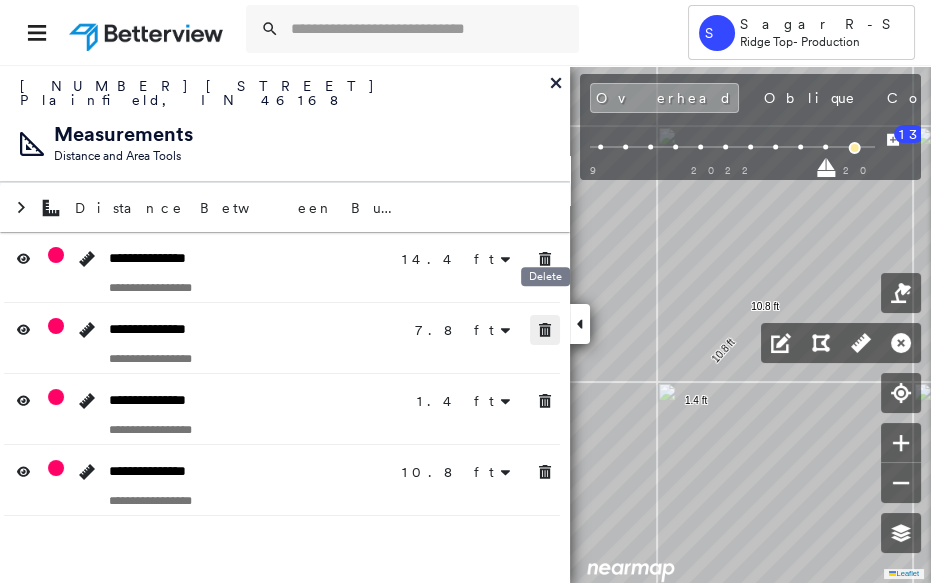 click 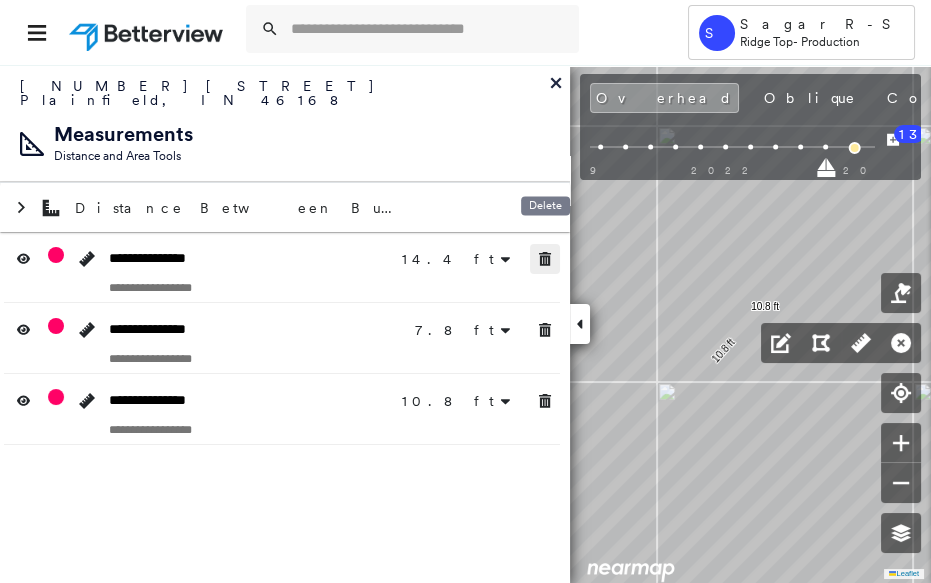 click 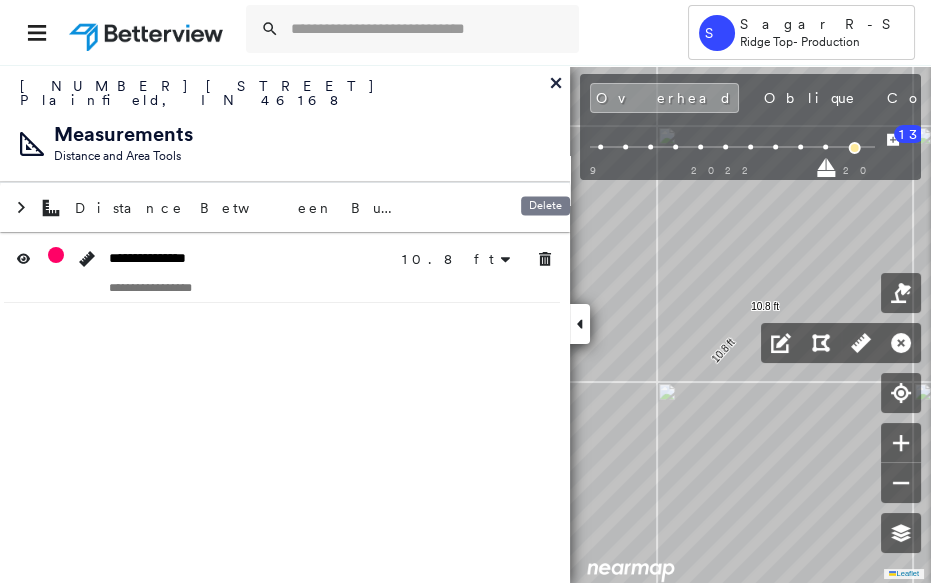 click on "**********" at bounding box center (285, 323) 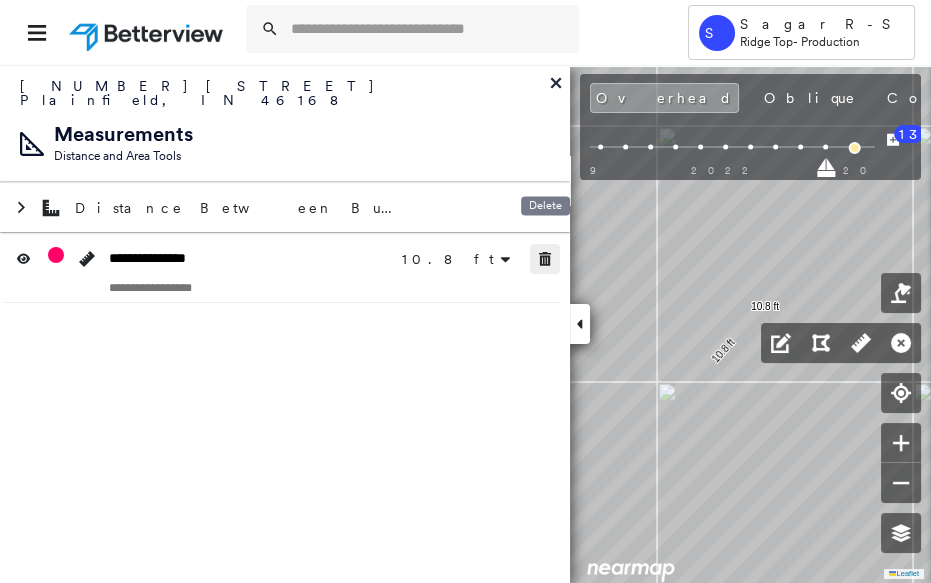 click 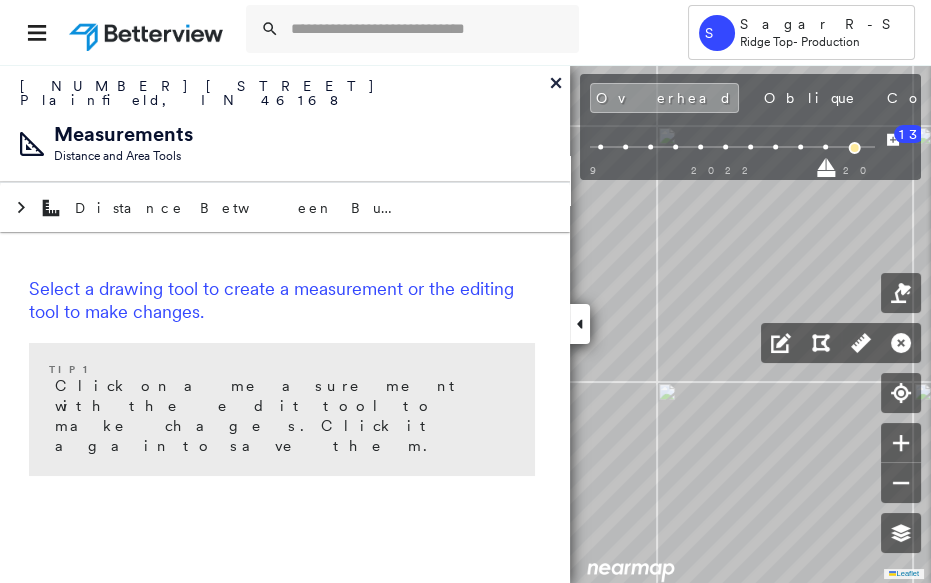 click 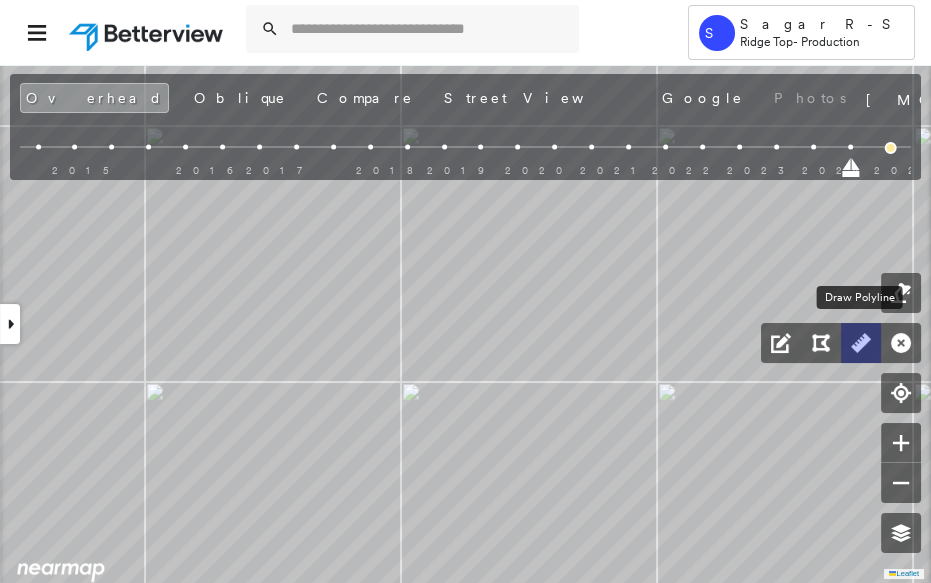 click 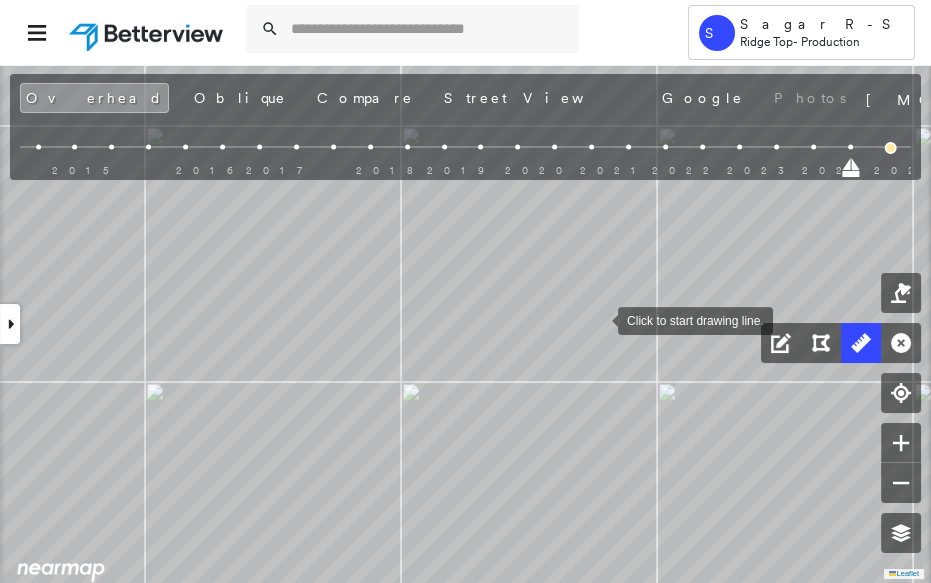 click at bounding box center (598, 319) 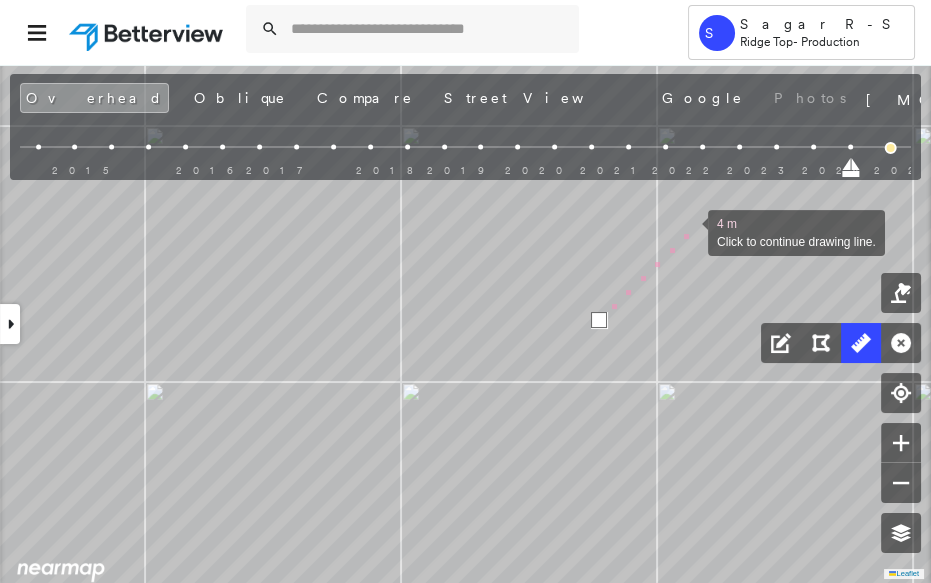 click at bounding box center [688, 231] 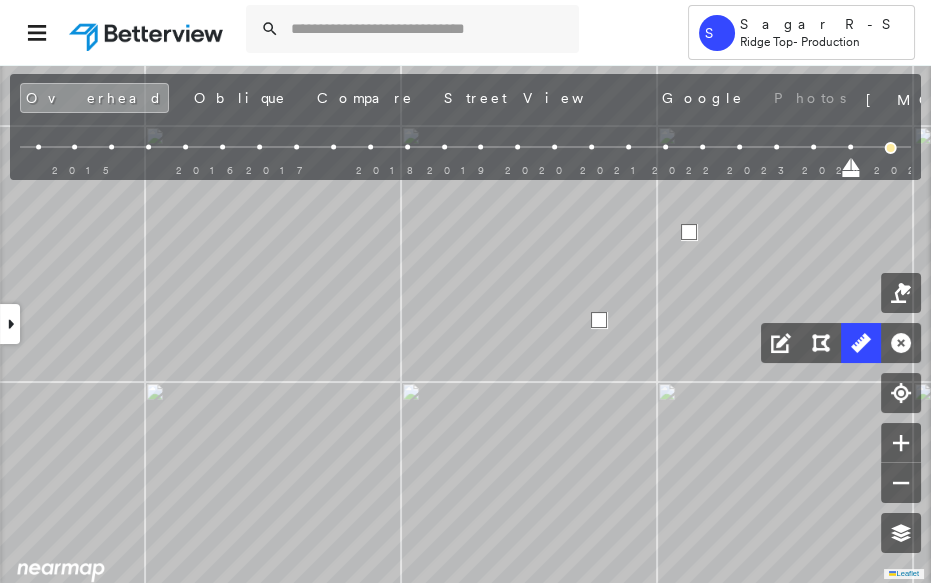 click at bounding box center [689, 232] 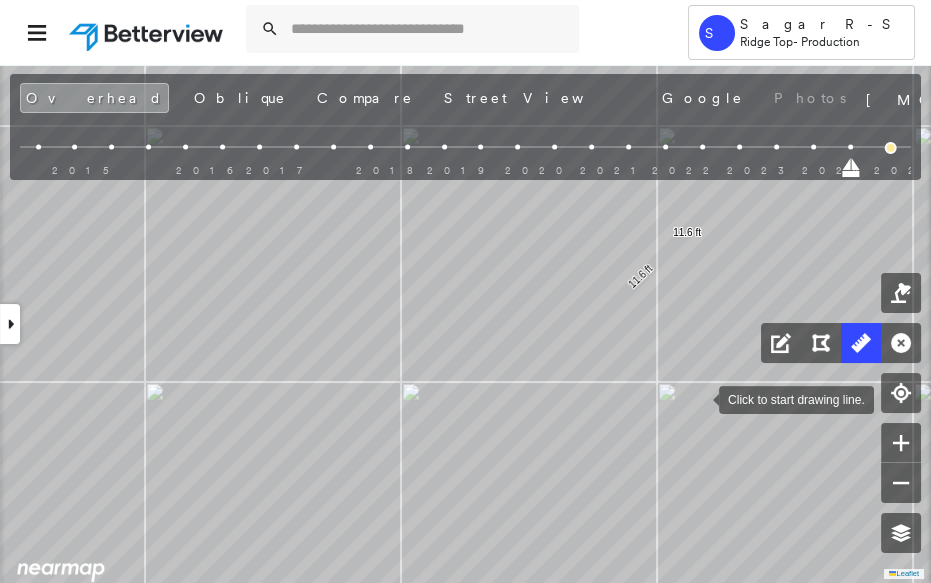 click at bounding box center [699, 398] 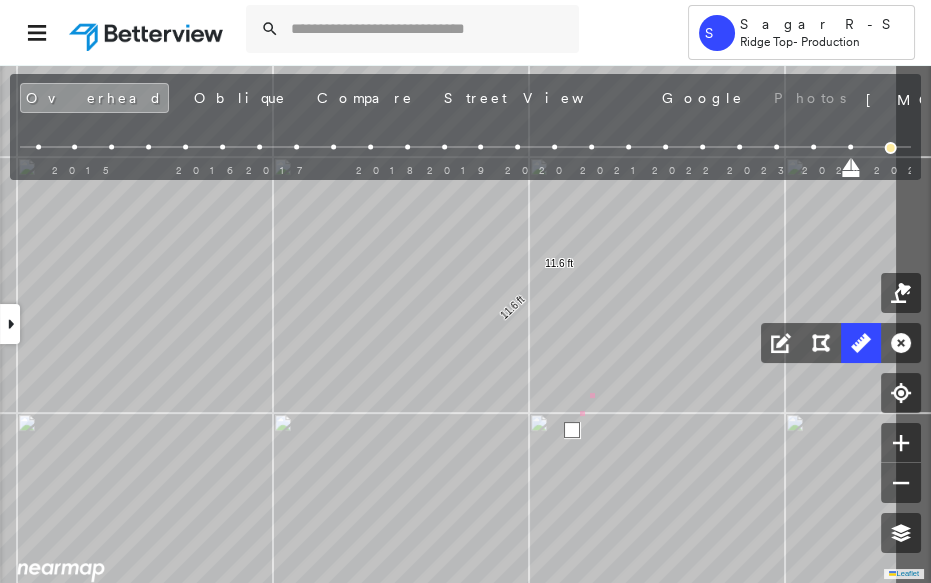 drag, startPoint x: 726, startPoint y: 354, endPoint x: 580, endPoint y: 392, distance: 150.86418 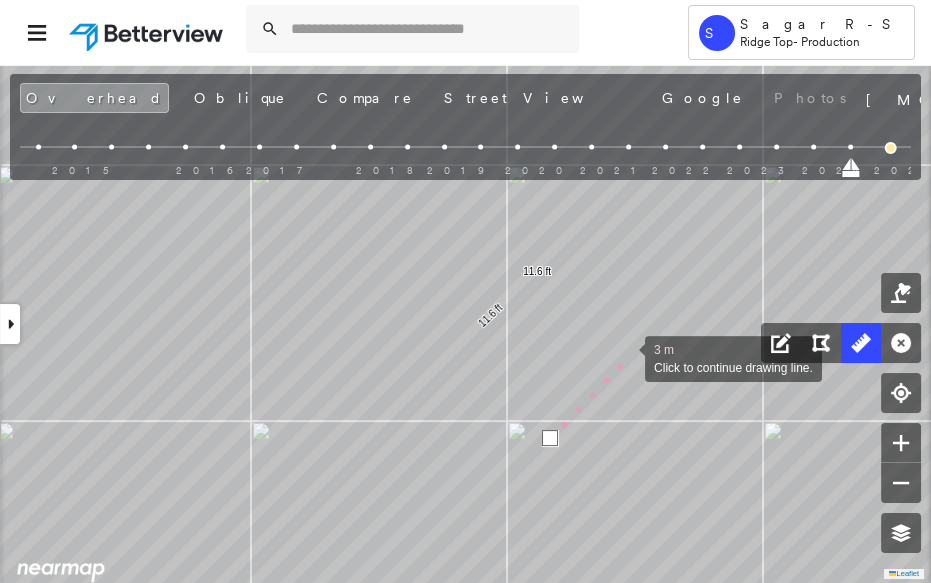 click at bounding box center (625, 357) 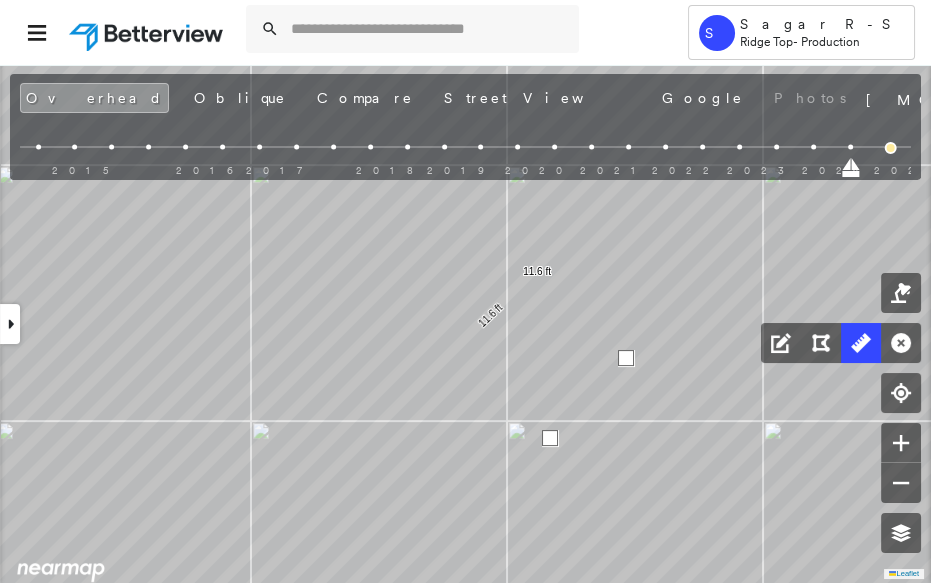 click at bounding box center (626, 358) 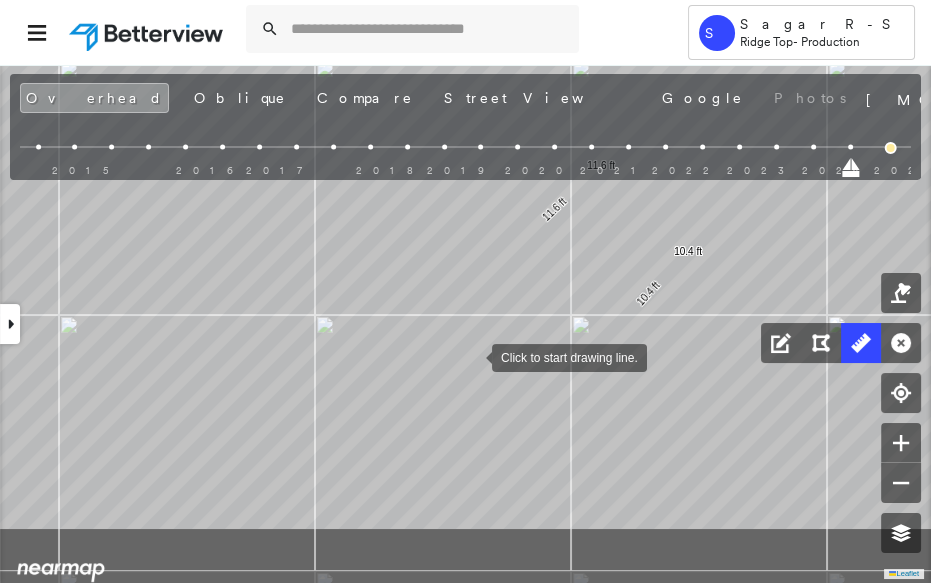 drag, startPoint x: 407, startPoint y: 461, endPoint x: 471, endPoint y: 357, distance: 122.1147 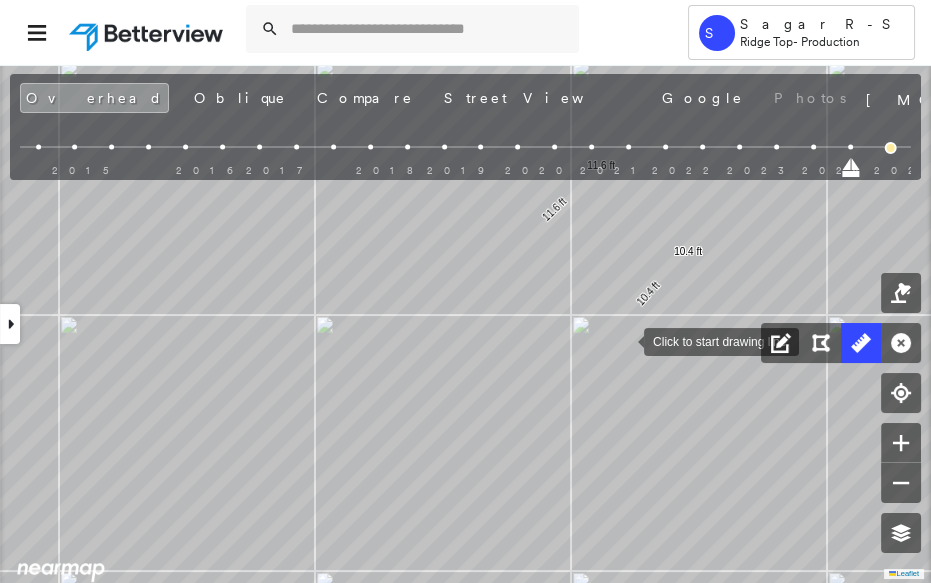 click at bounding box center (624, 340) 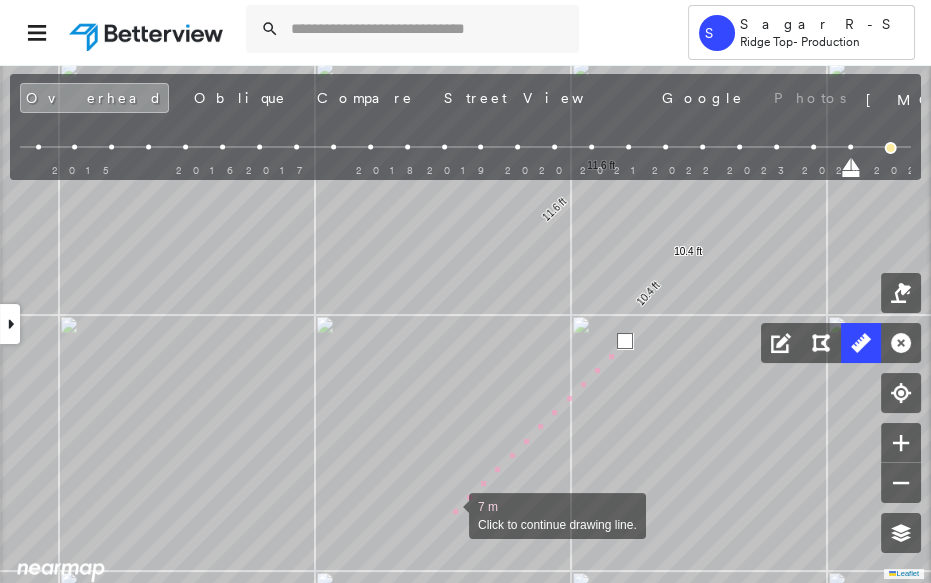 click at bounding box center [449, 514] 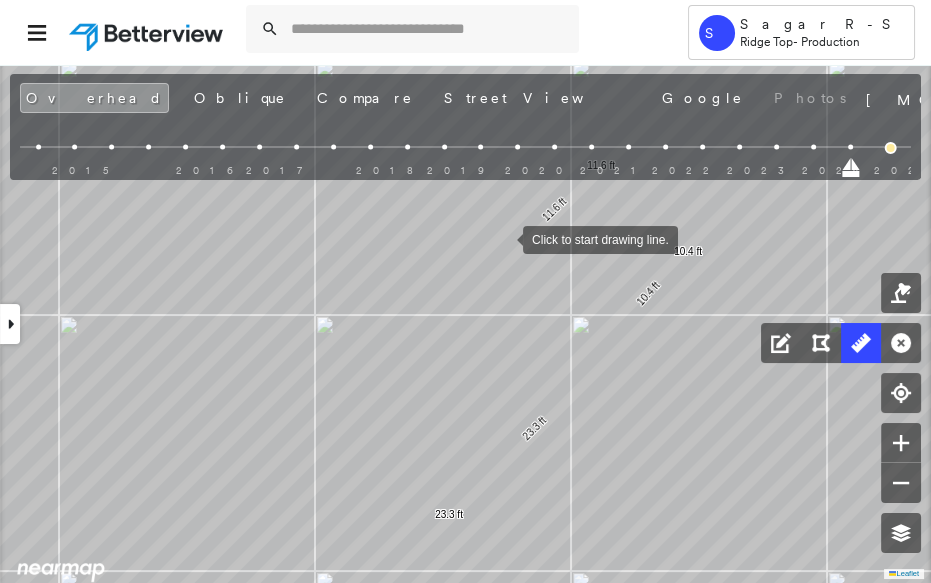 click at bounding box center [503, 238] 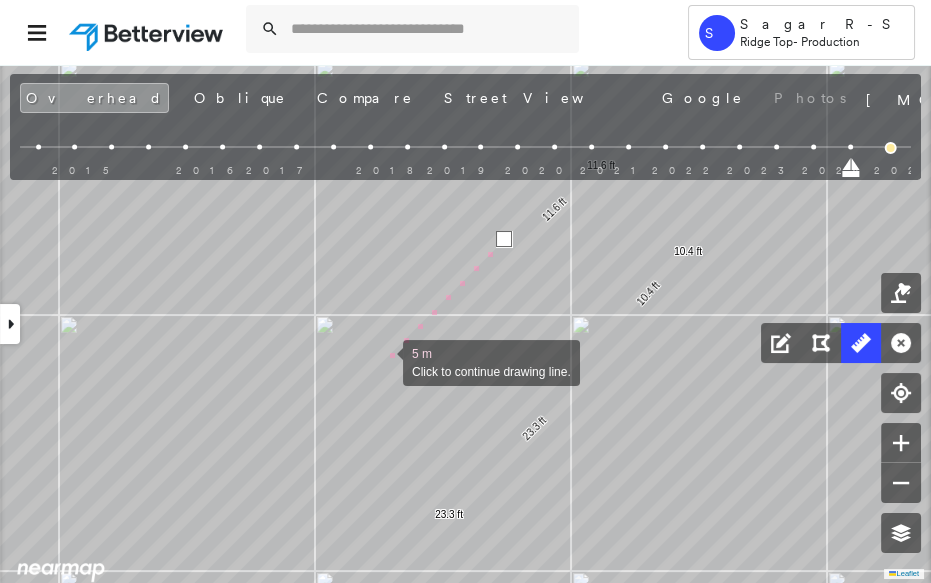click at bounding box center [383, 361] 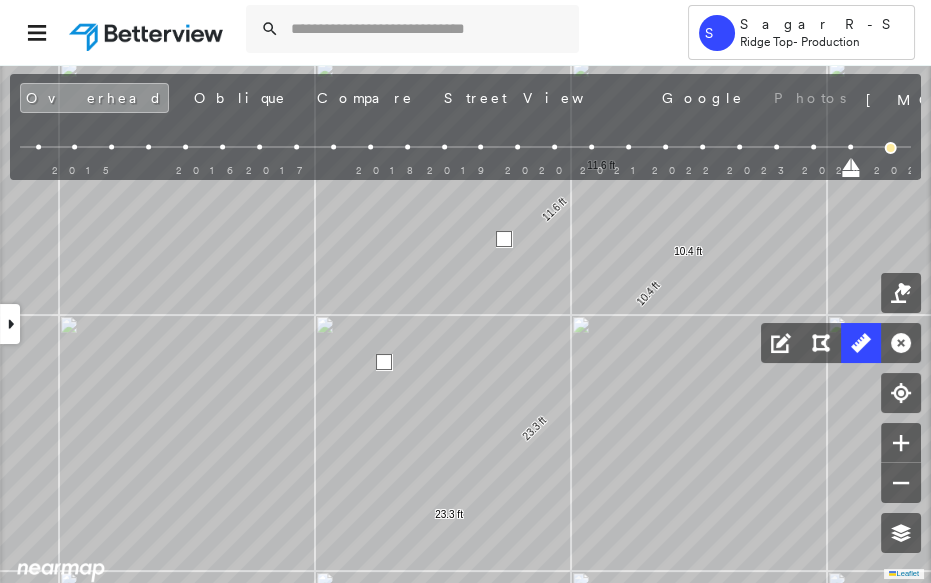 click at bounding box center [384, 362] 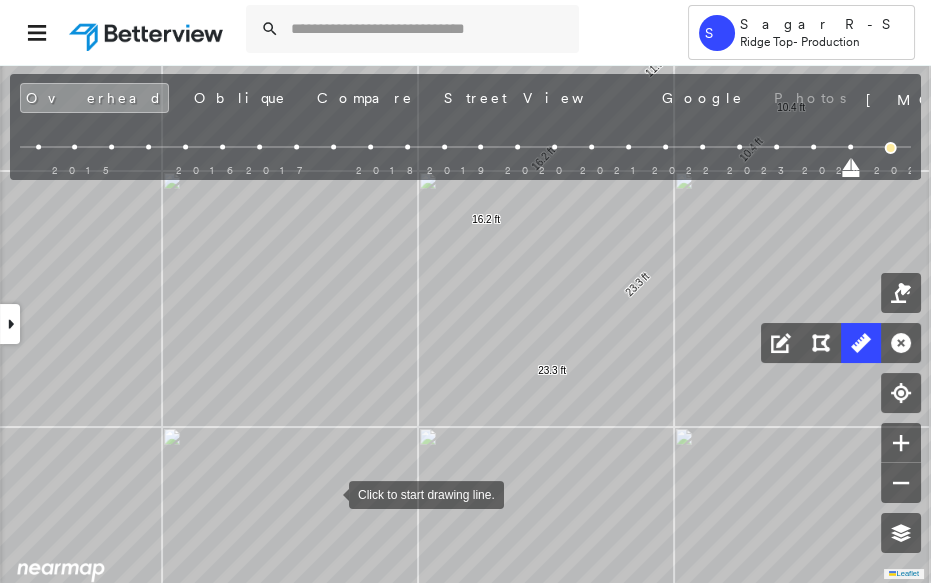click at bounding box center (329, 493) 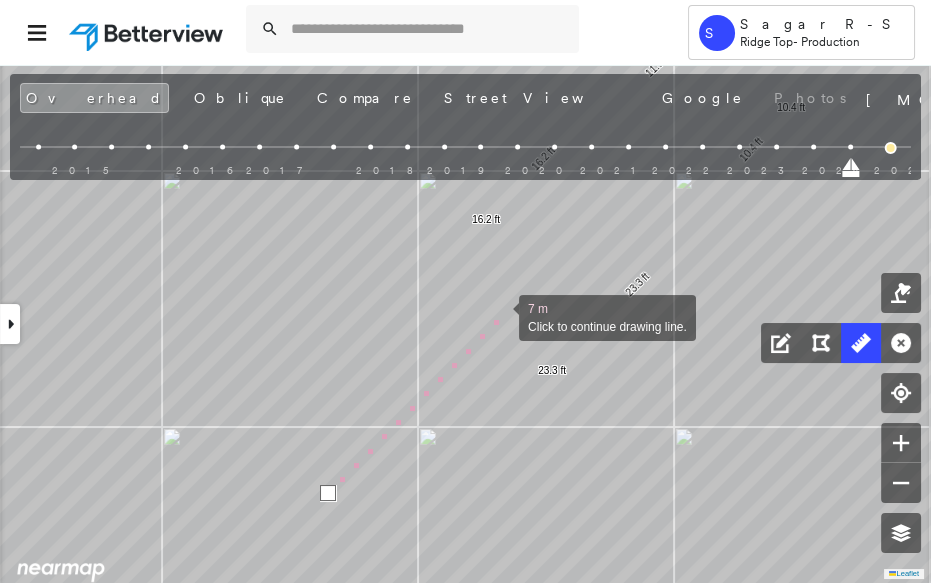 click at bounding box center [499, 316] 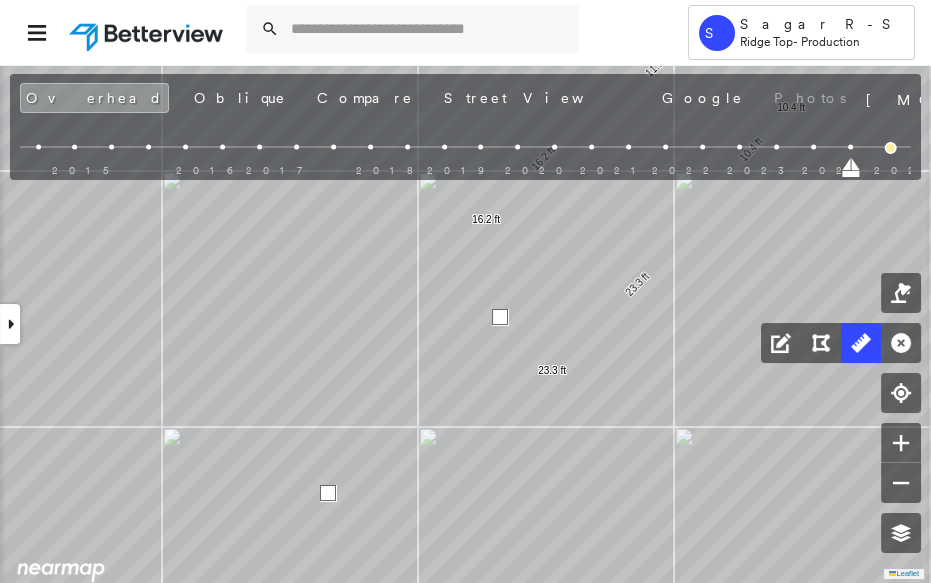 click at bounding box center (500, 317) 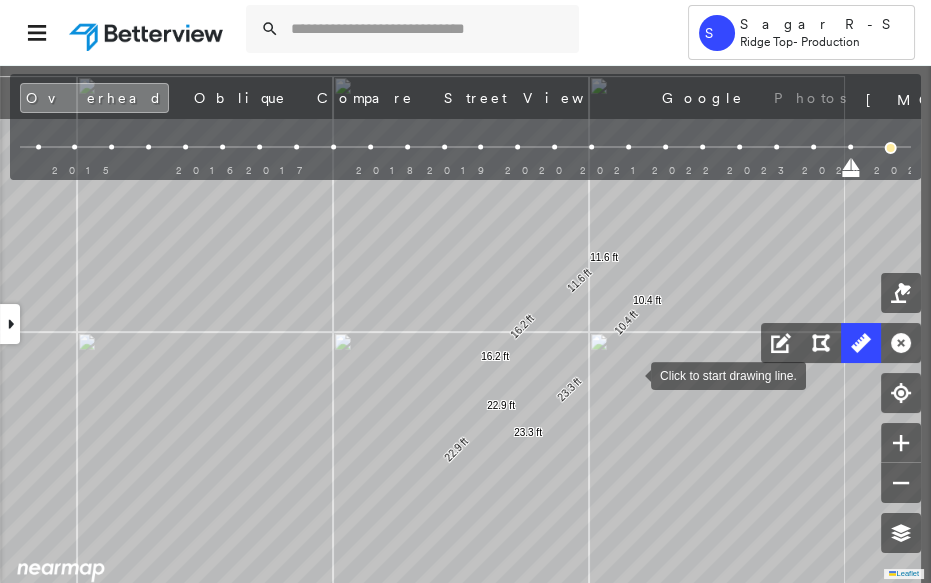 drag, startPoint x: 738, startPoint y: 261, endPoint x: 662, endPoint y: 340, distance: 109.62208 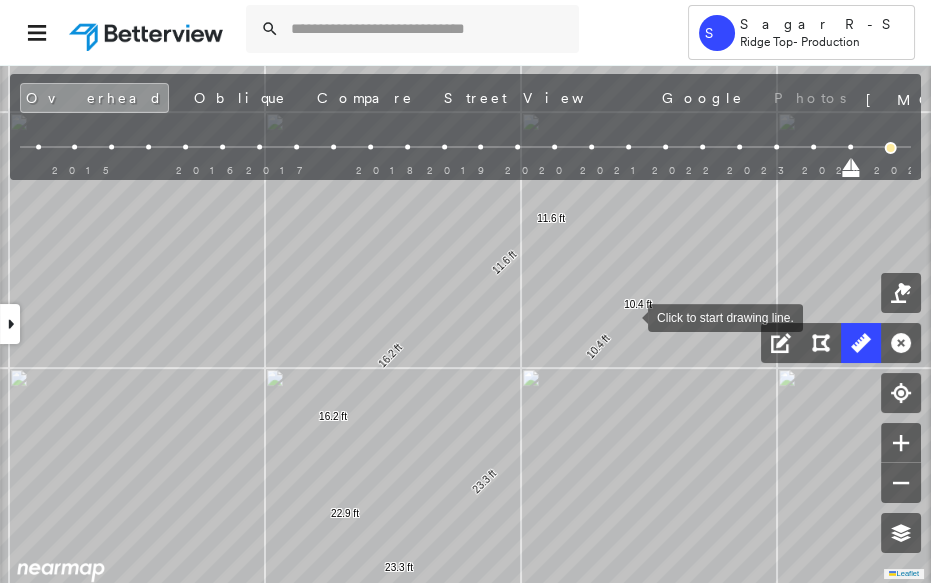 click at bounding box center [628, 316] 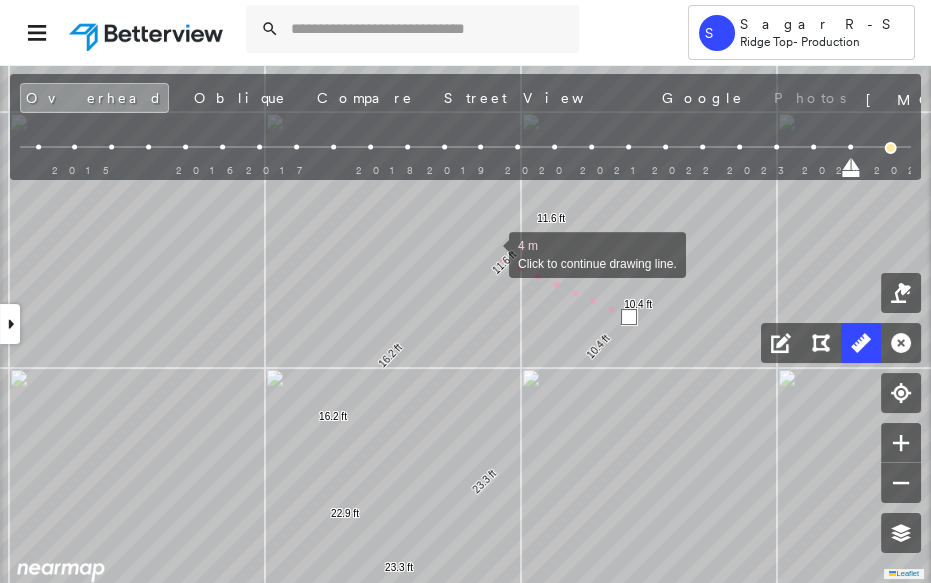 drag, startPoint x: 489, startPoint y: 253, endPoint x: 551, endPoint y: 335, distance: 102.80078 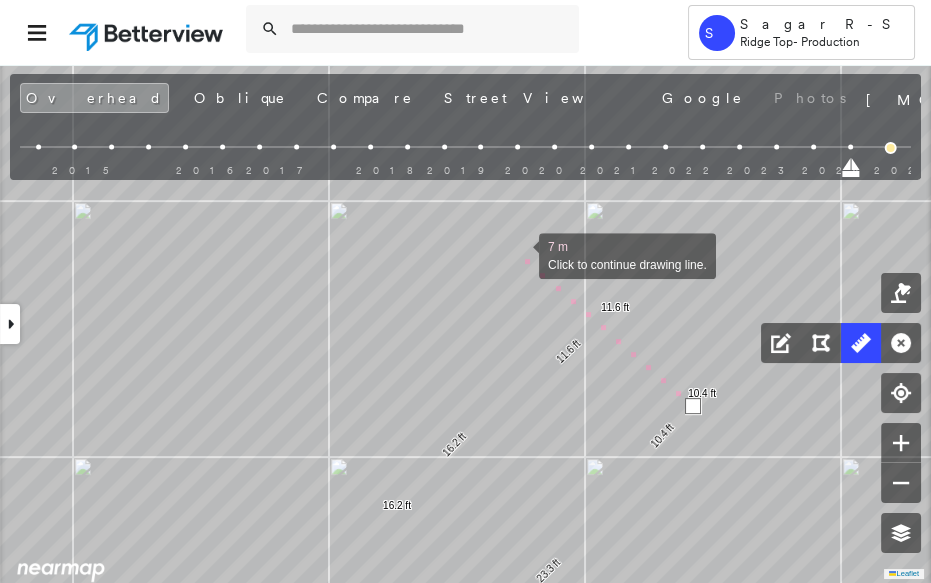 click at bounding box center [519, 254] 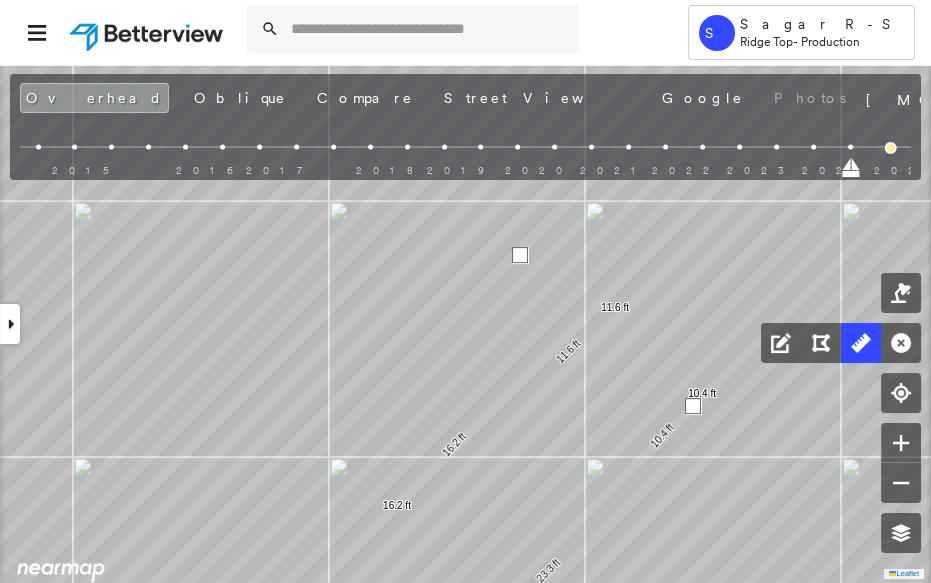 click at bounding box center (520, 255) 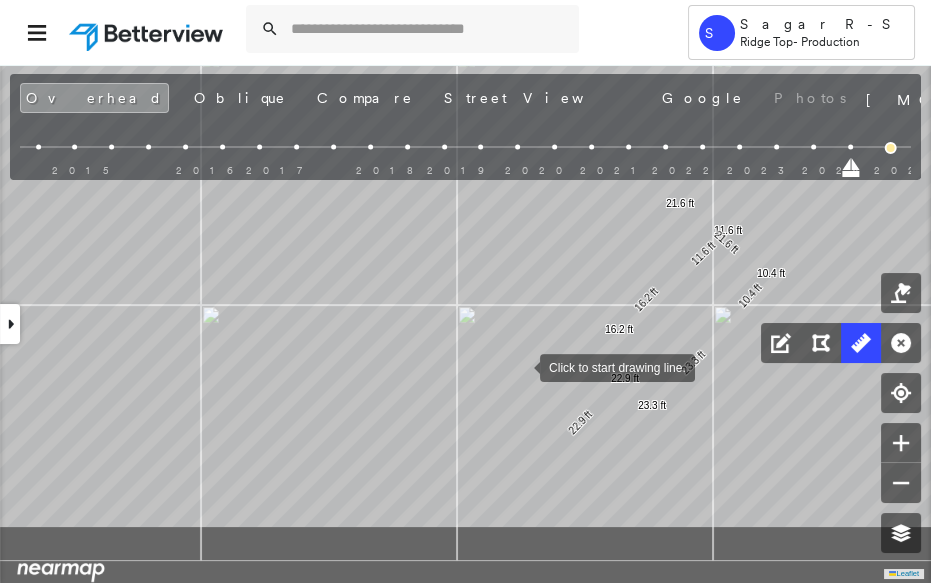 drag, startPoint x: 456, startPoint y: 472, endPoint x: 519, endPoint y: 366, distance: 123.308556 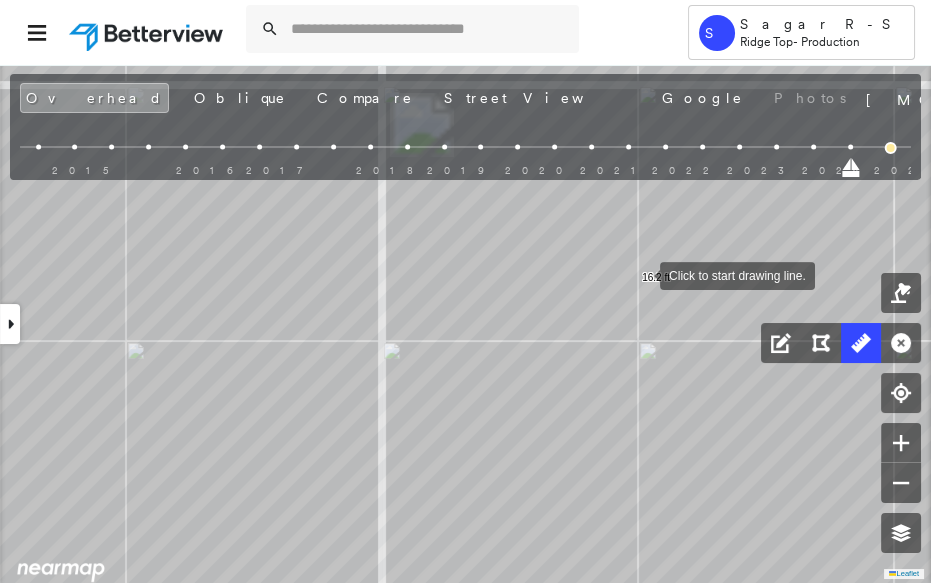 click at bounding box center [640, 274] 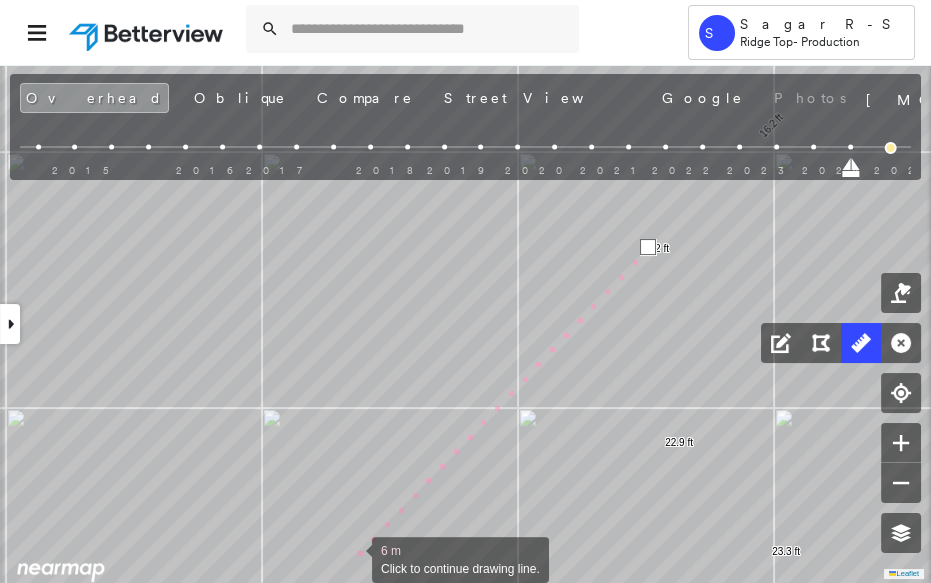 click at bounding box center [352, 558] 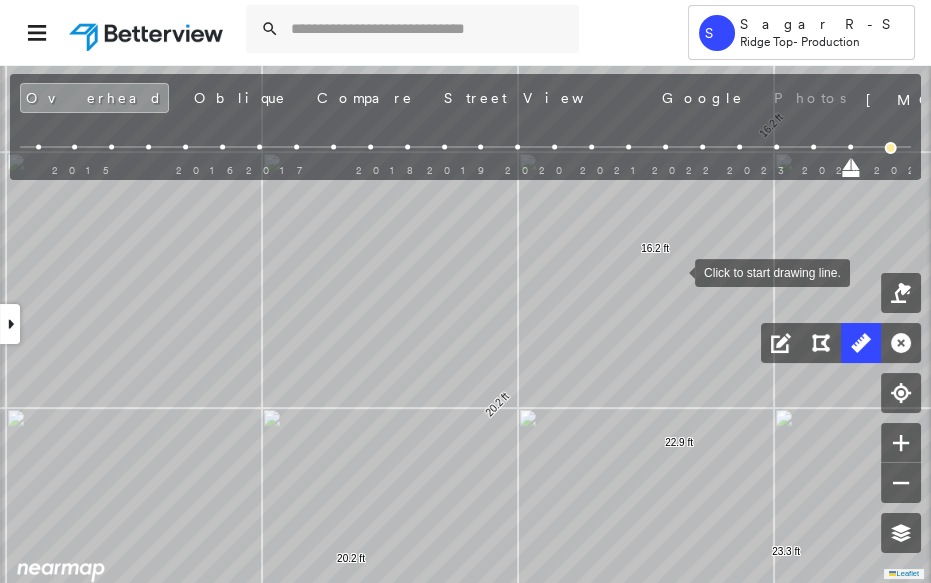 drag, startPoint x: 675, startPoint y: 271, endPoint x: 664, endPoint y: 284, distance: 17.029387 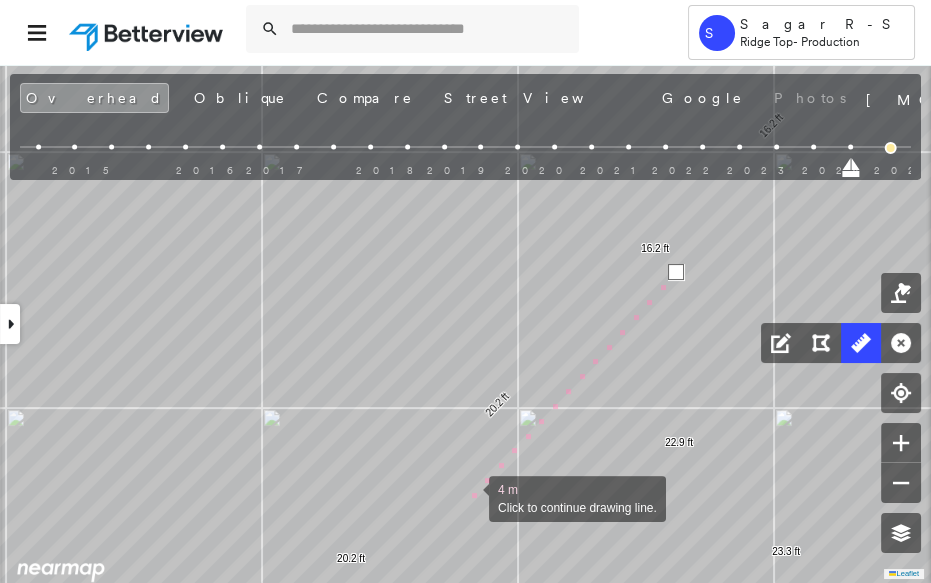 click at bounding box center (469, 497) 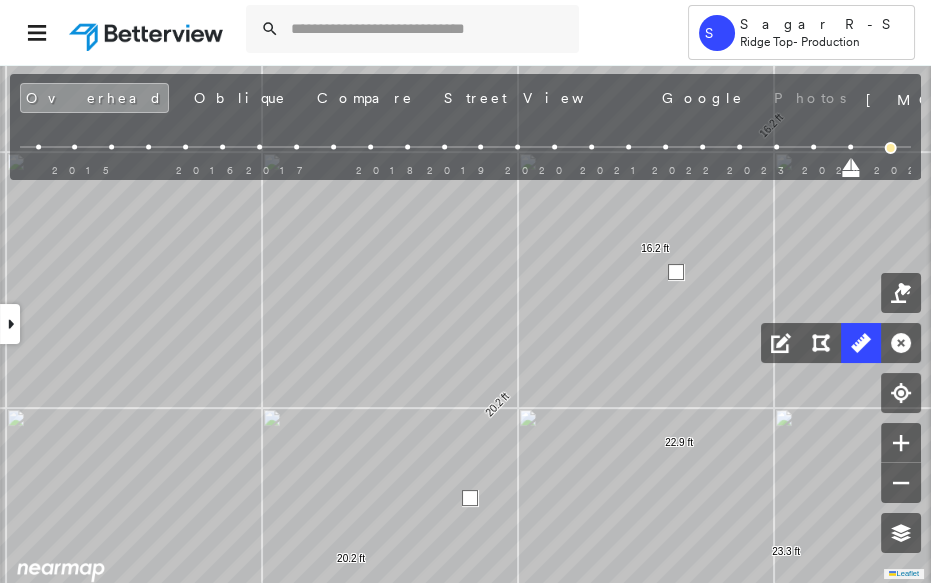 click at bounding box center (470, 498) 